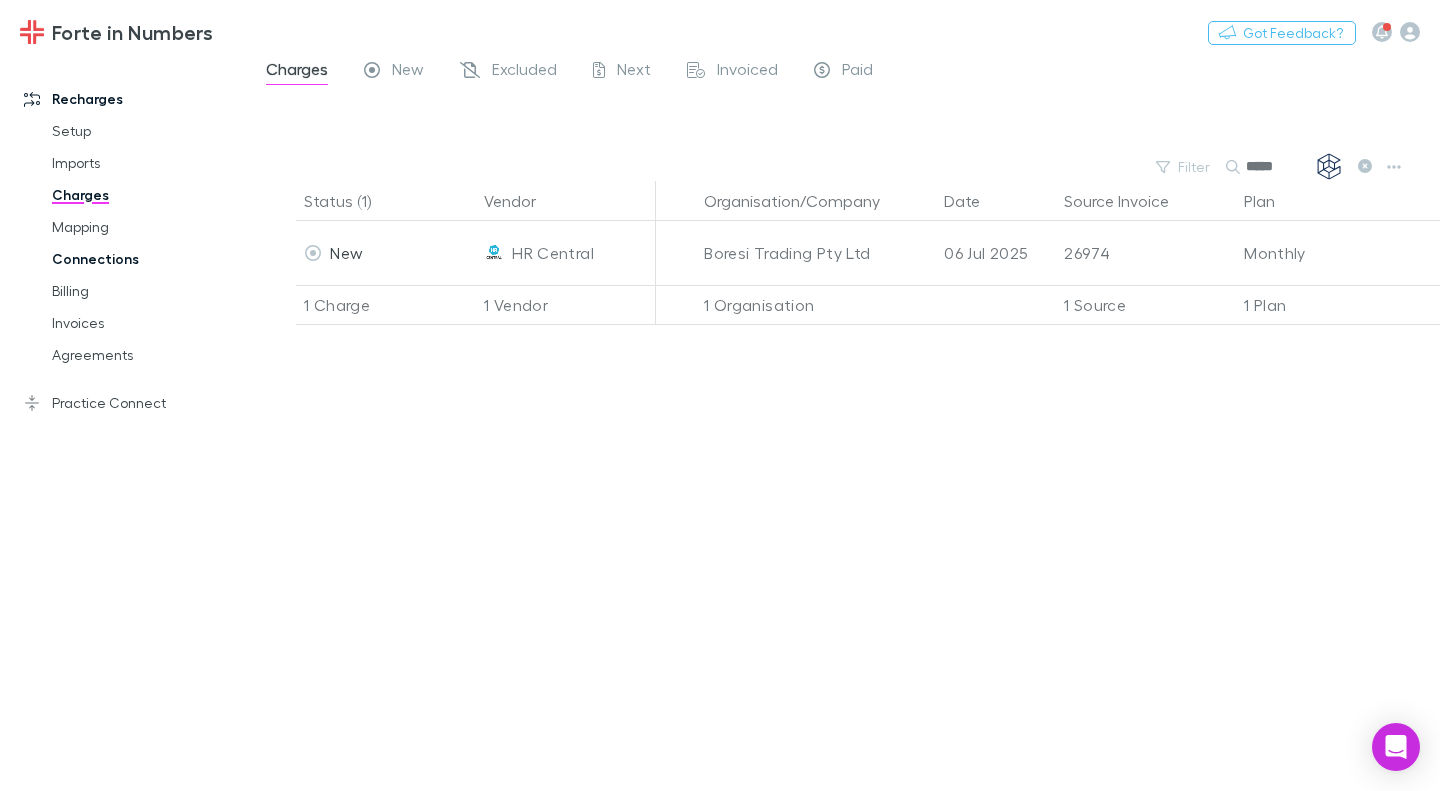 scroll, scrollTop: 0, scrollLeft: 0, axis: both 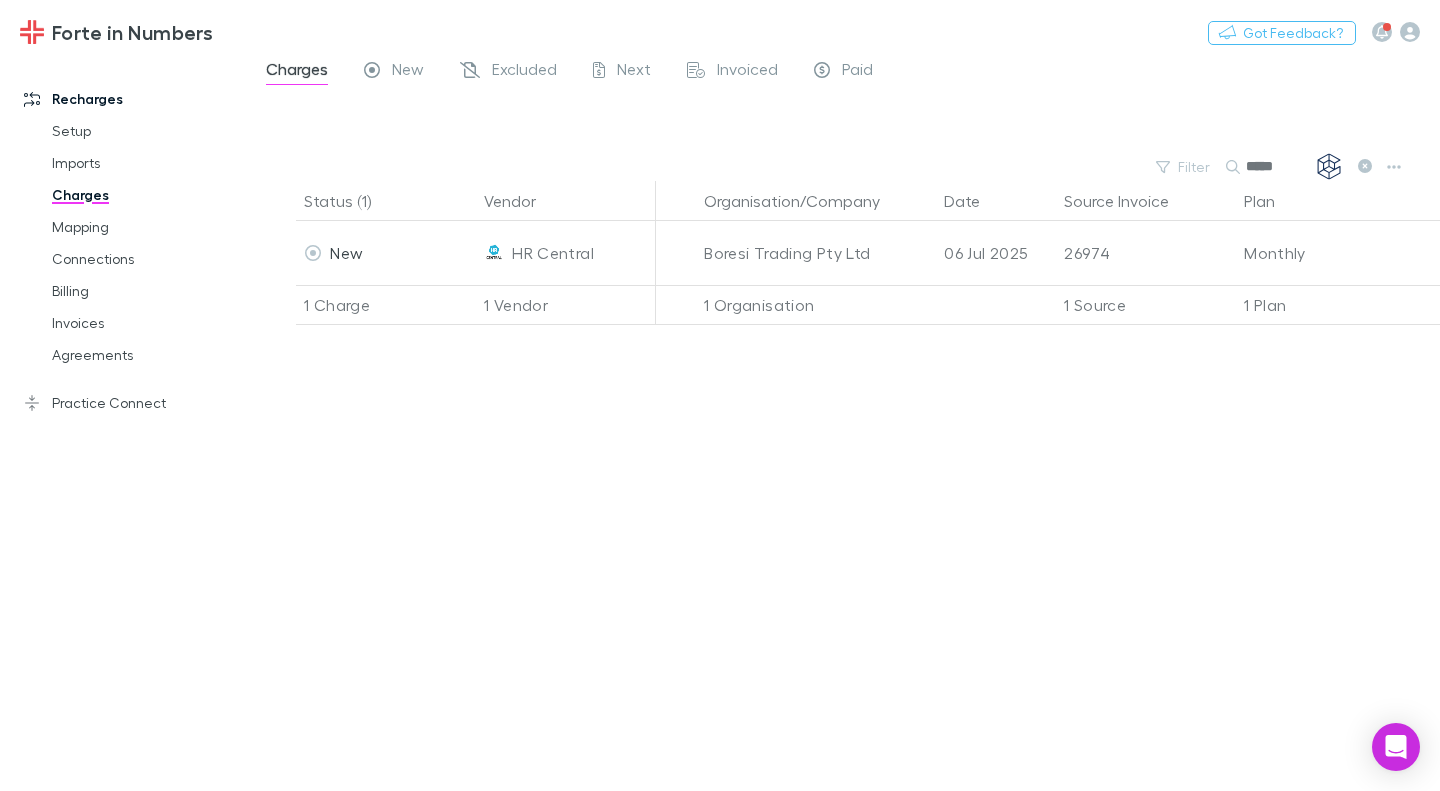 click at bounding box center (862, 123) 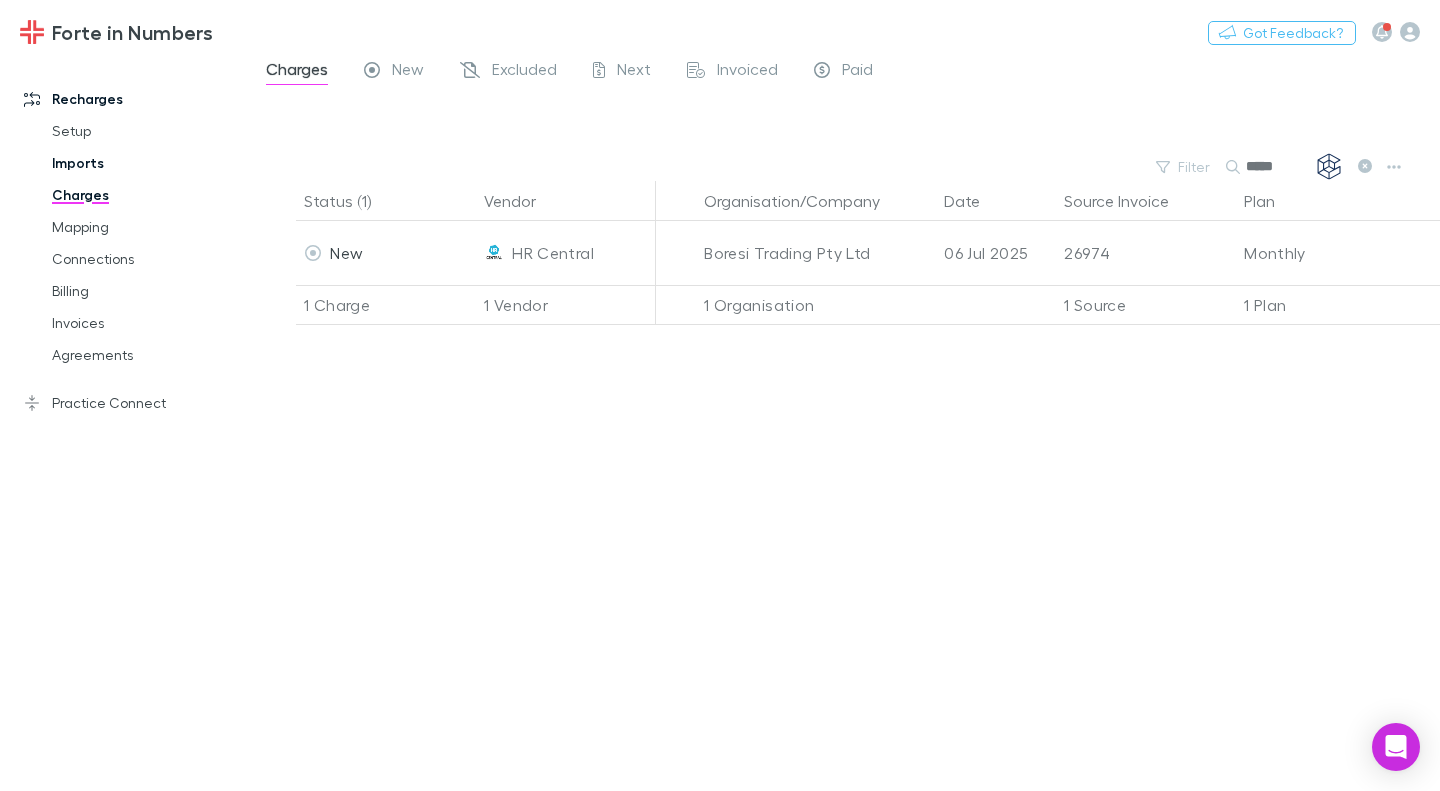 click on "Imports" at bounding box center [145, 163] 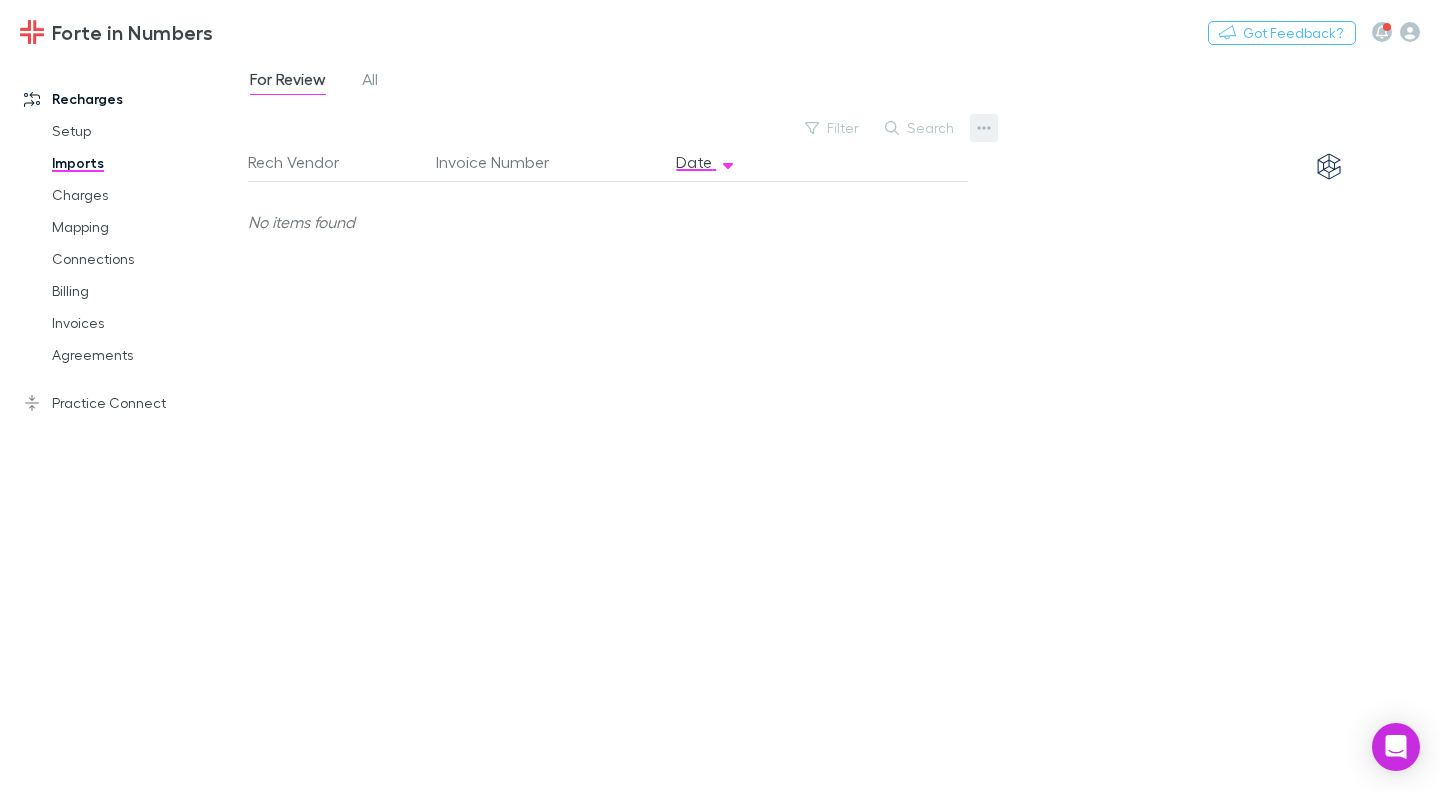 click 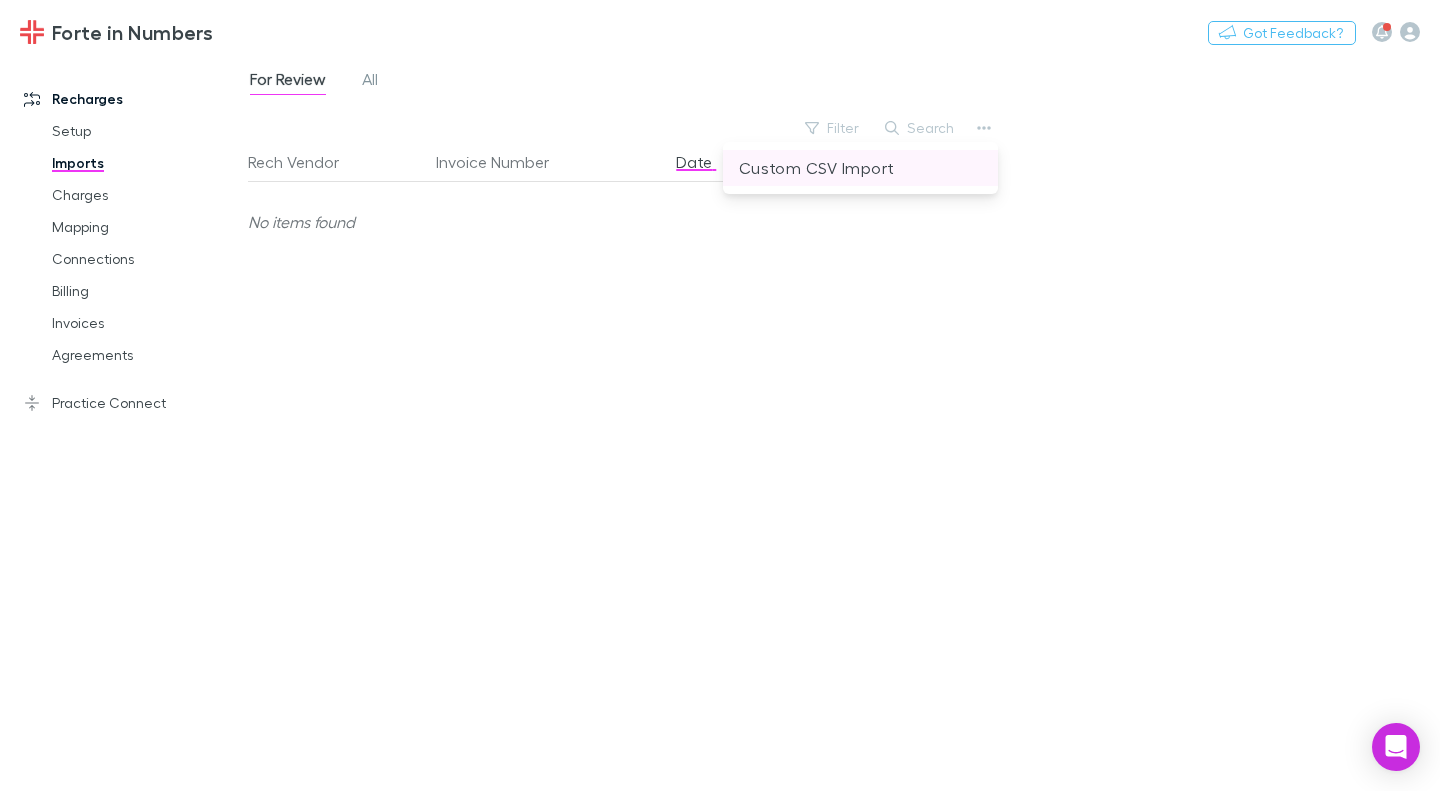 click on "Custom CSV Import" at bounding box center [860, 168] 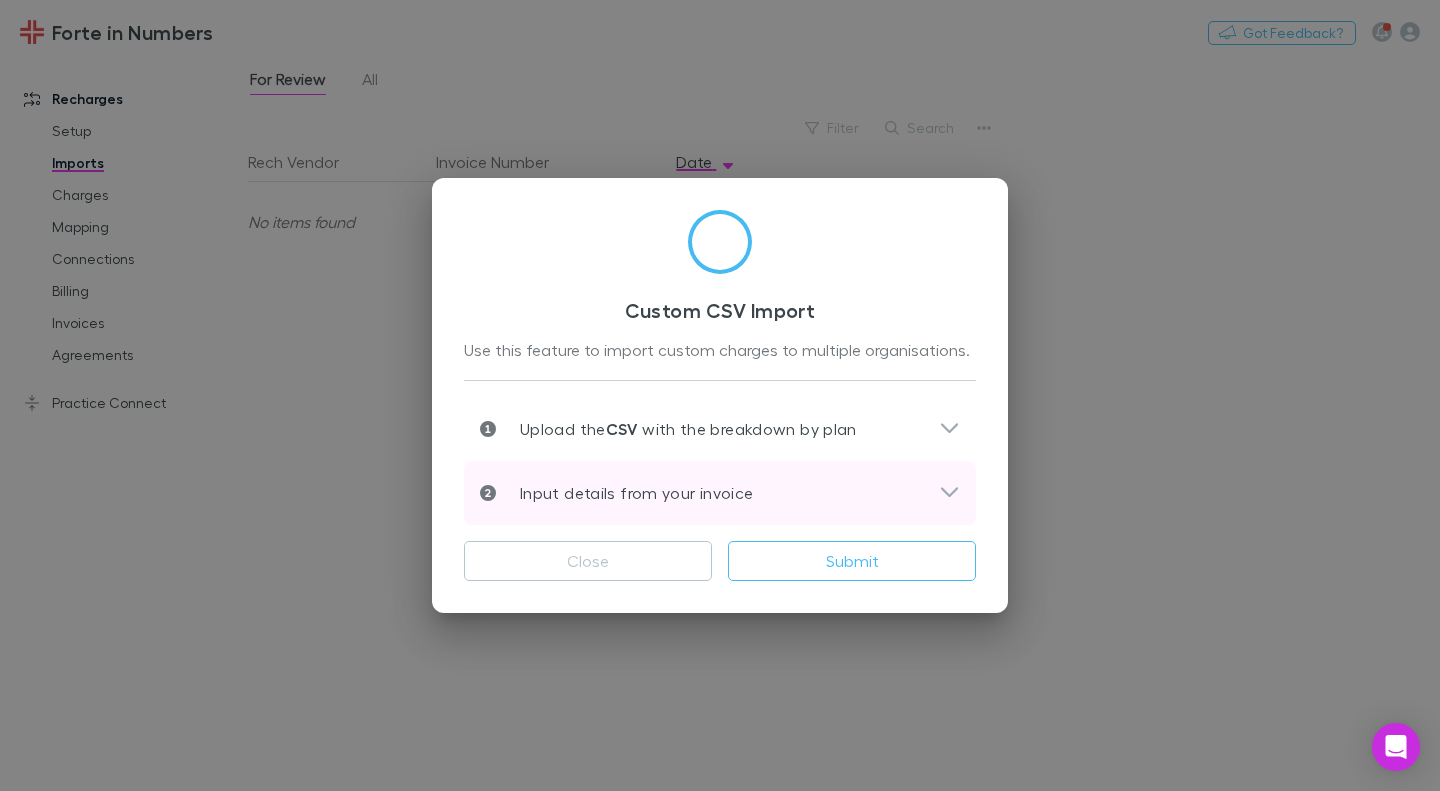 click 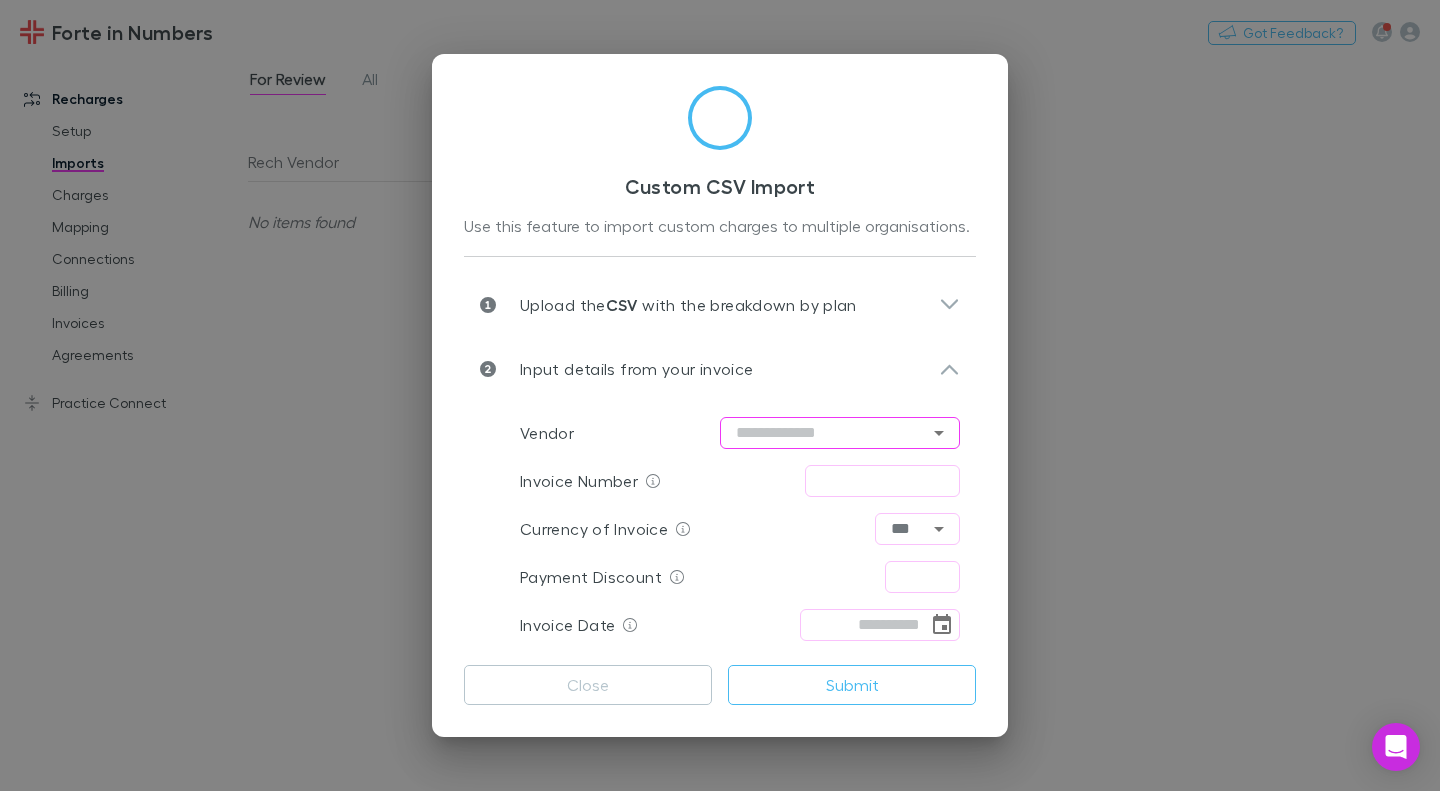 click at bounding box center [840, 433] 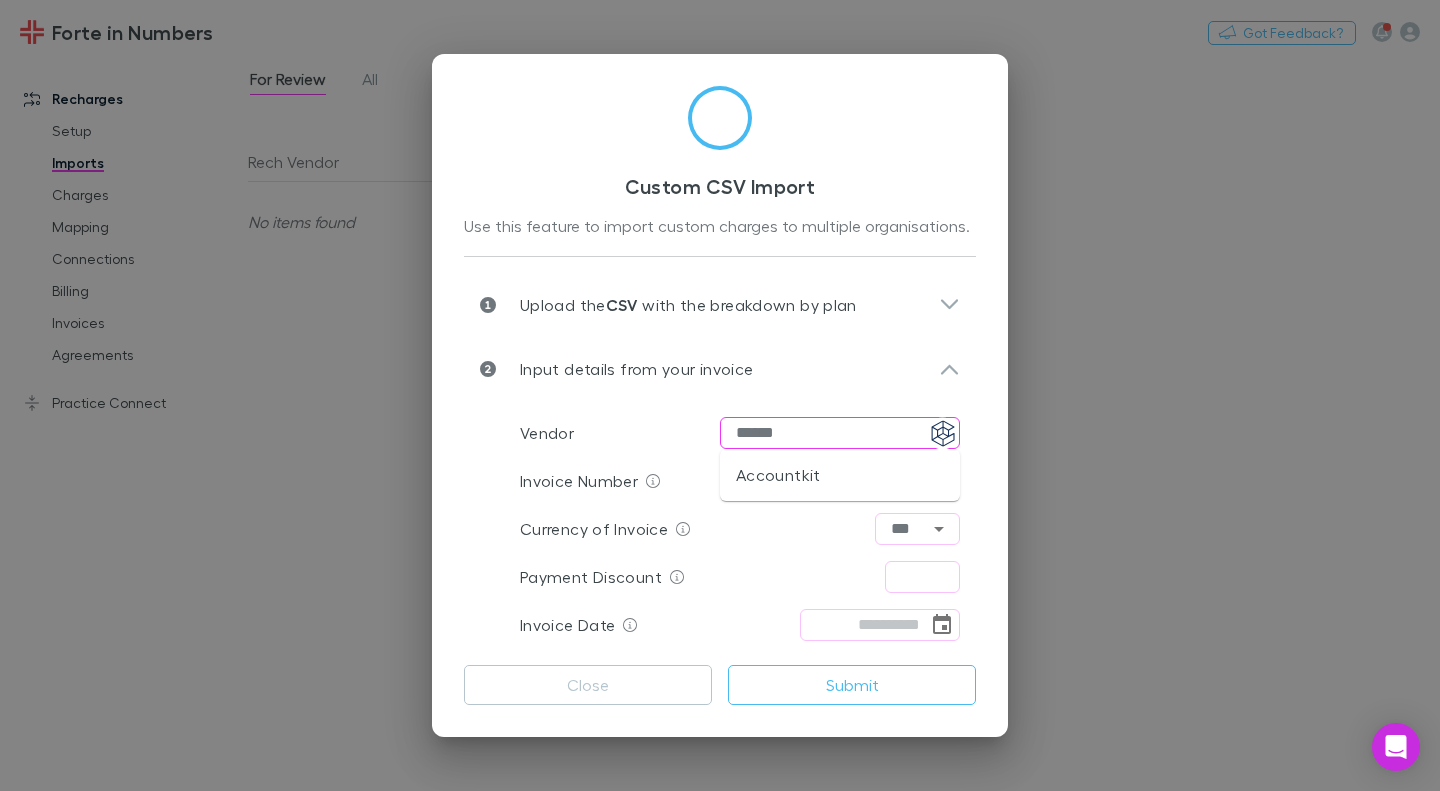 click on "Accountkit" at bounding box center [840, 475] 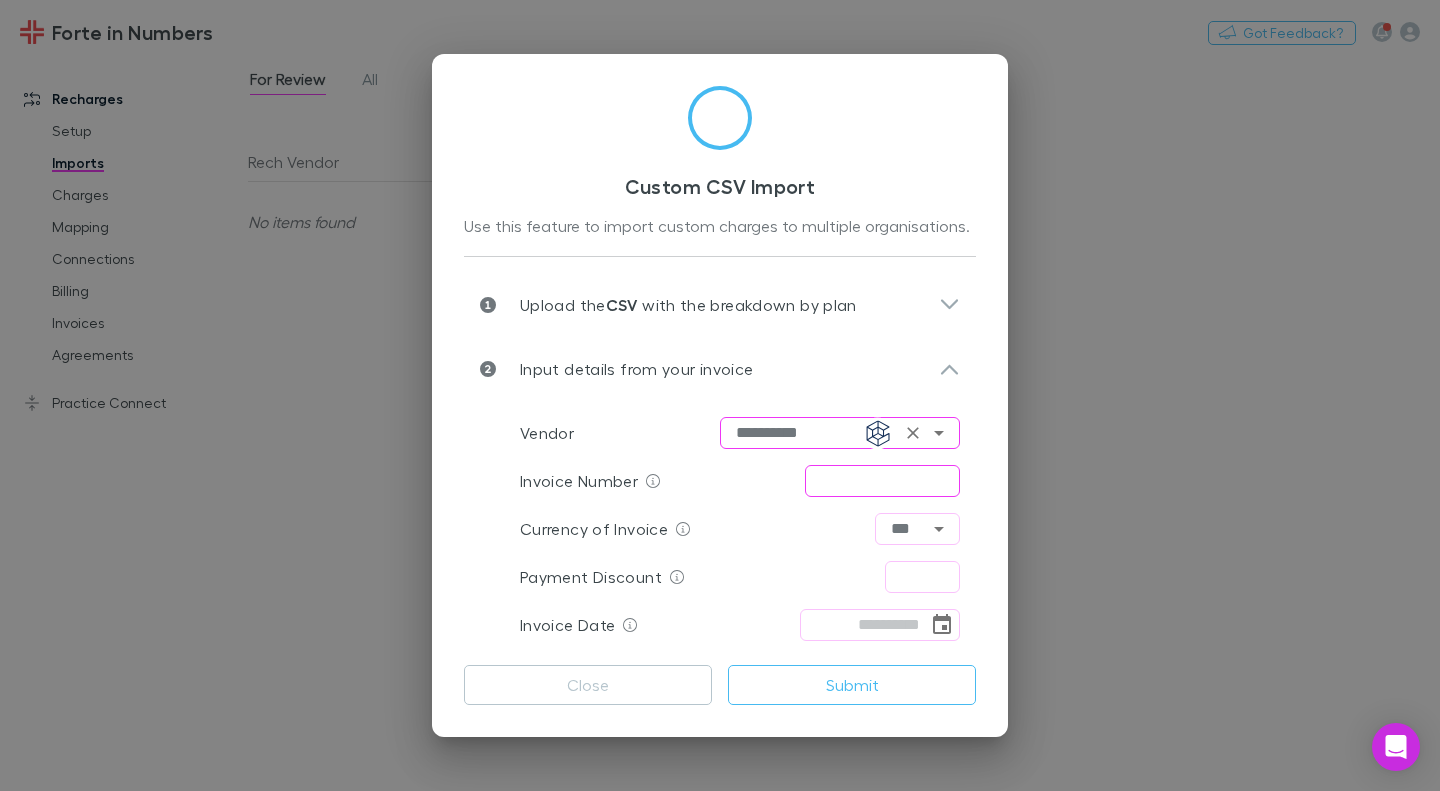 type on "**********" 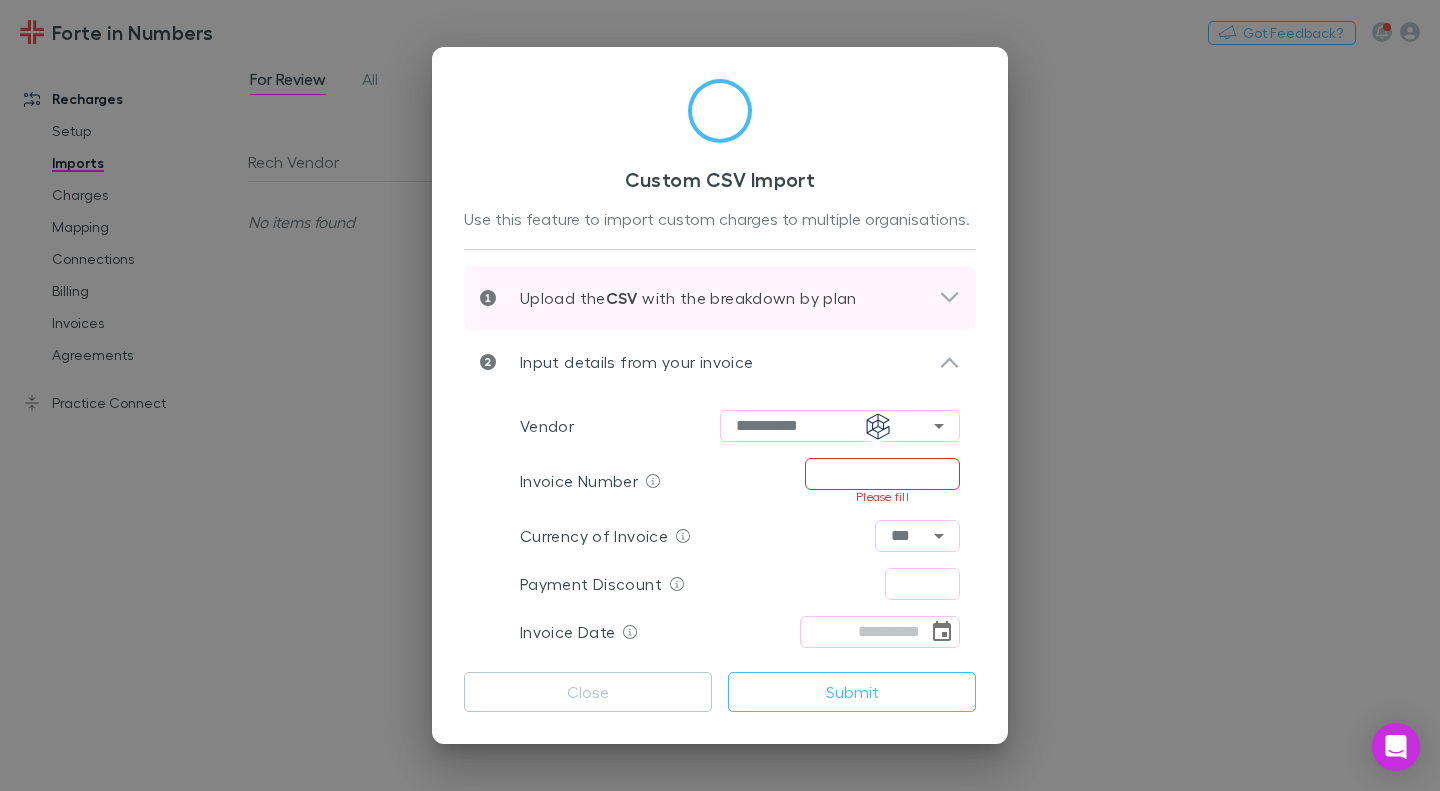paste on "**********" 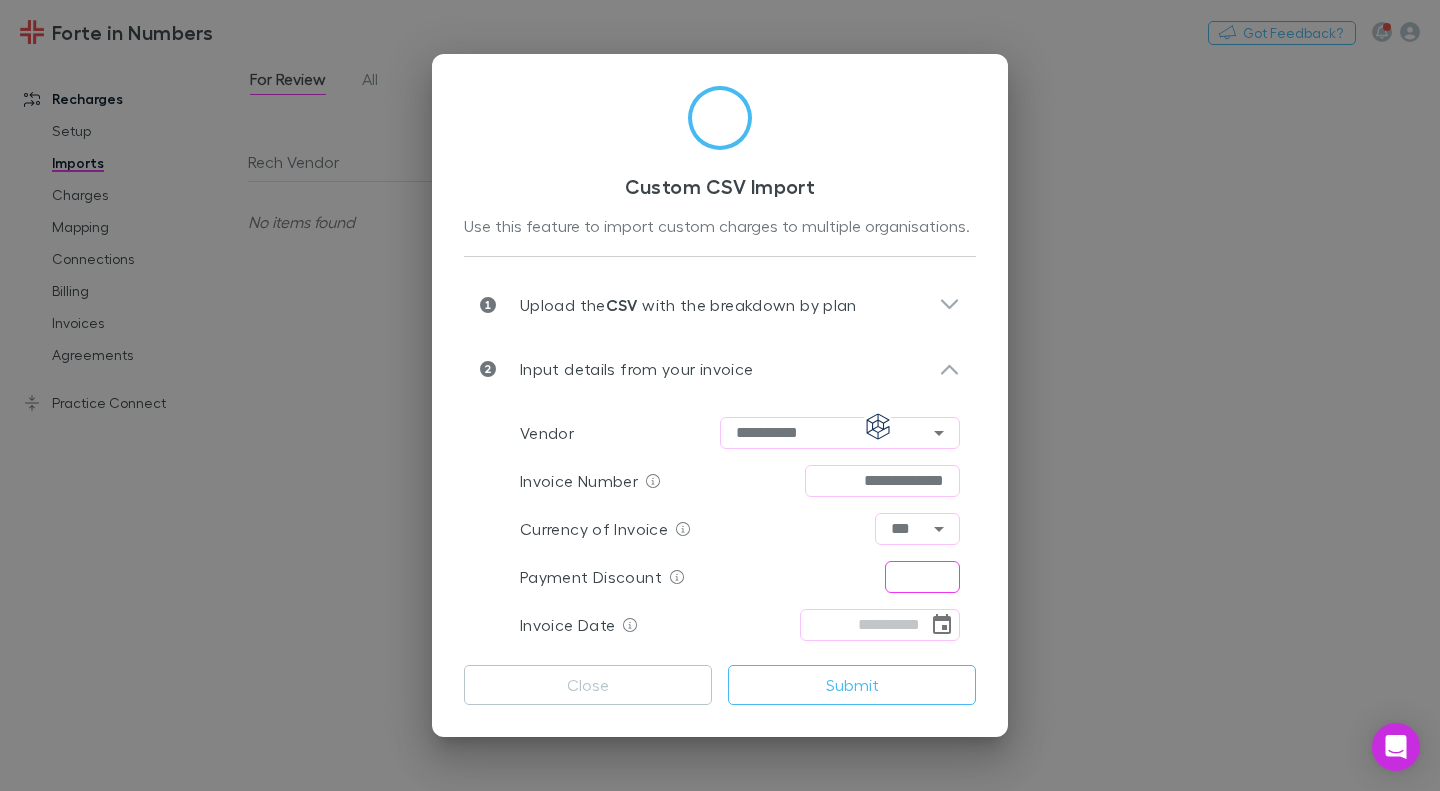 type on "**********" 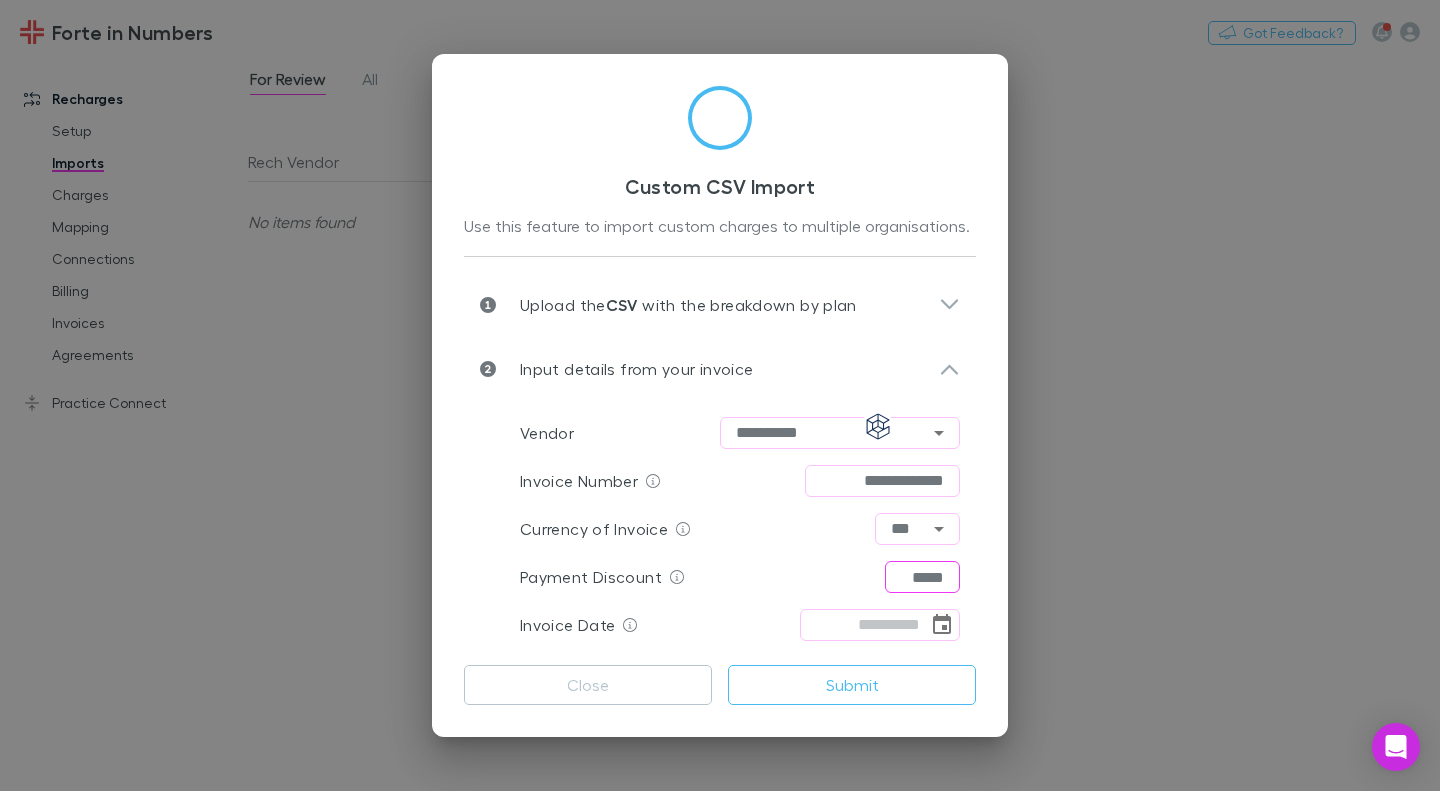 type on "*****" 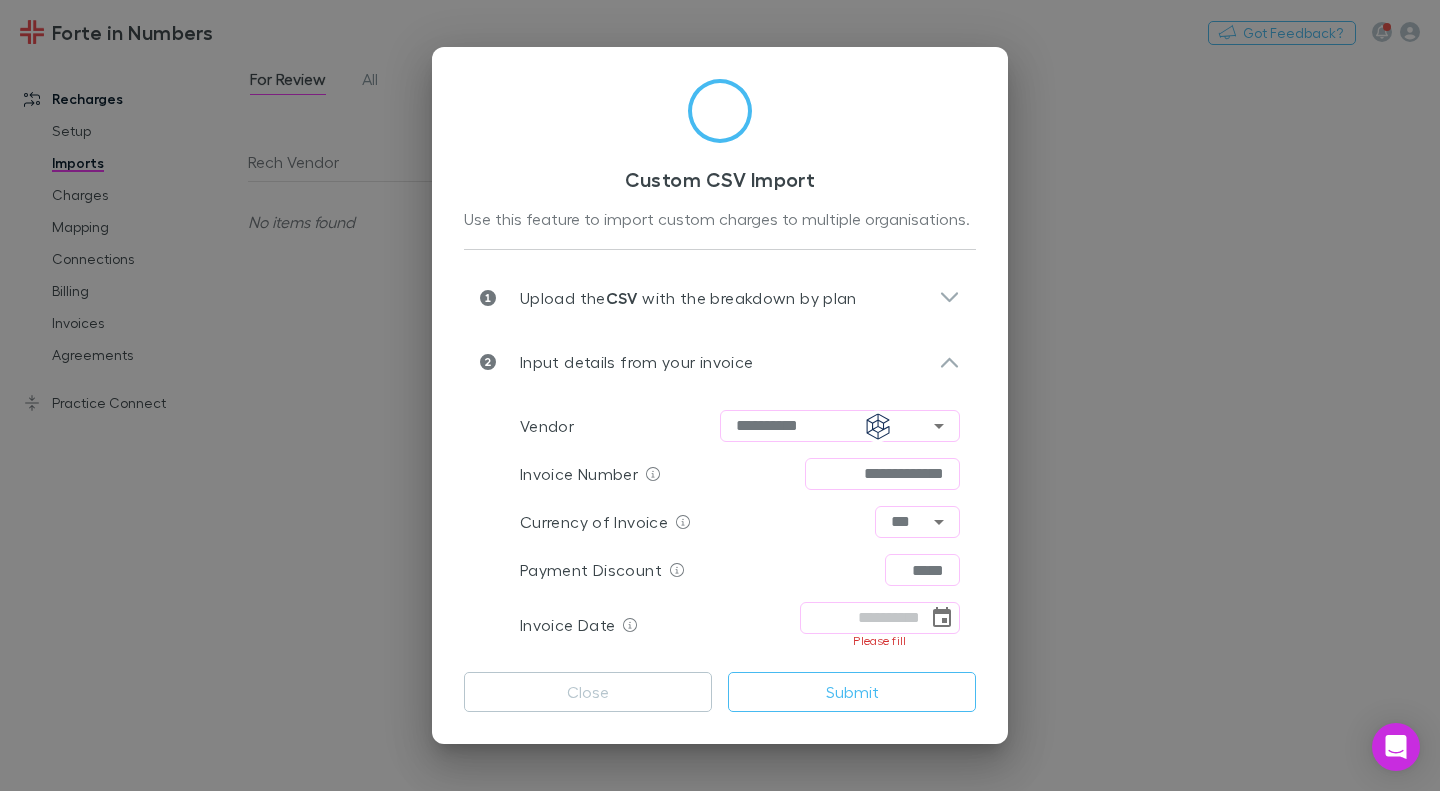 click 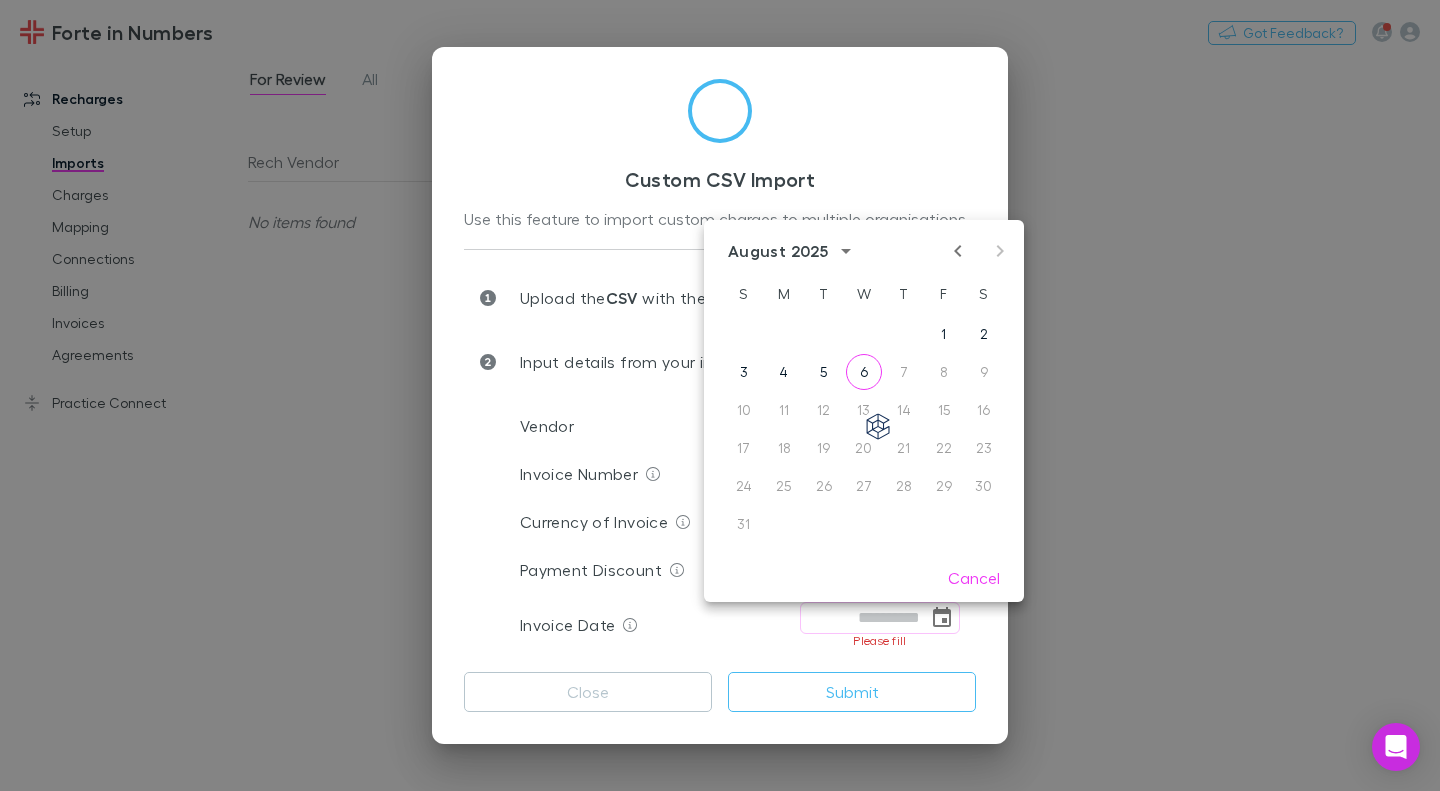 click 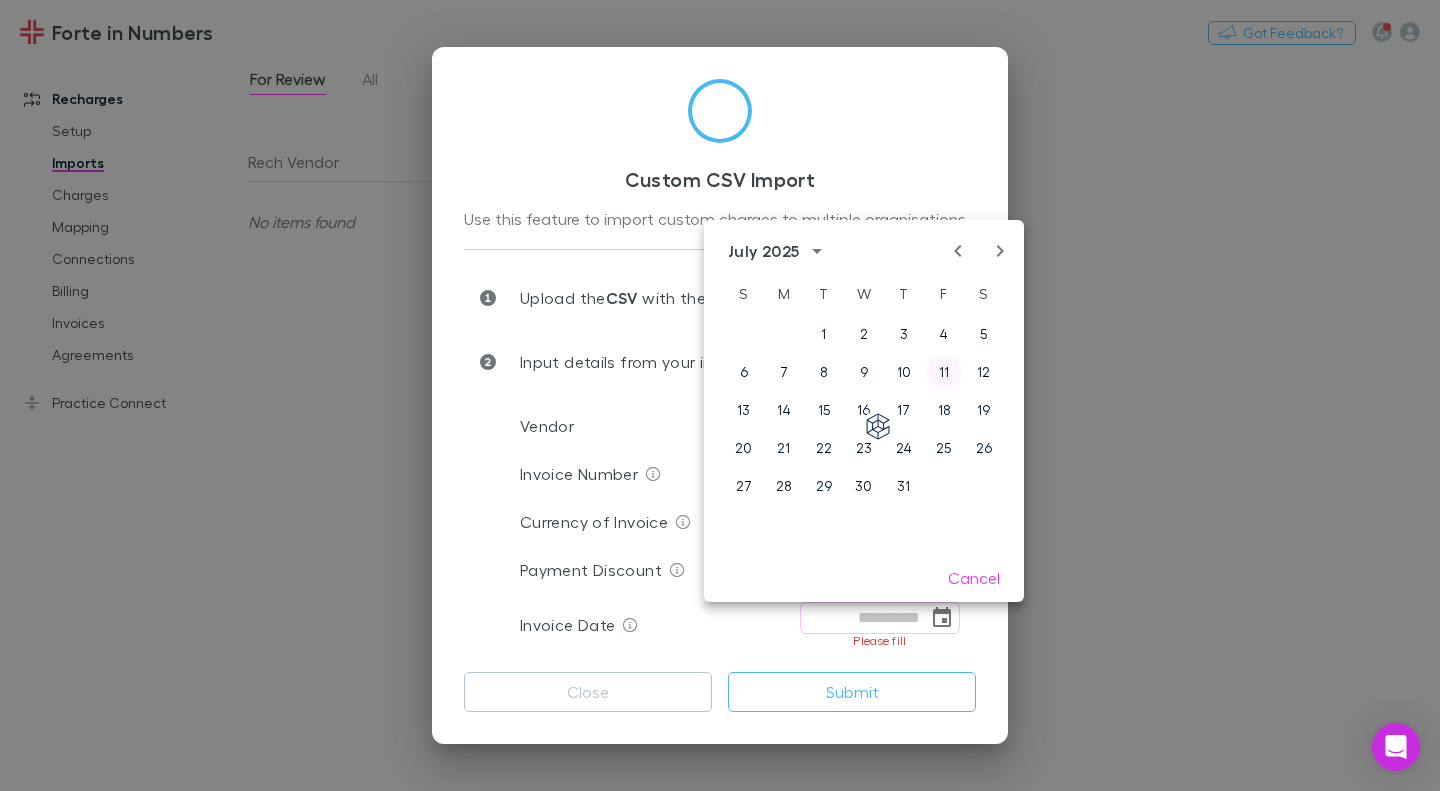 click on "11" at bounding box center (944, 372) 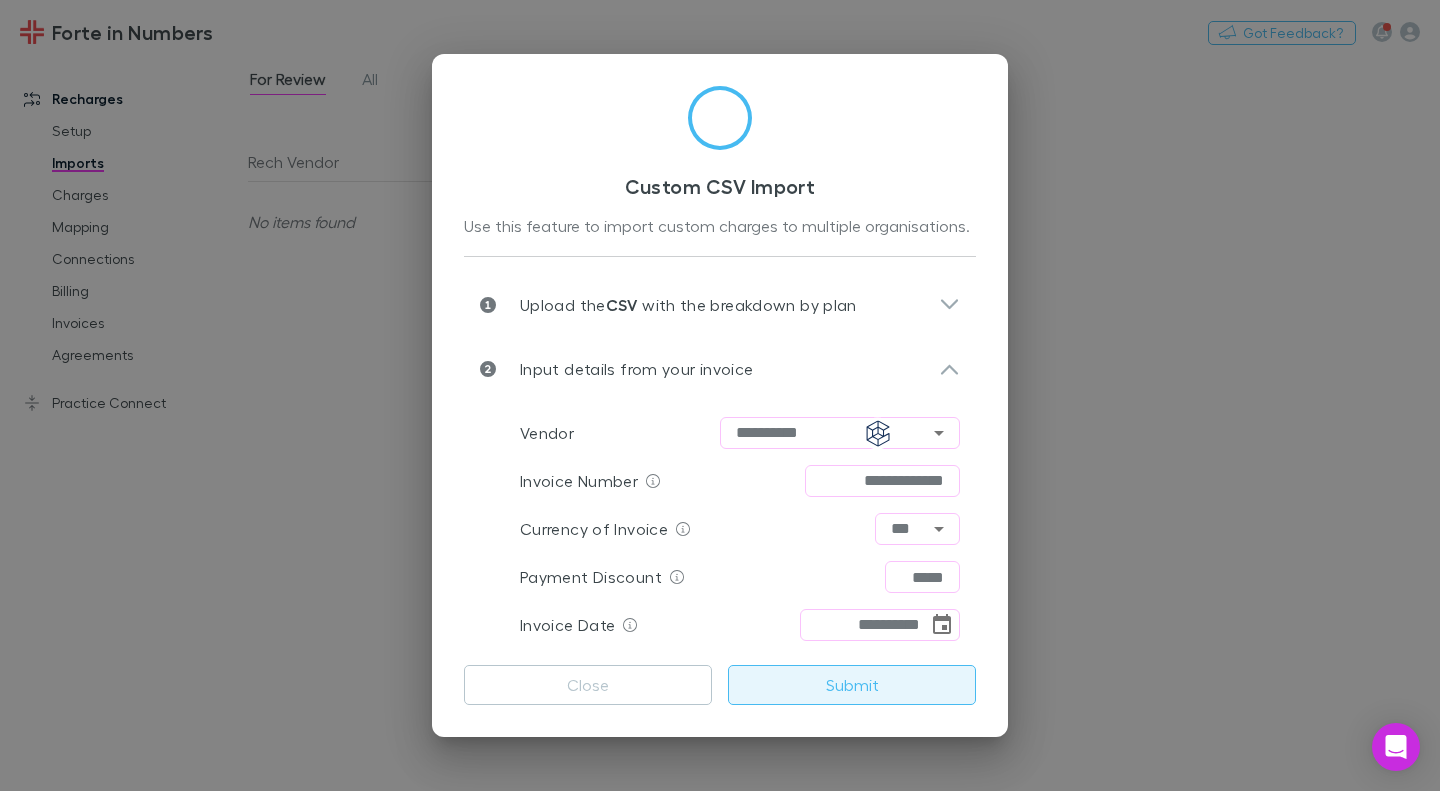 click on "Submit" at bounding box center [852, 685] 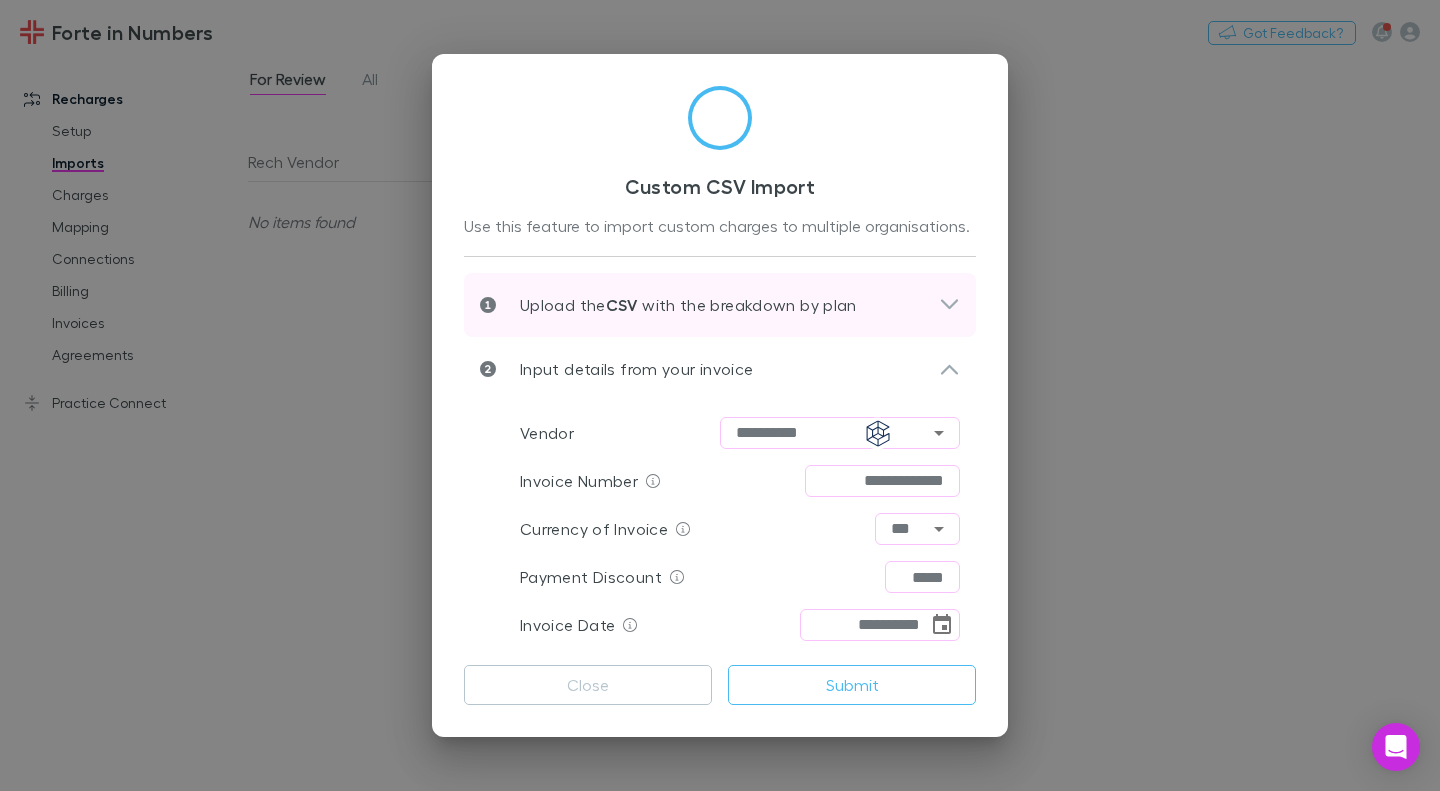 click 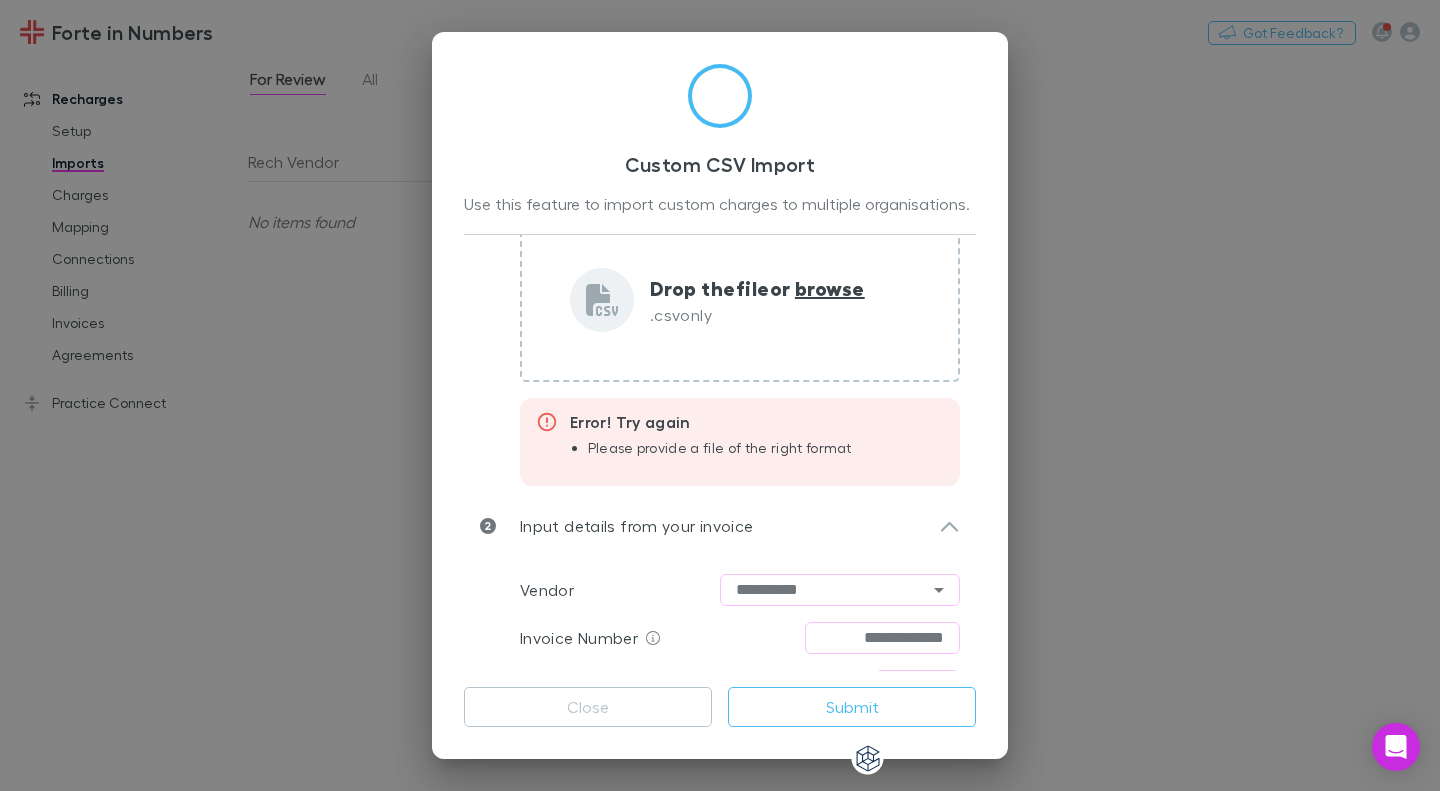 scroll, scrollTop: 169, scrollLeft: 0, axis: vertical 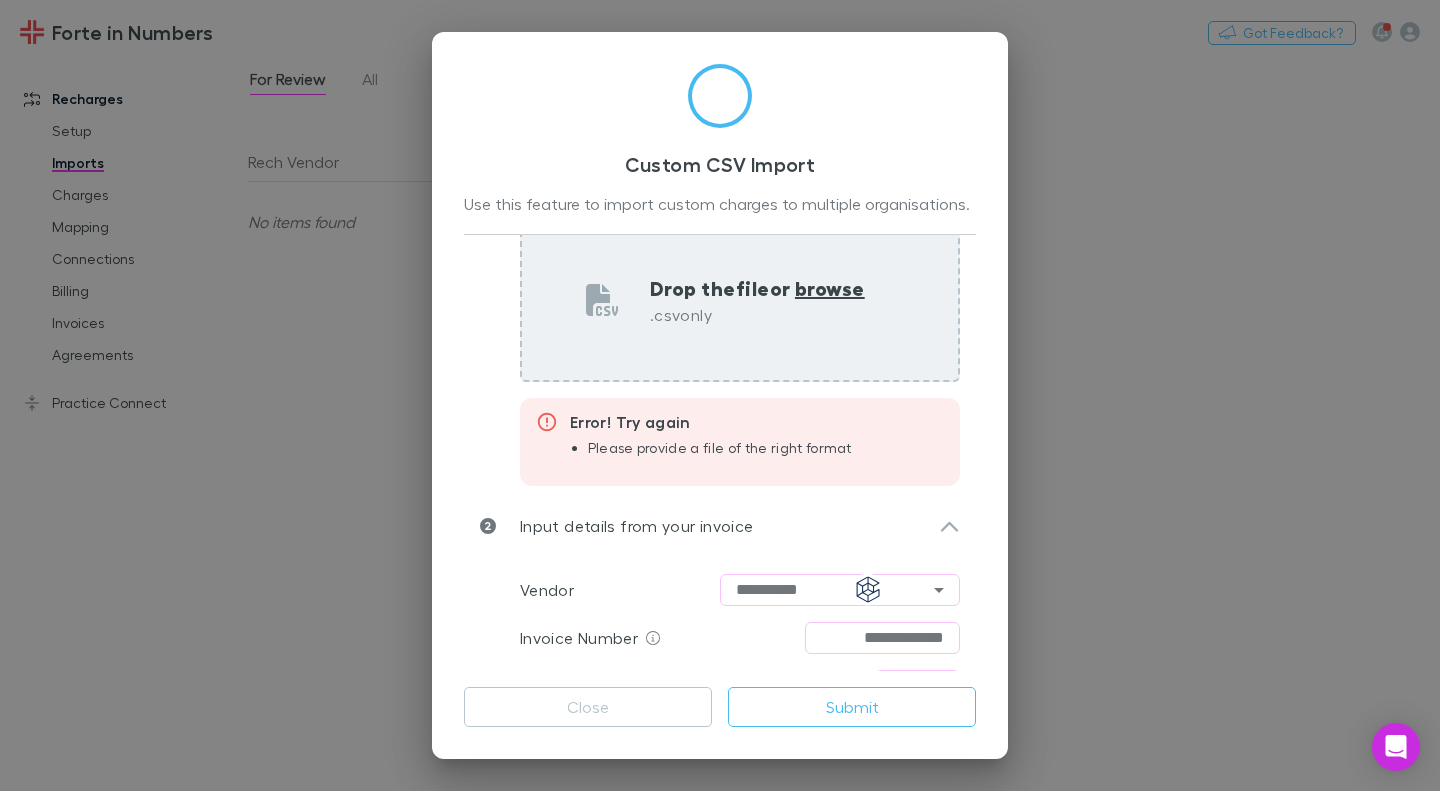 click on "browse" at bounding box center (830, 288) 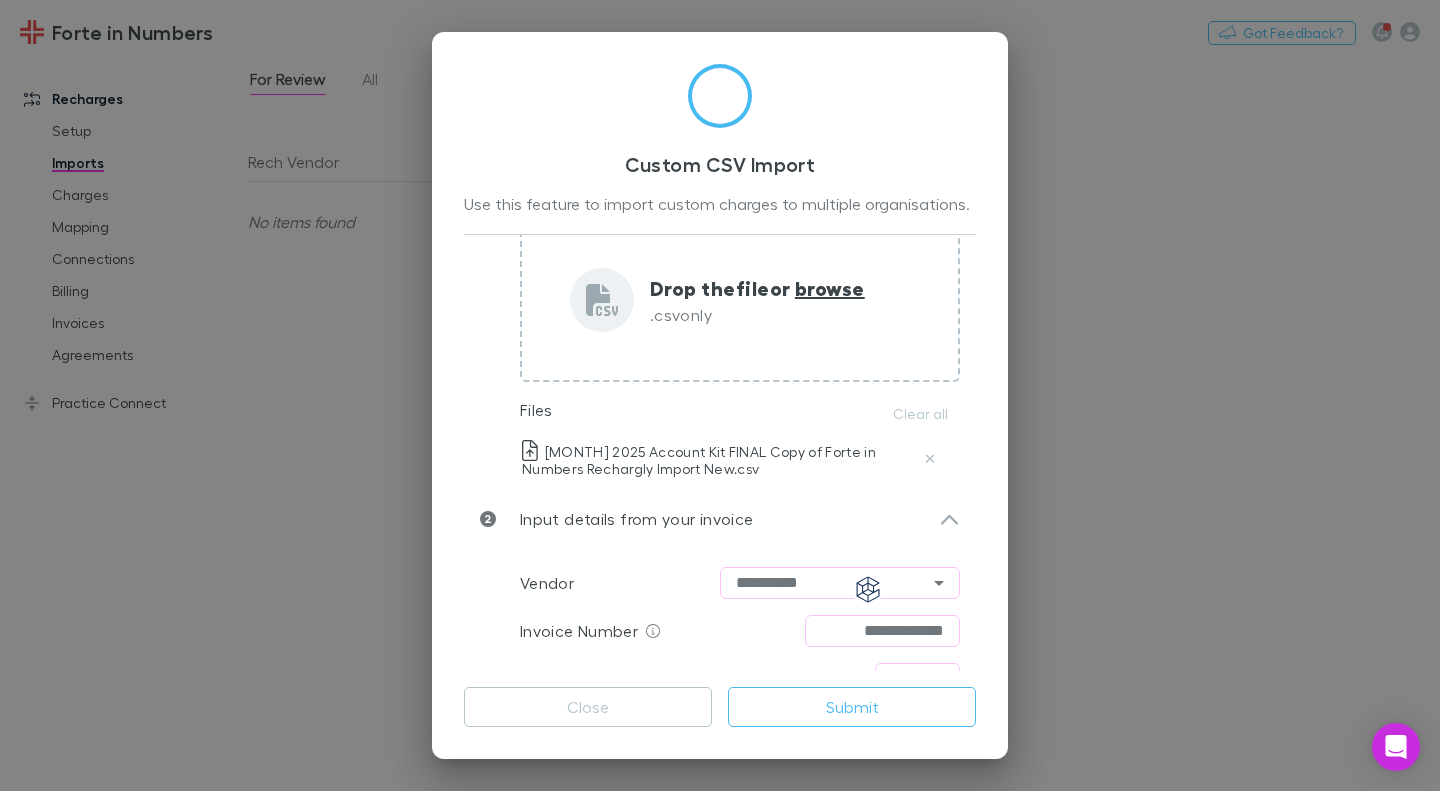 scroll, scrollTop: 297, scrollLeft: 0, axis: vertical 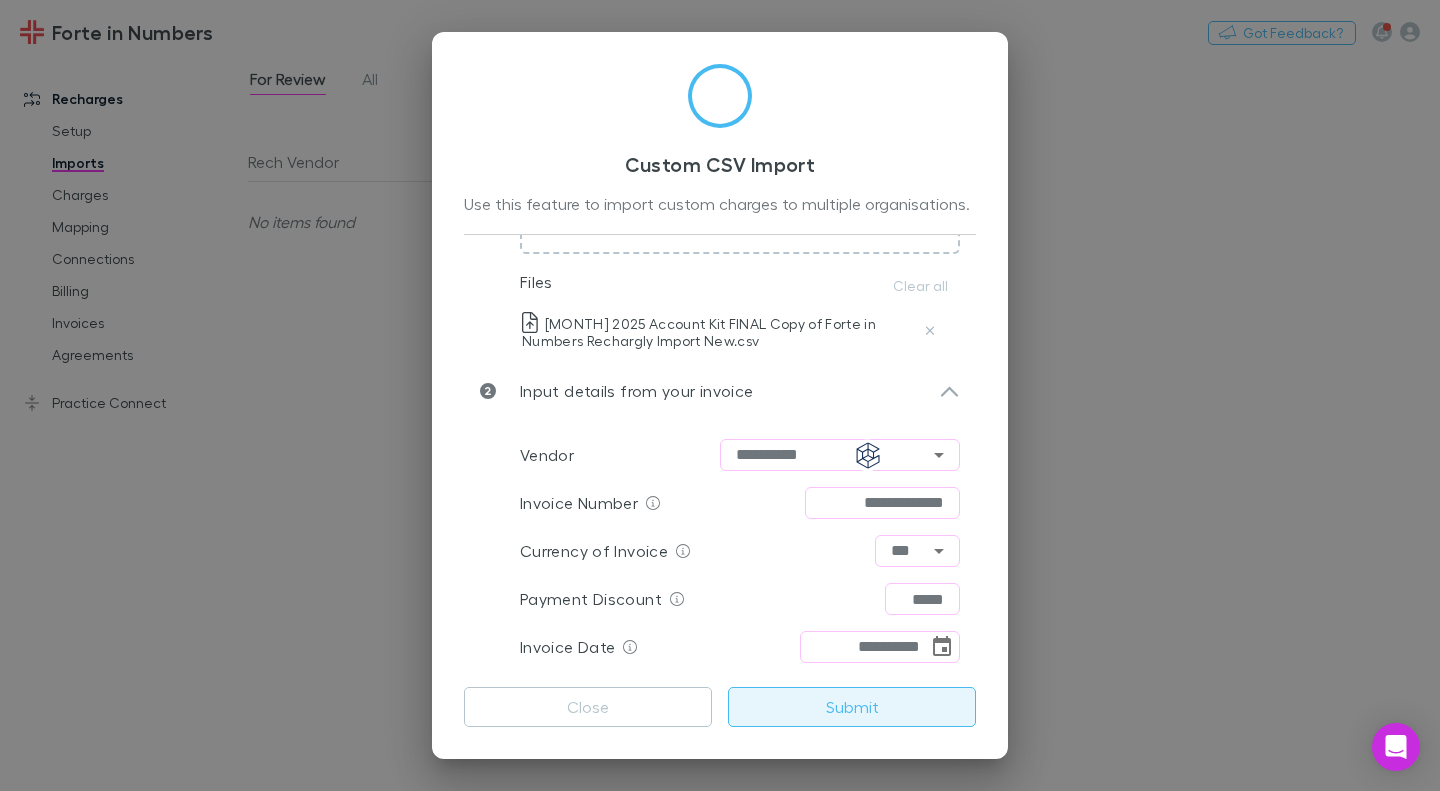 click on "Submit" at bounding box center [852, 707] 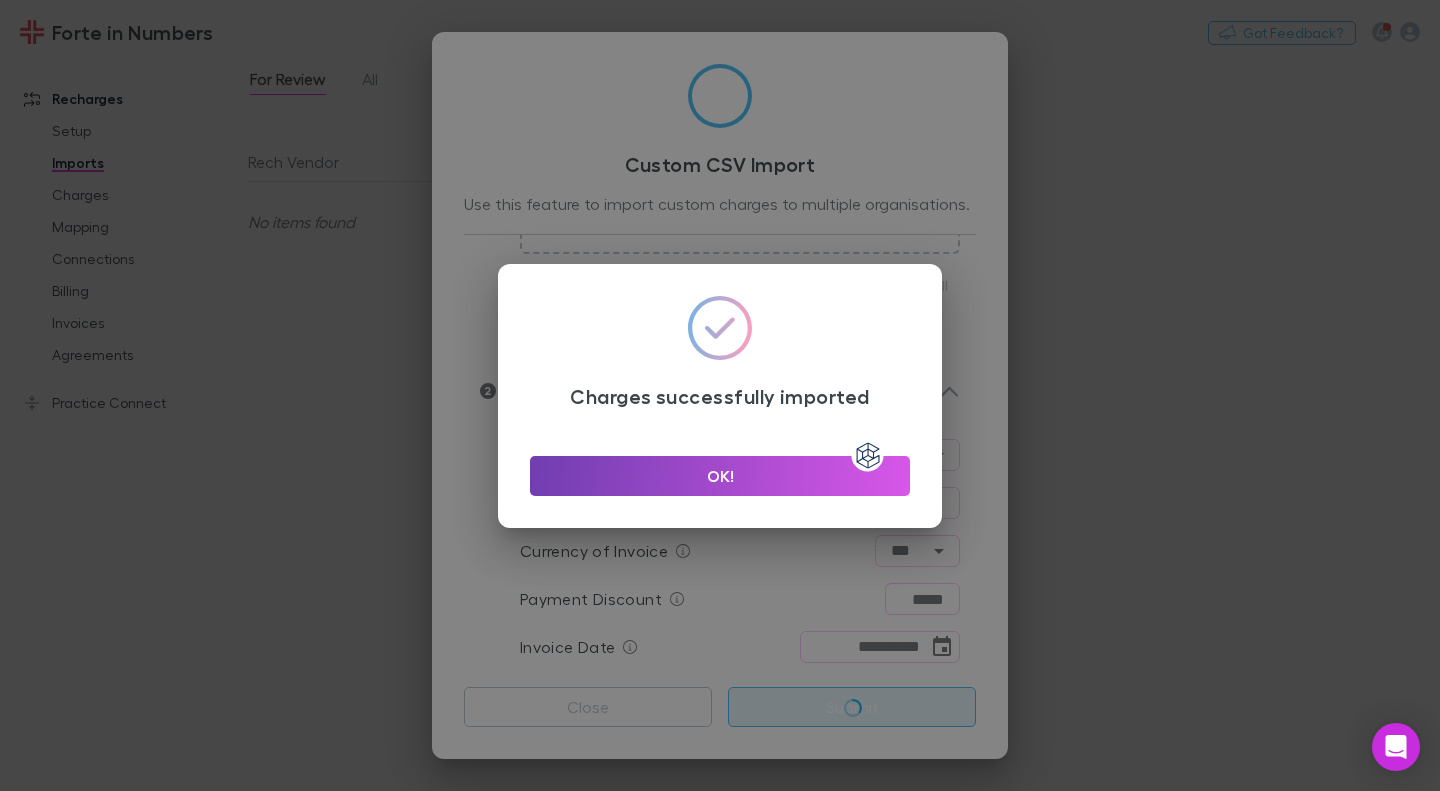 click on "OK!" at bounding box center (720, 476) 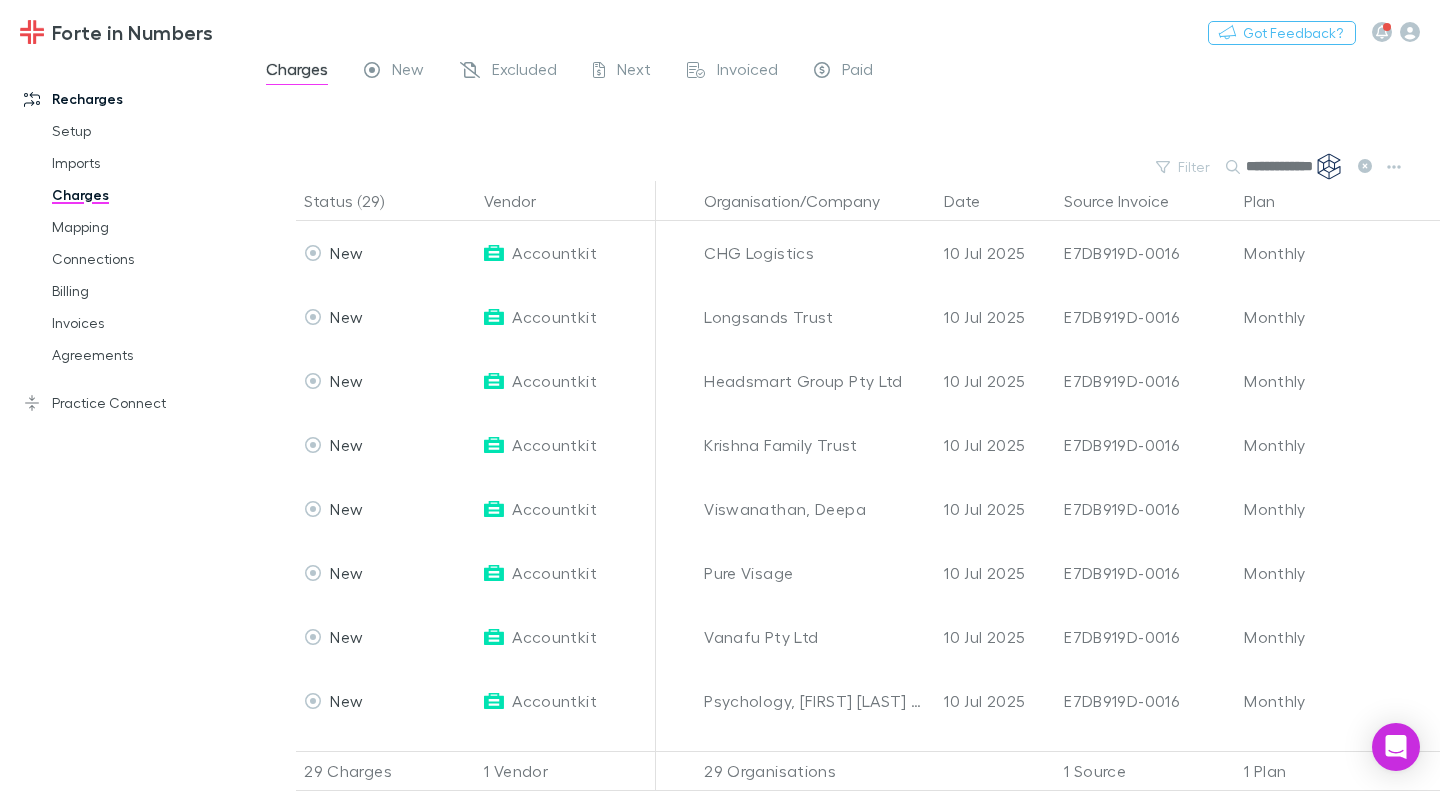click on "Charges   New   Excluded   Next   Invoiced   Paid" at bounding box center [844, 75] 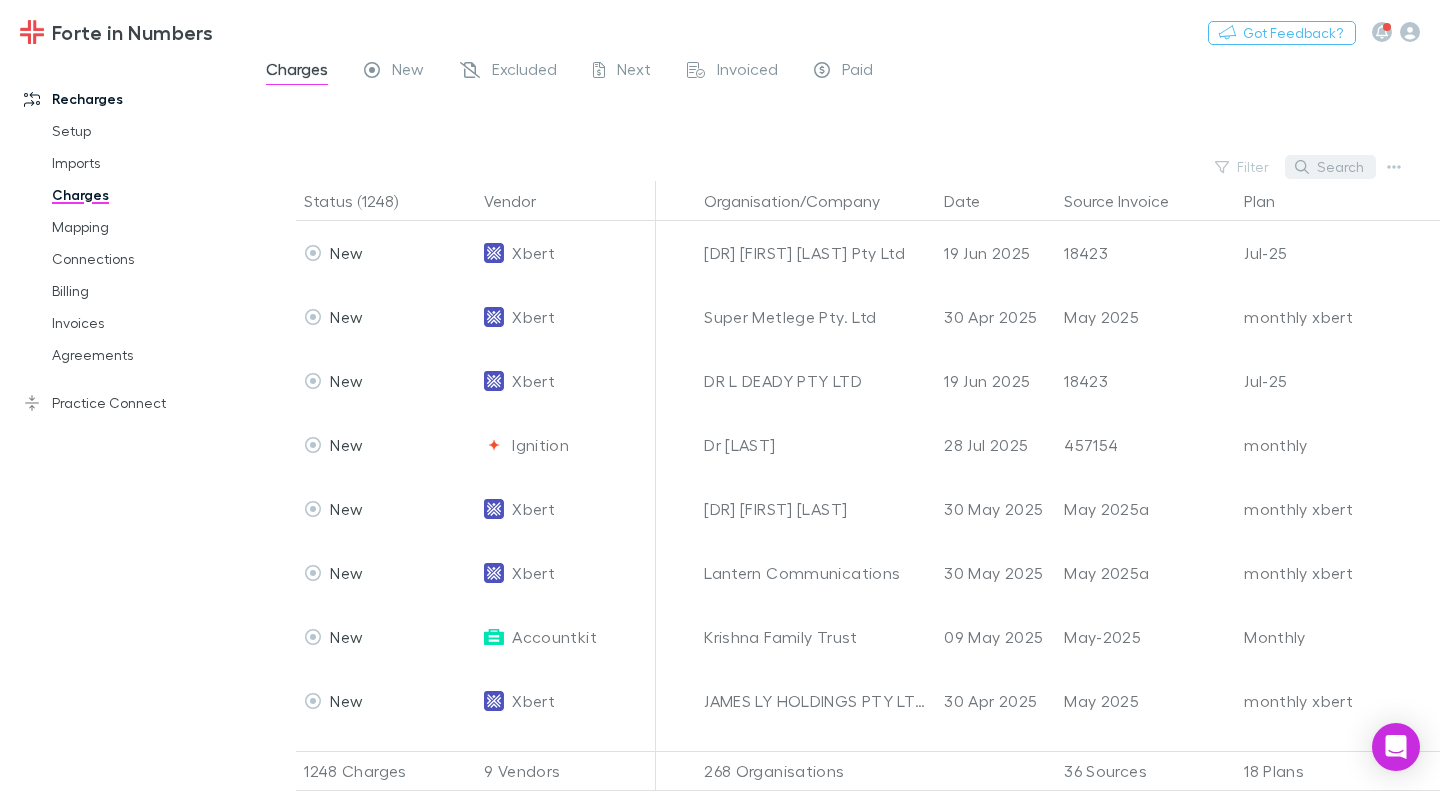 click on "Search" at bounding box center (1330, 167) 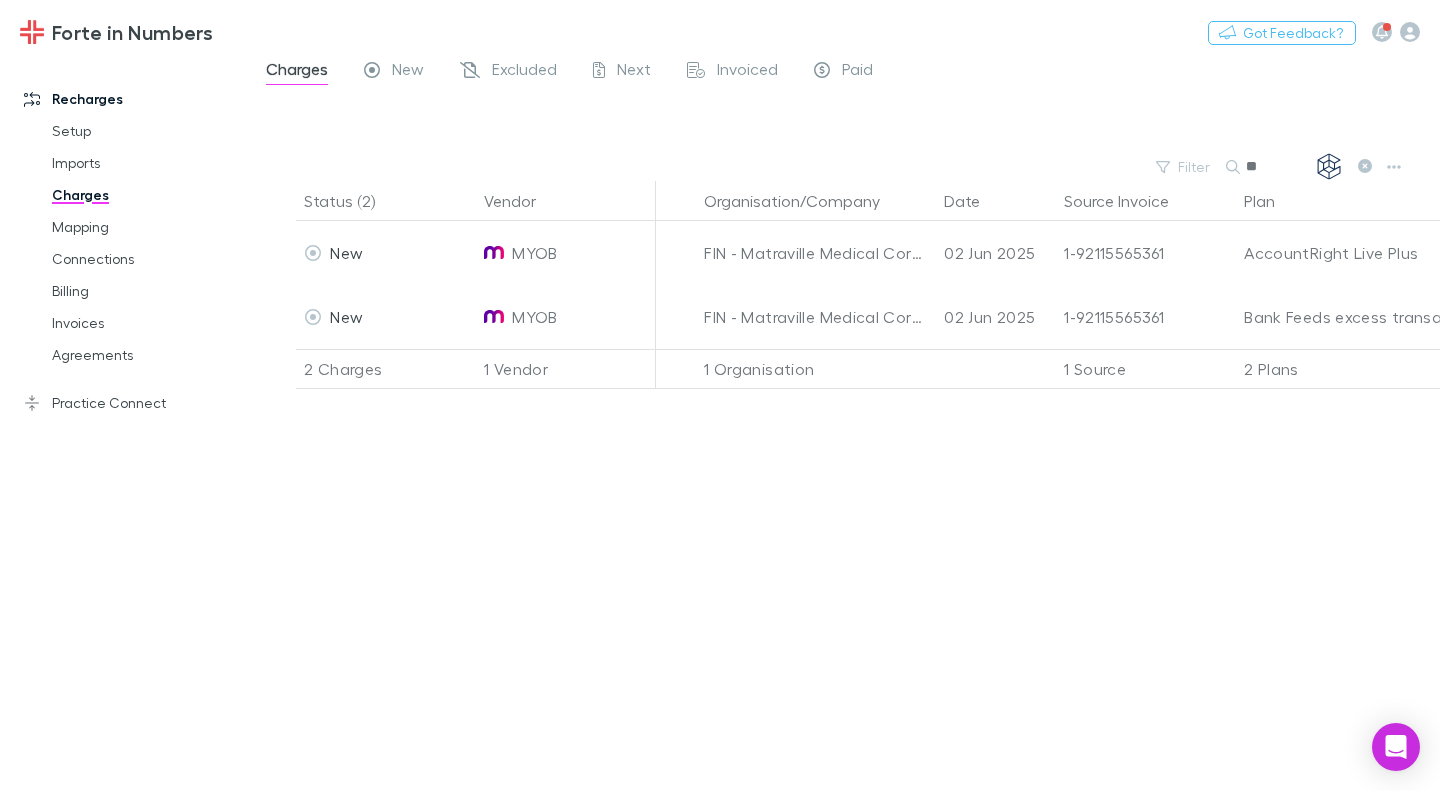 type on "*" 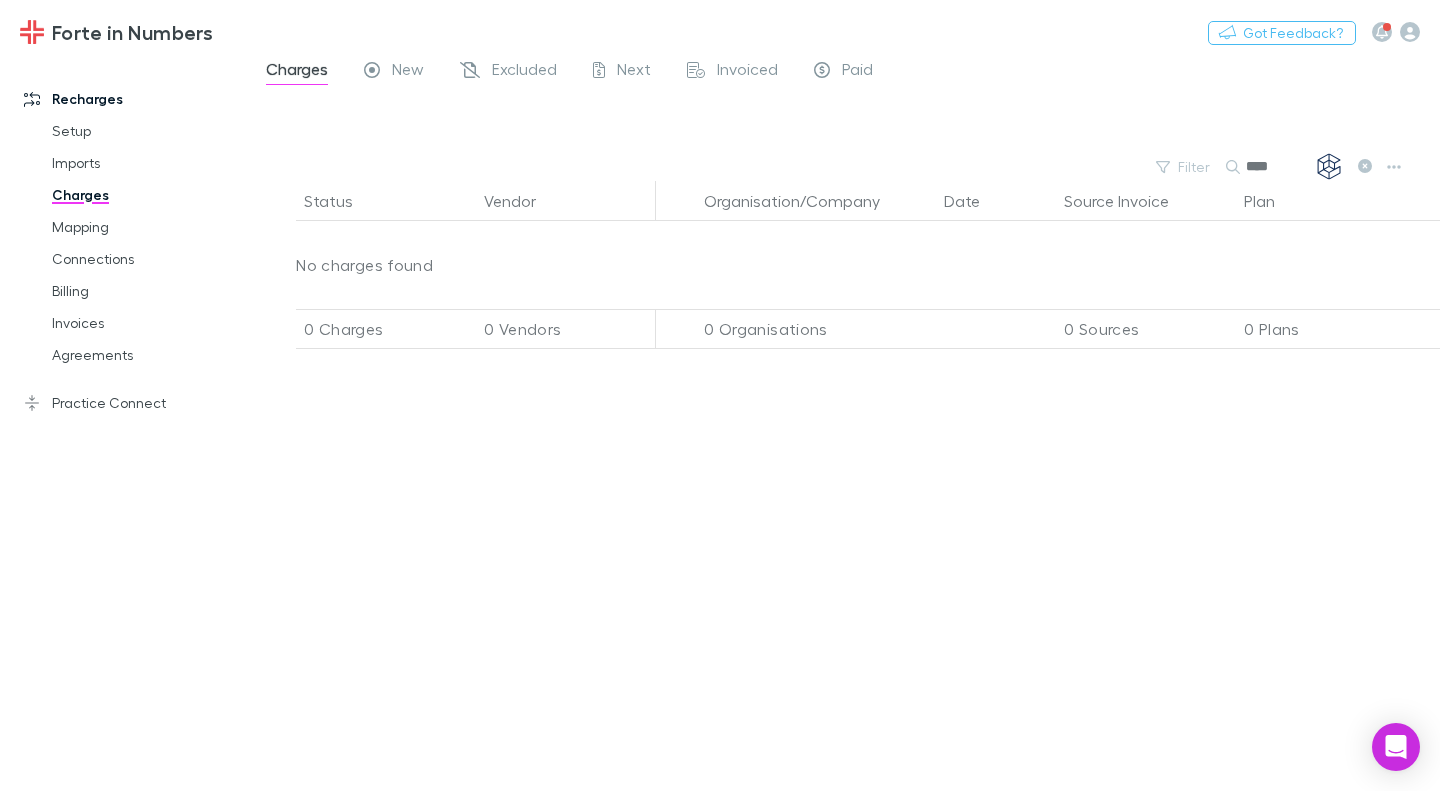 type on "****" 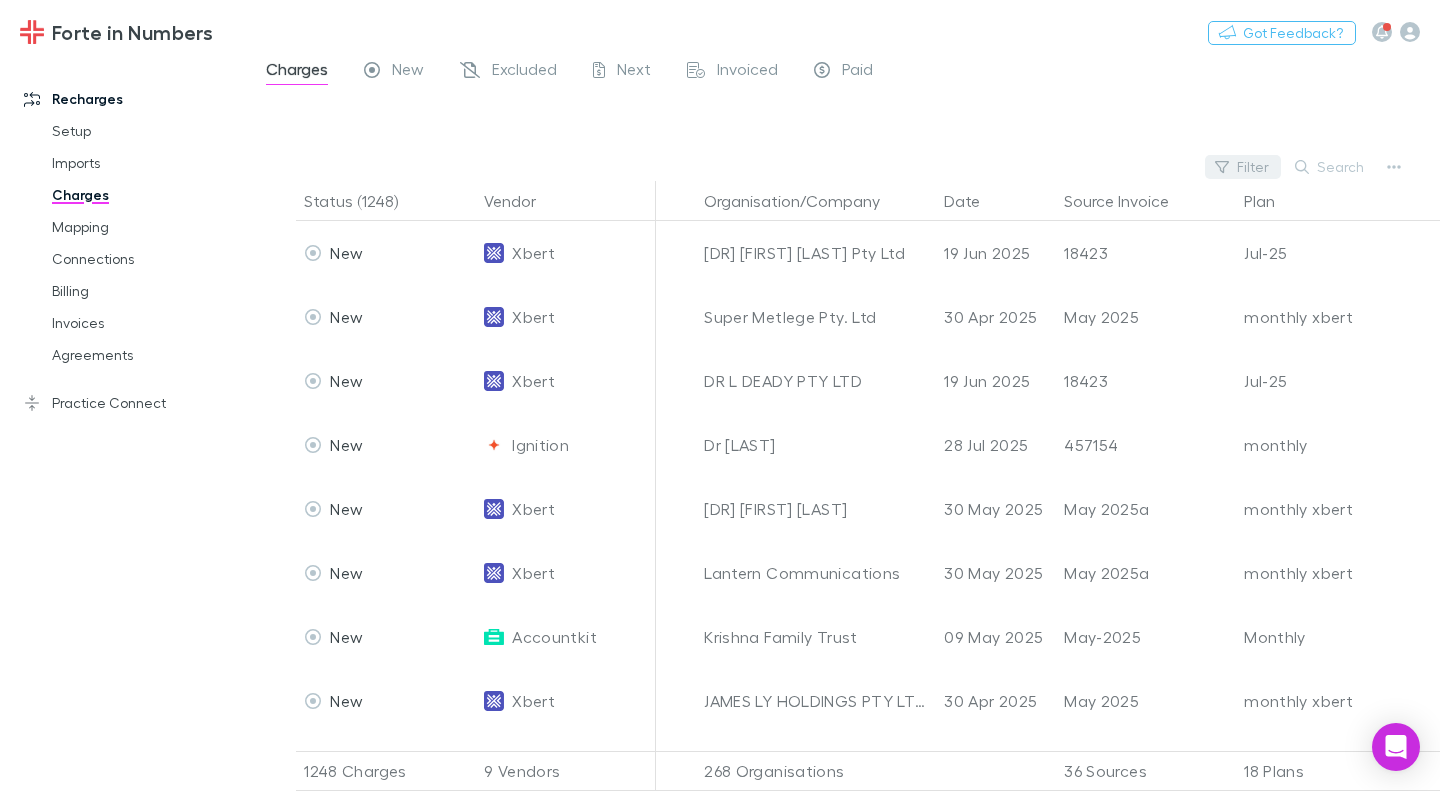 click on "Filter" at bounding box center [1243, 167] 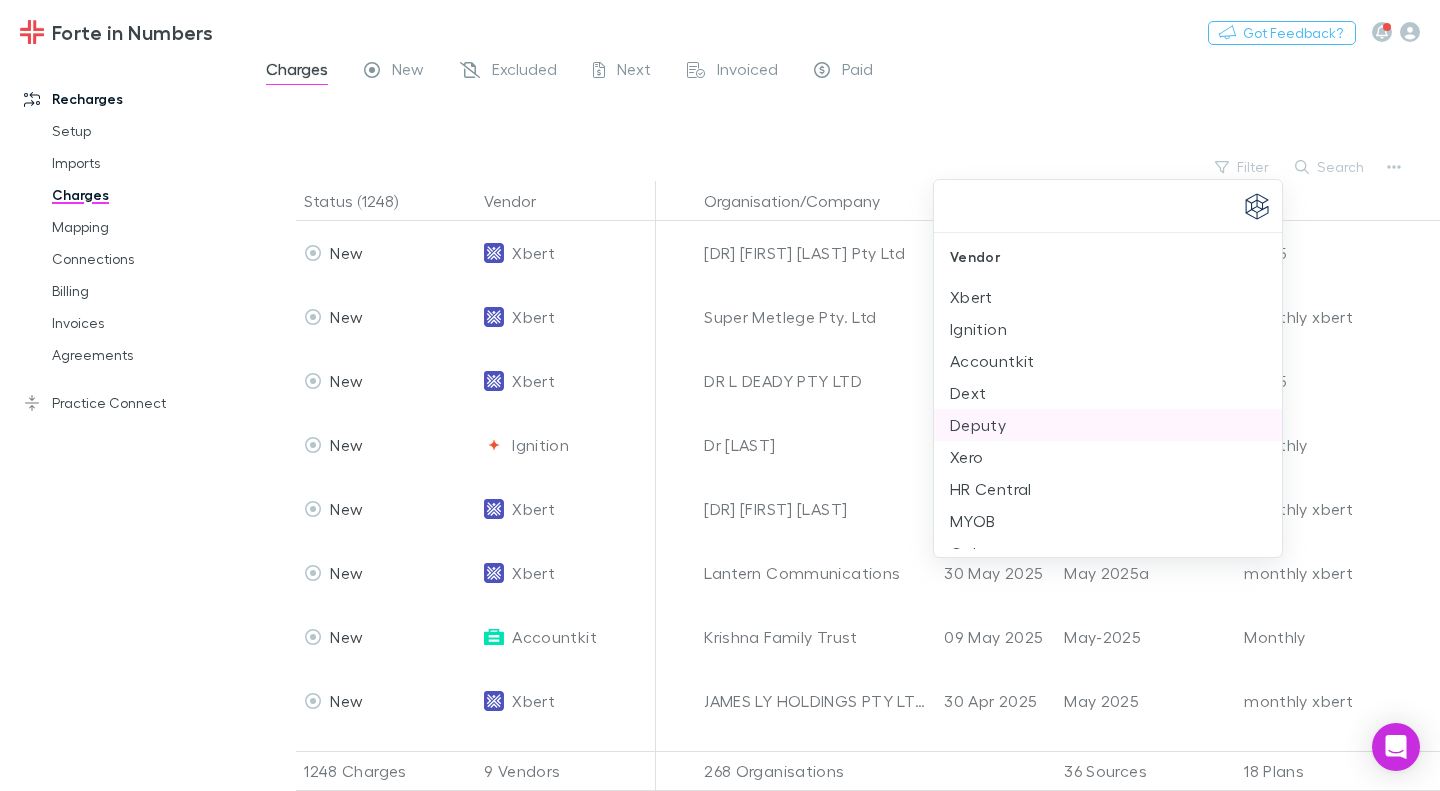 click on "Deputy" at bounding box center [1108, 425] 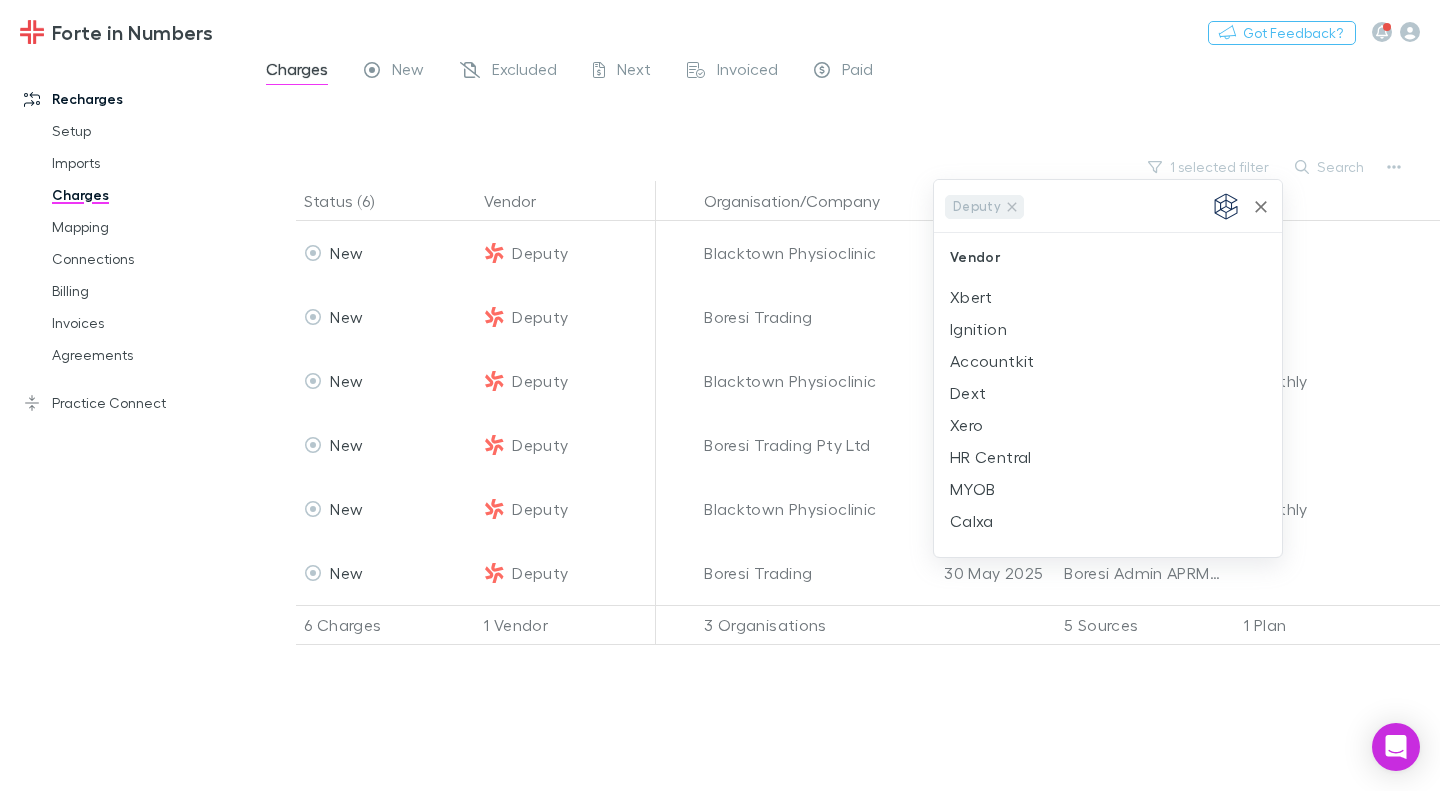 click at bounding box center (720, 395) 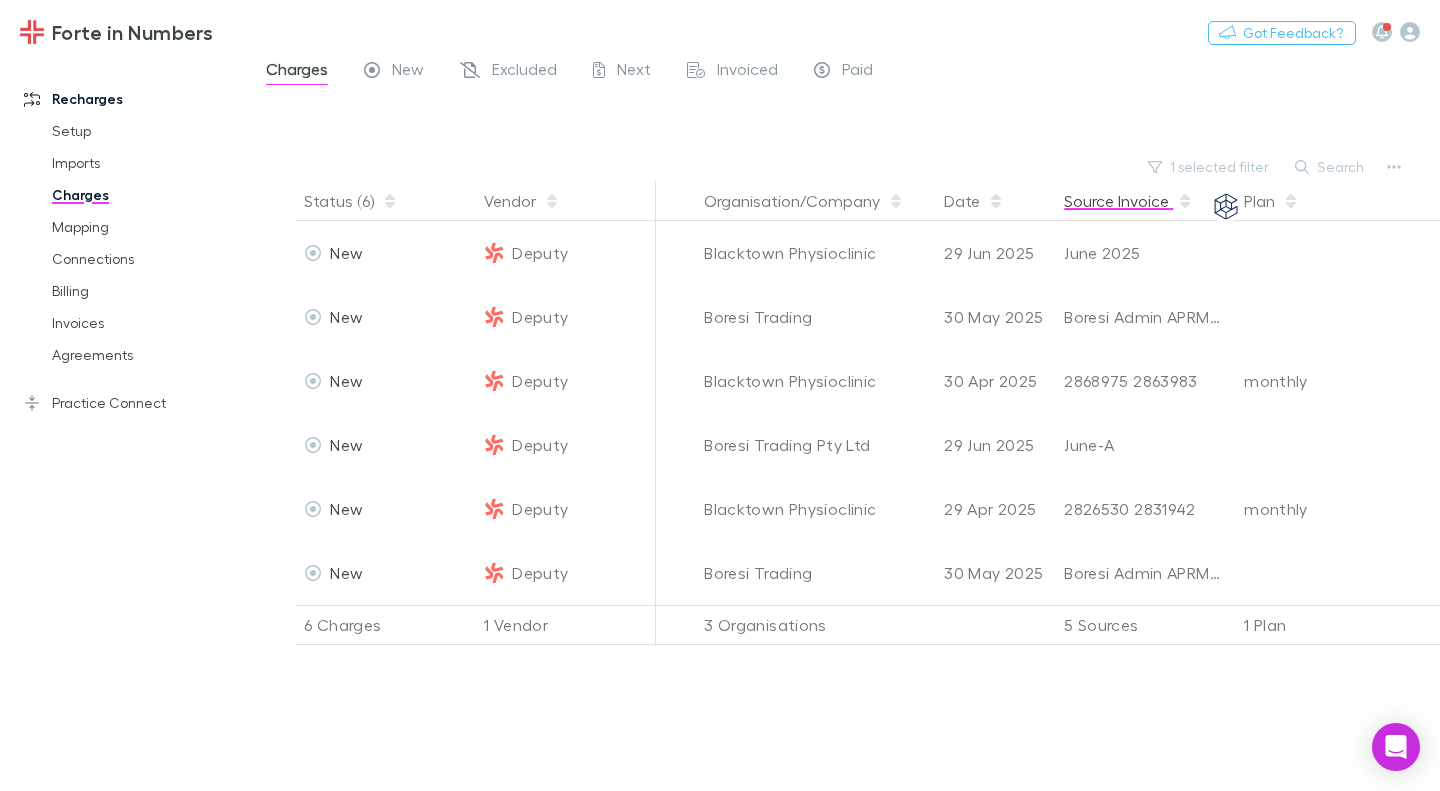 click on "Source Invoice" at bounding box center [1128, 201] 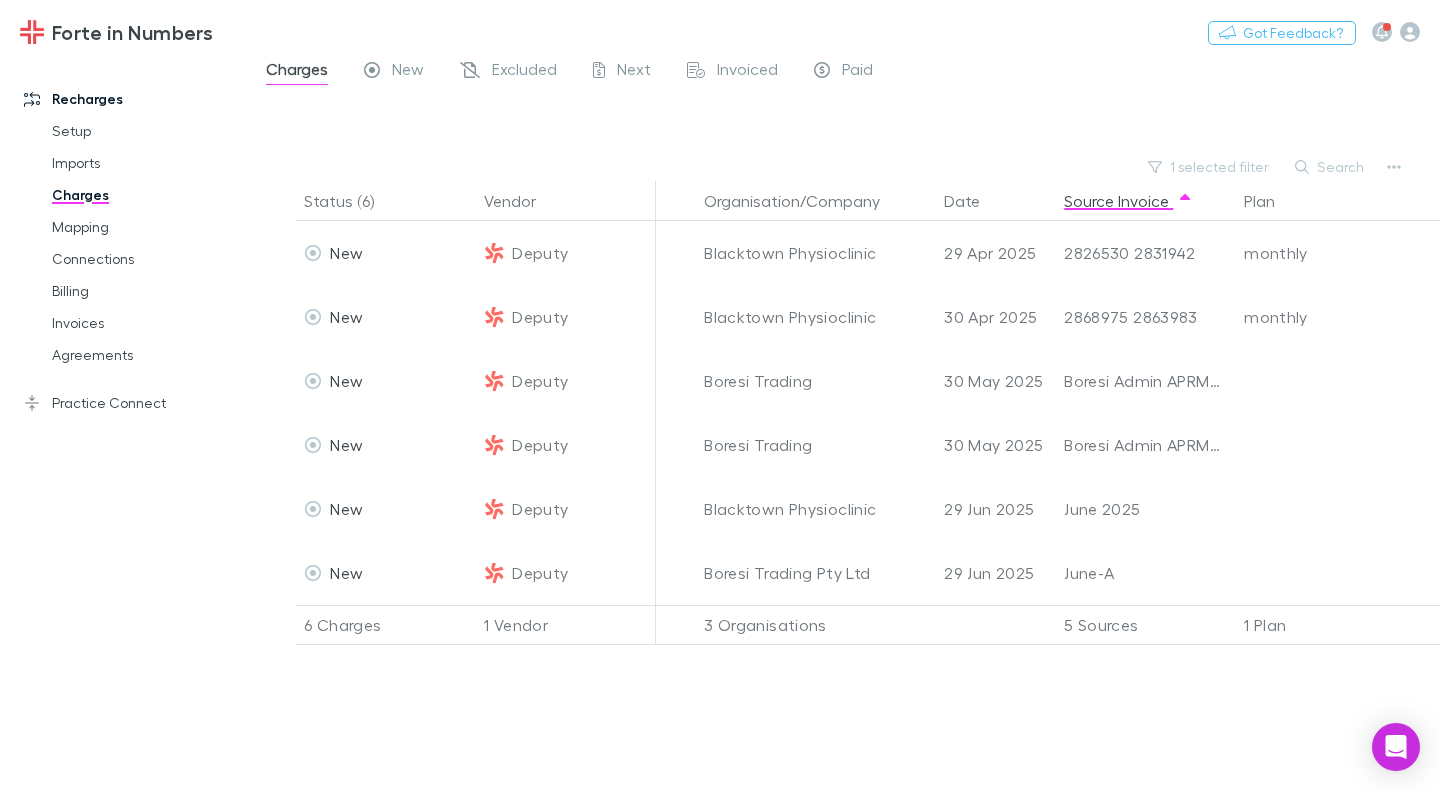 click at bounding box center (862, 123) 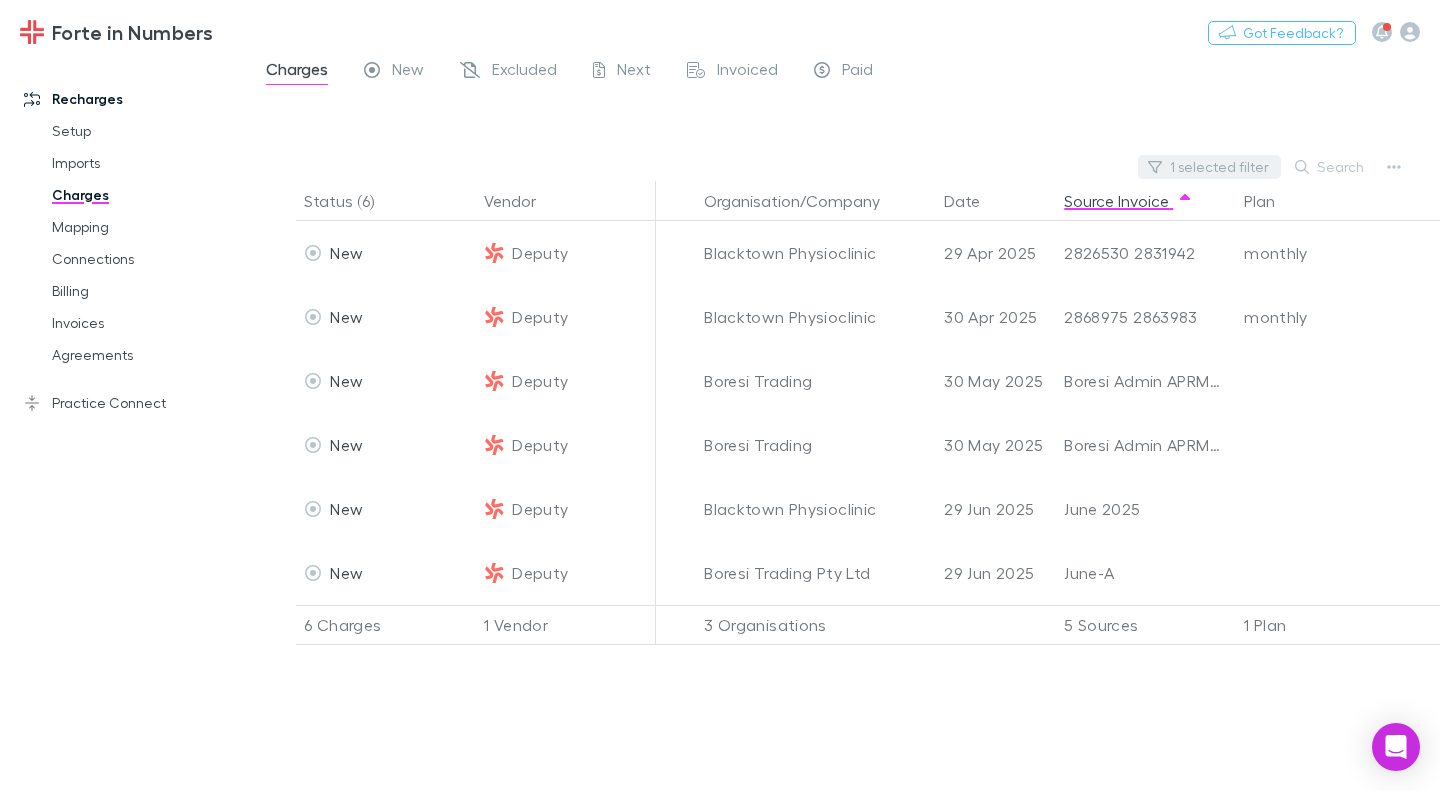 click on "1 selected filter" at bounding box center [1209, 167] 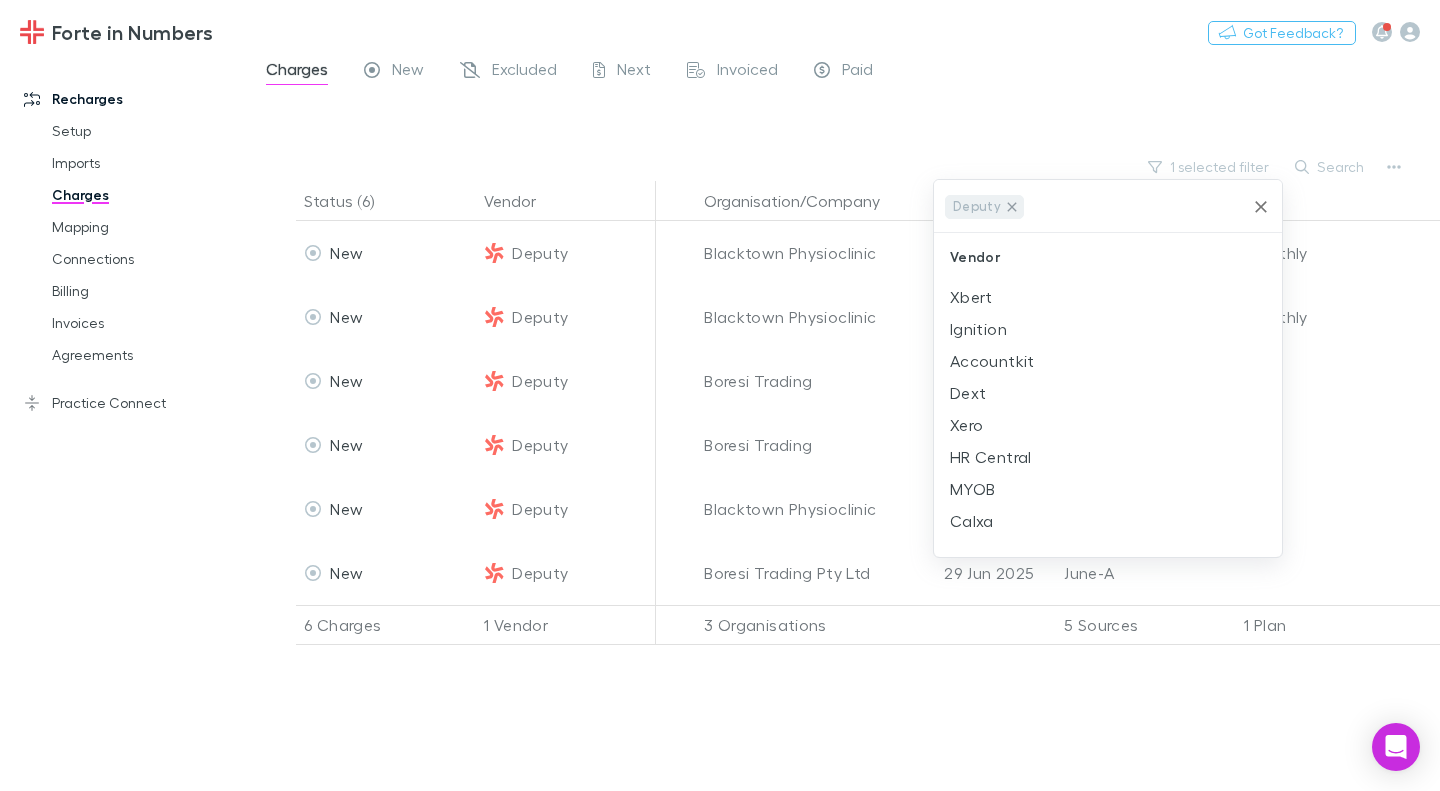 click 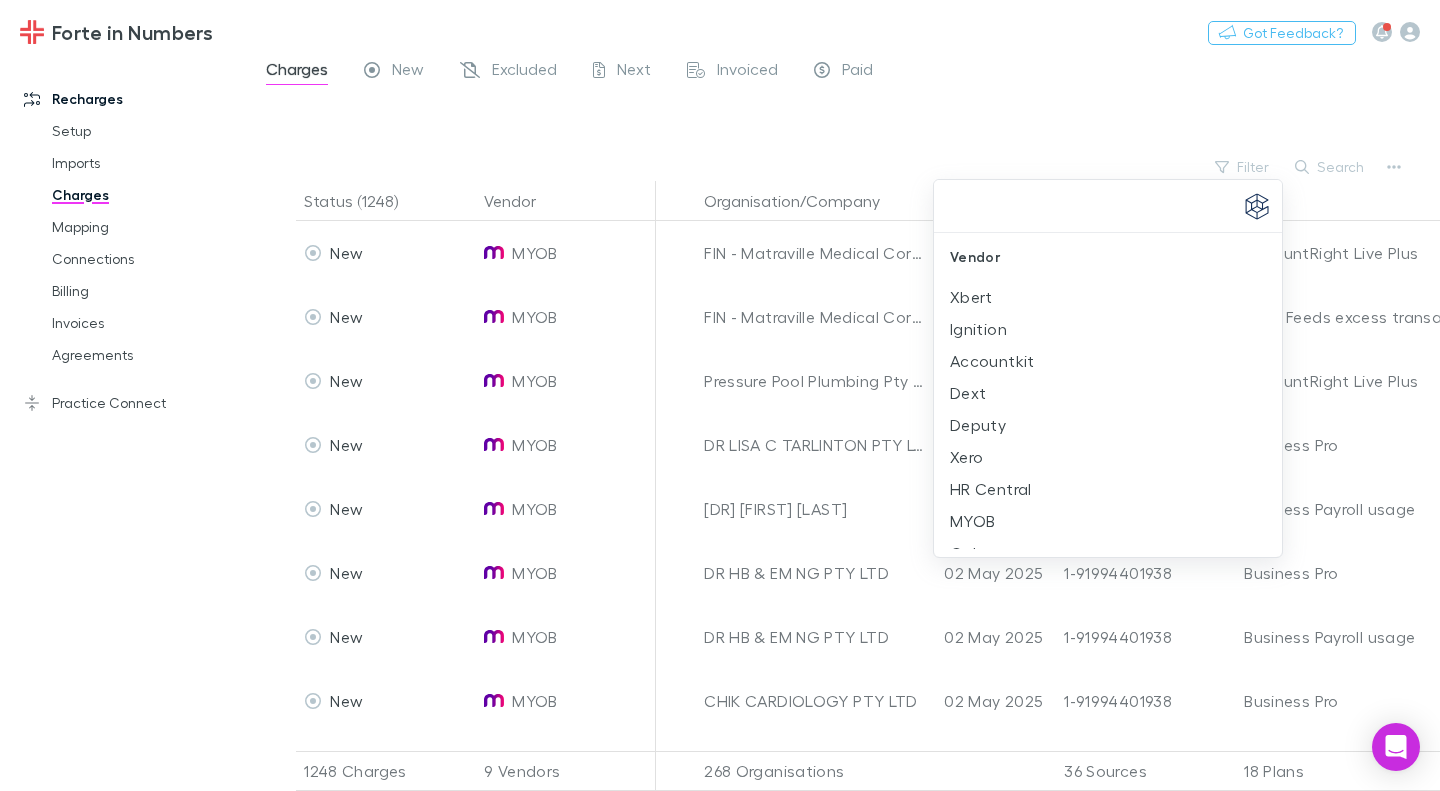 click at bounding box center [1108, 206] 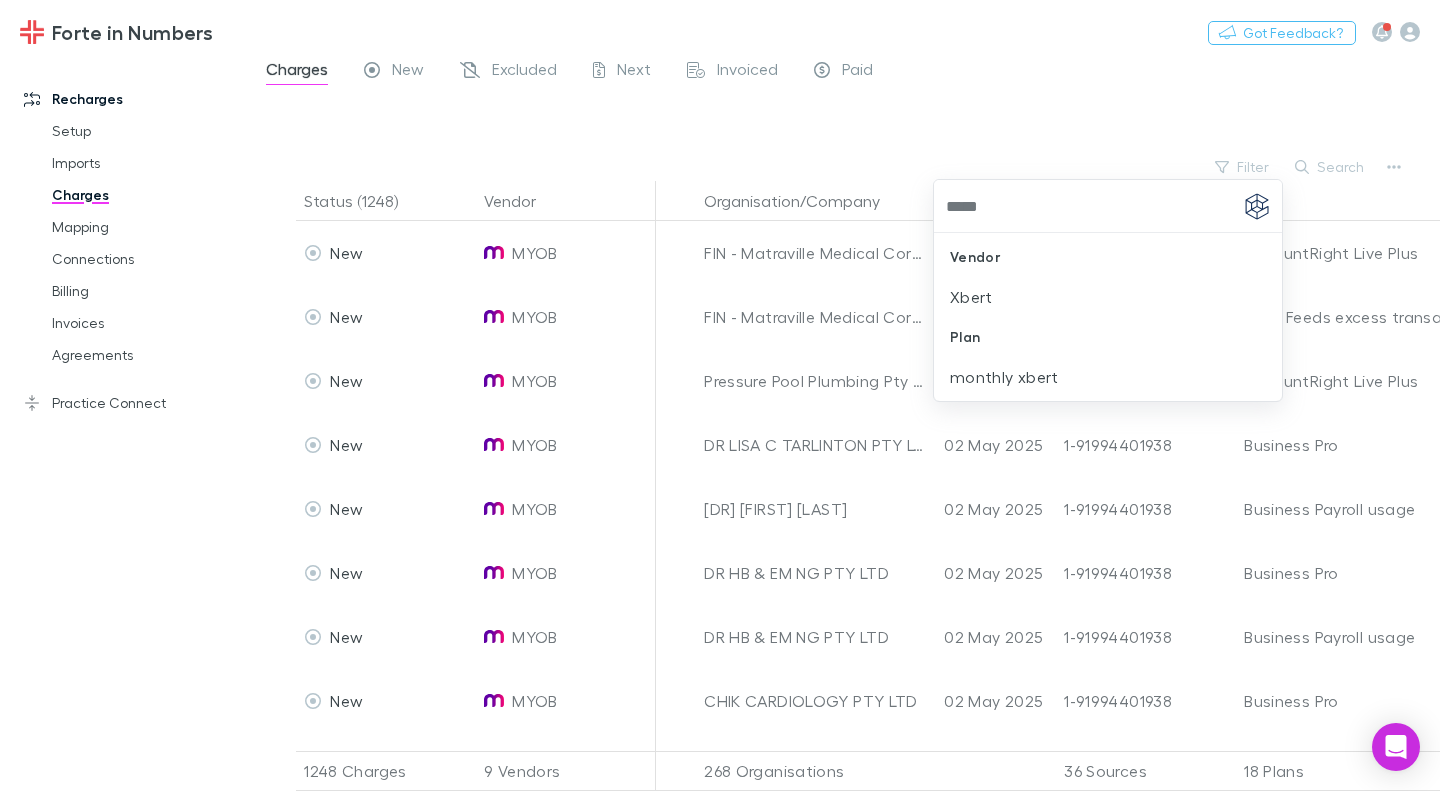 type on "*****" 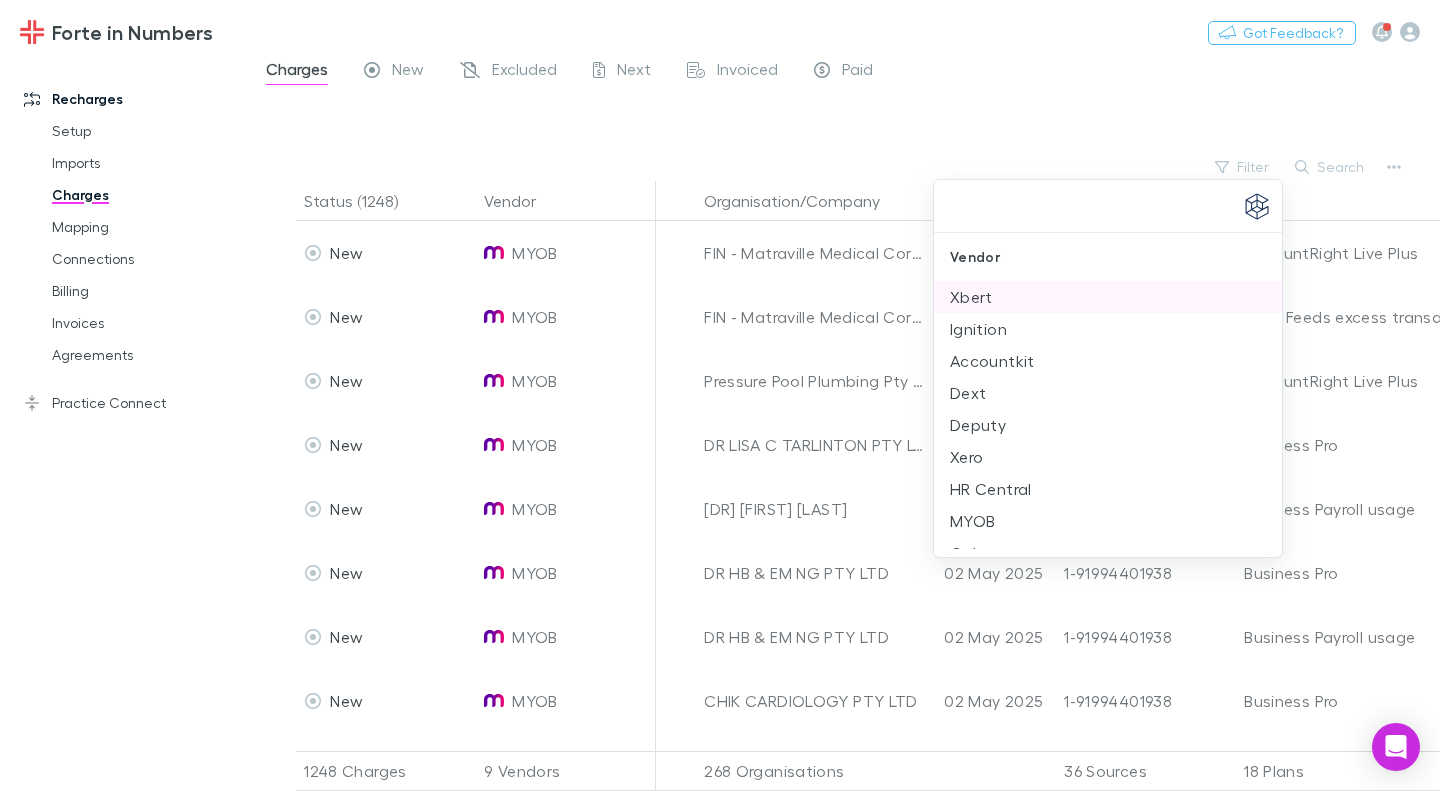 click on "Xbert" at bounding box center [1108, 297] 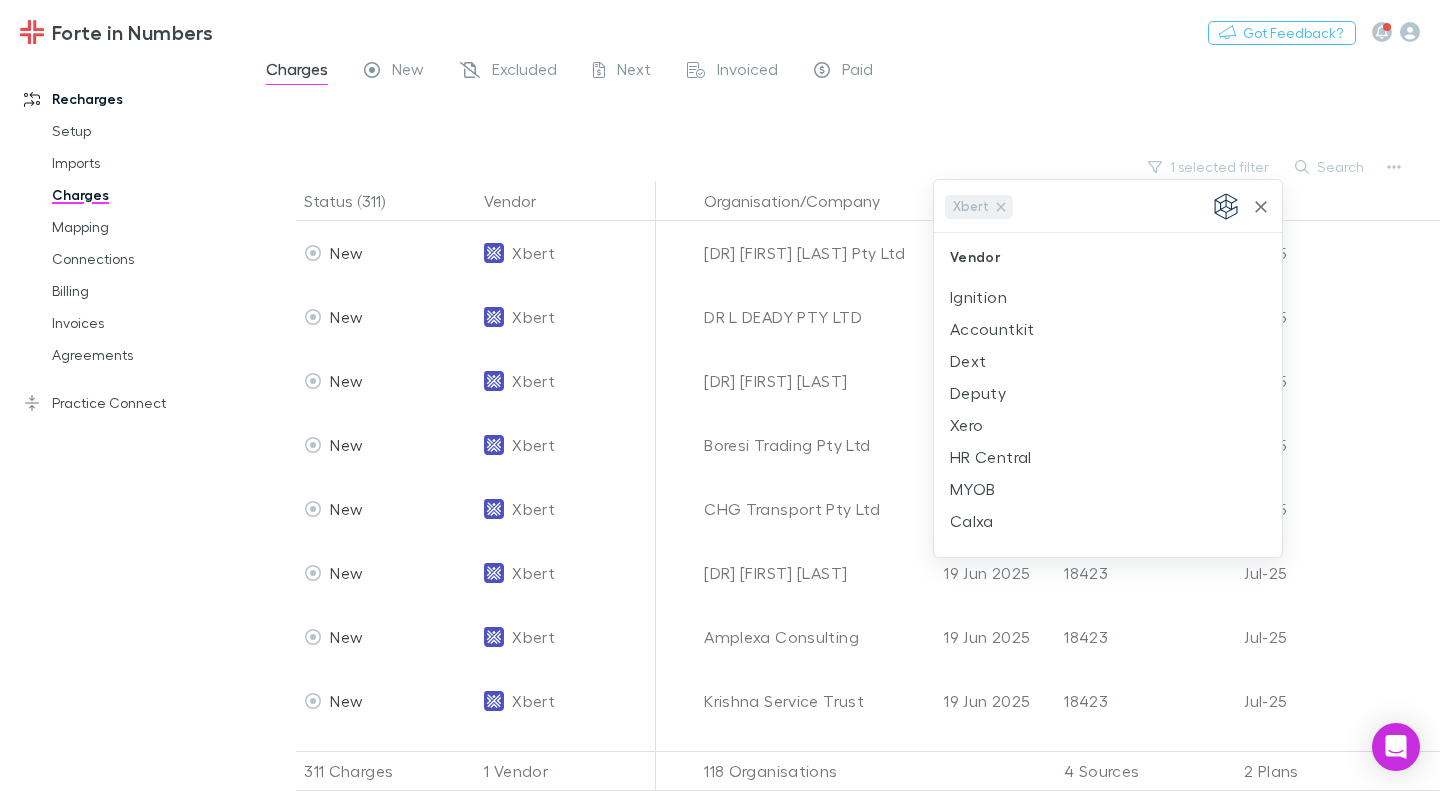 click at bounding box center (720, 395) 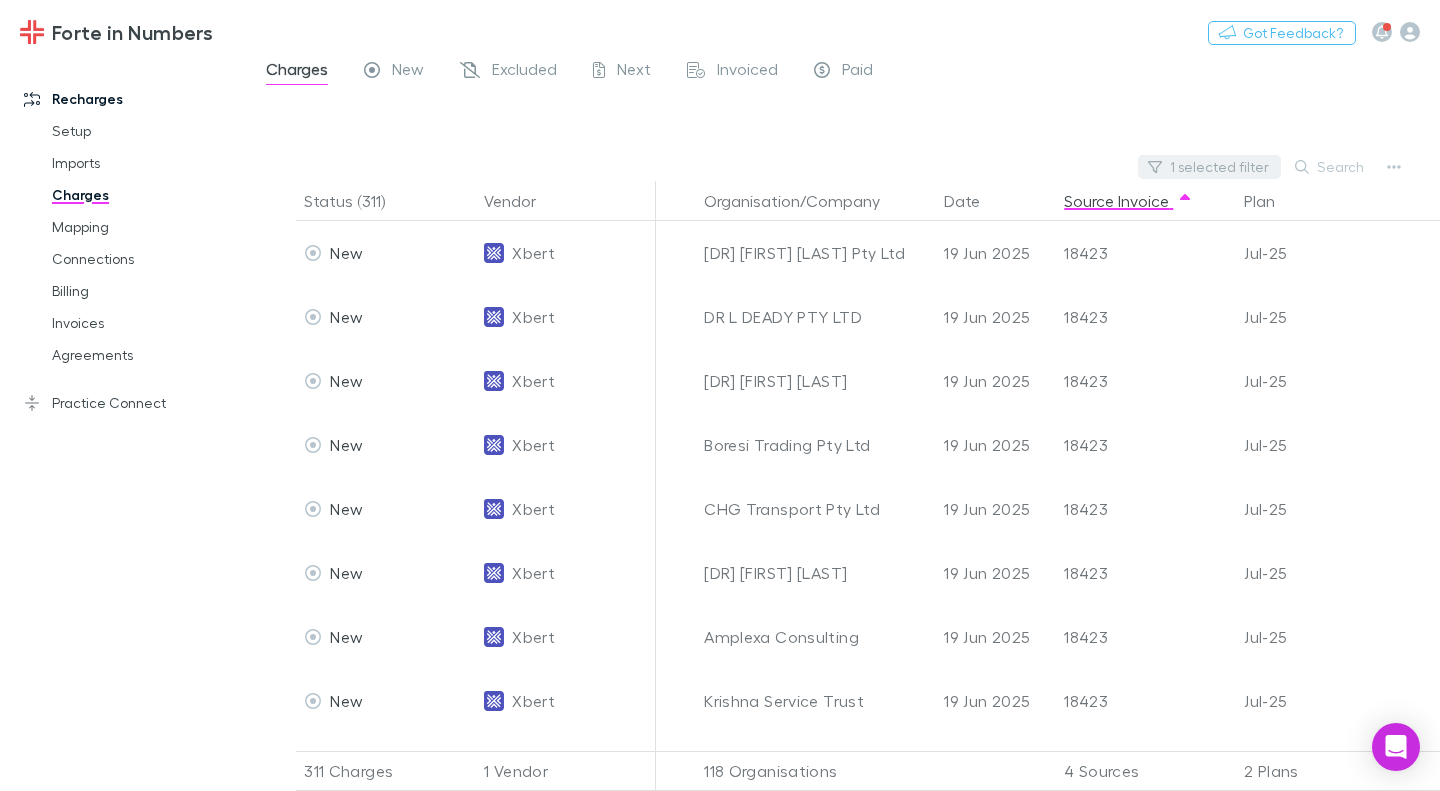 click on "1 selected filter" at bounding box center [1209, 167] 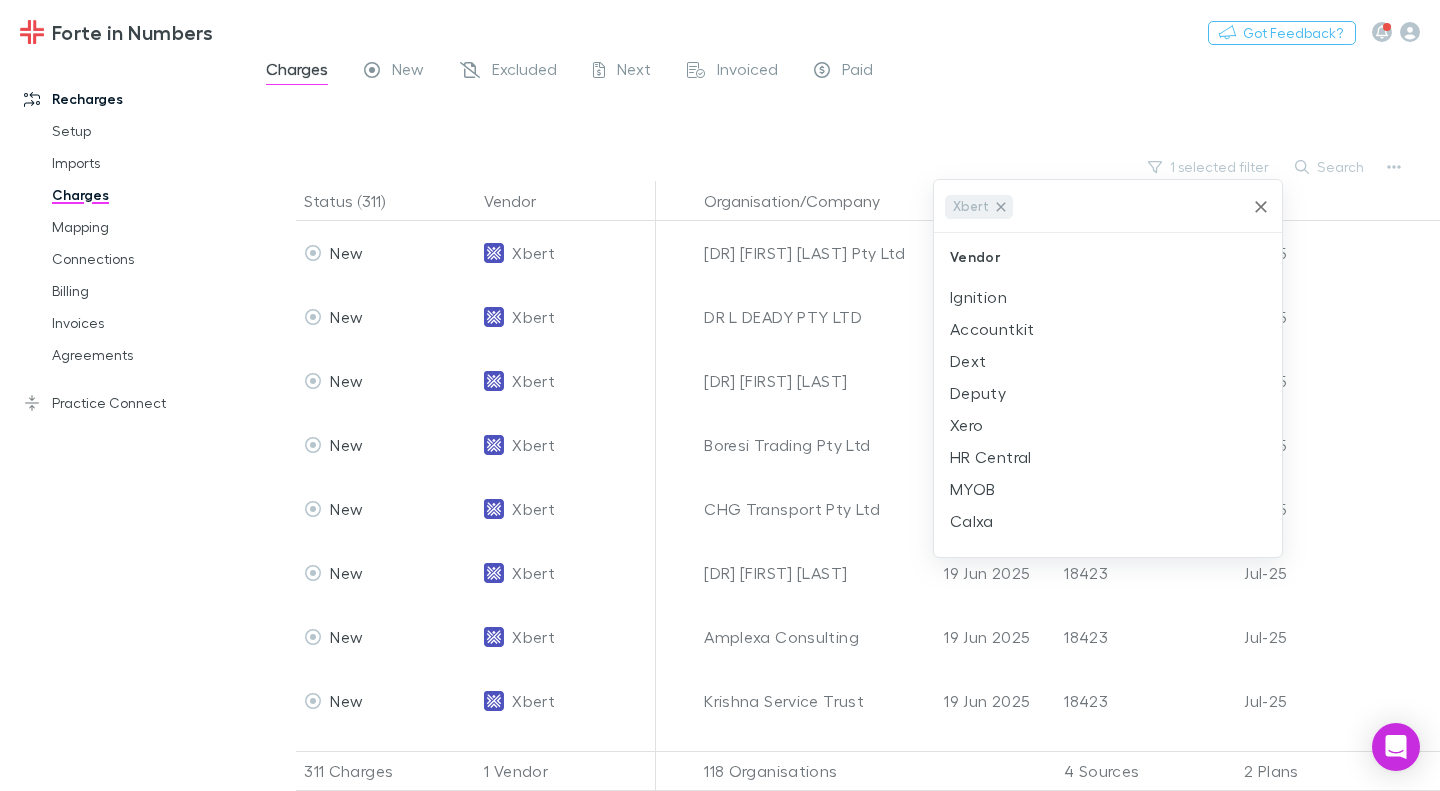 click 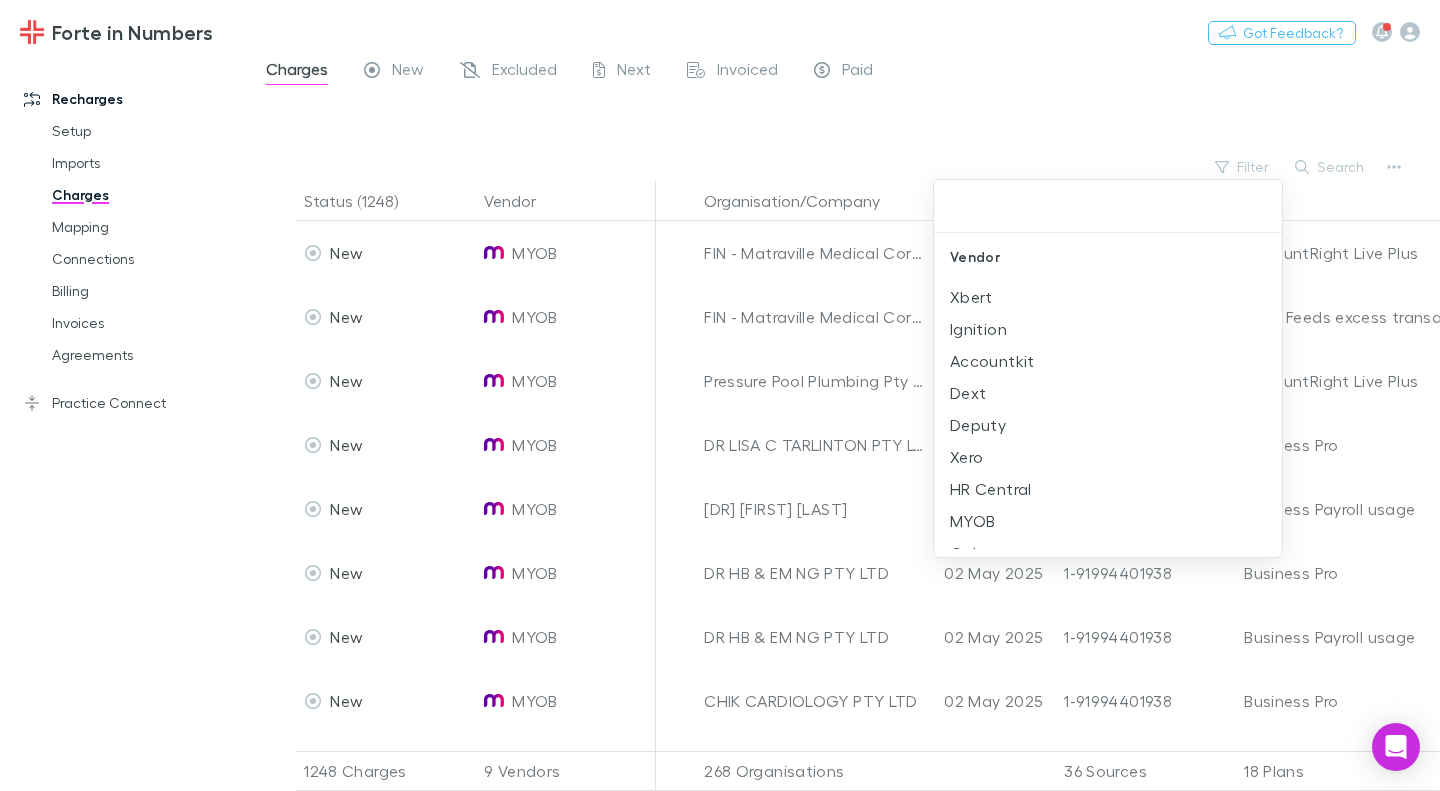 click at bounding box center (1108, 206) 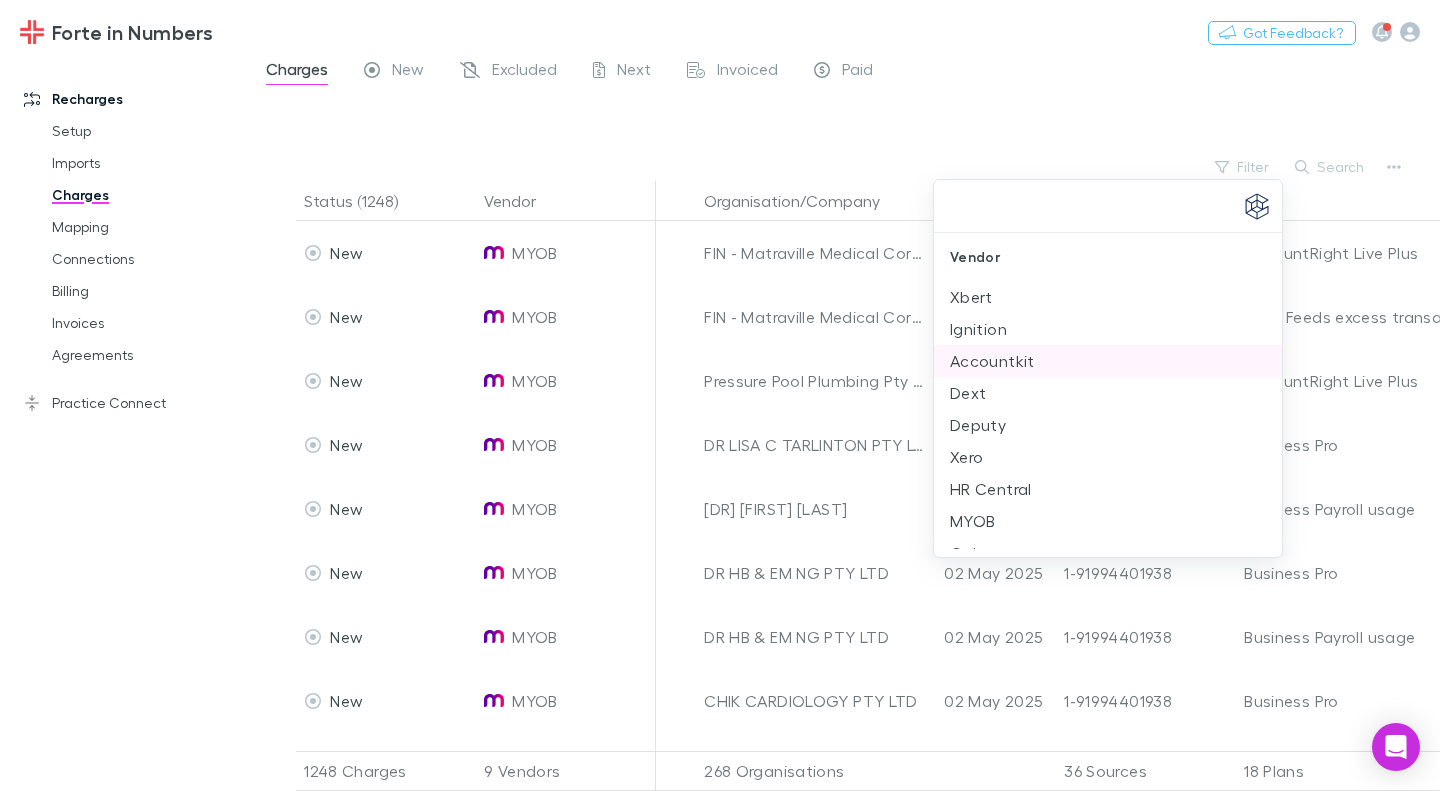 click on "Accountkit" at bounding box center (1108, 361) 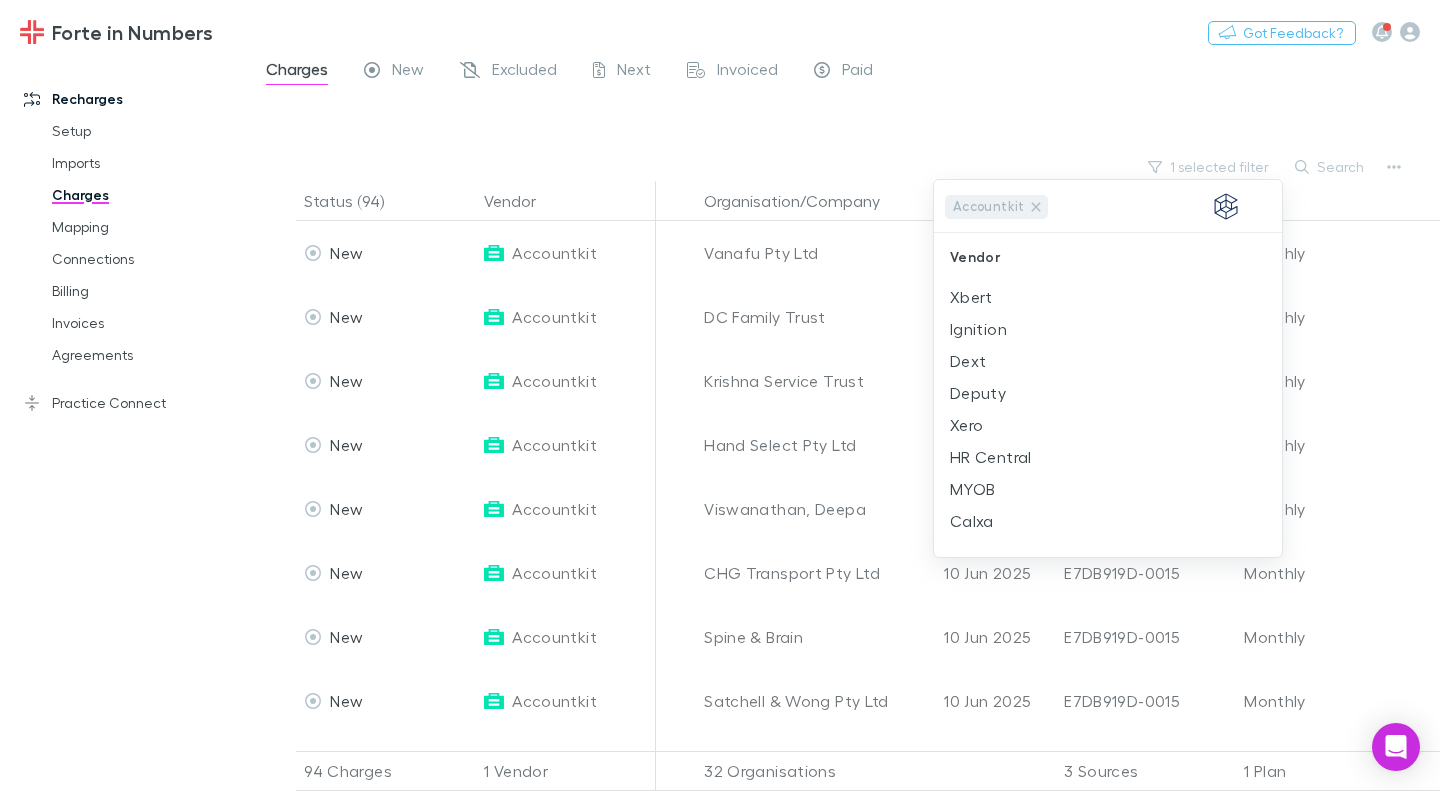 click at bounding box center [720, 395] 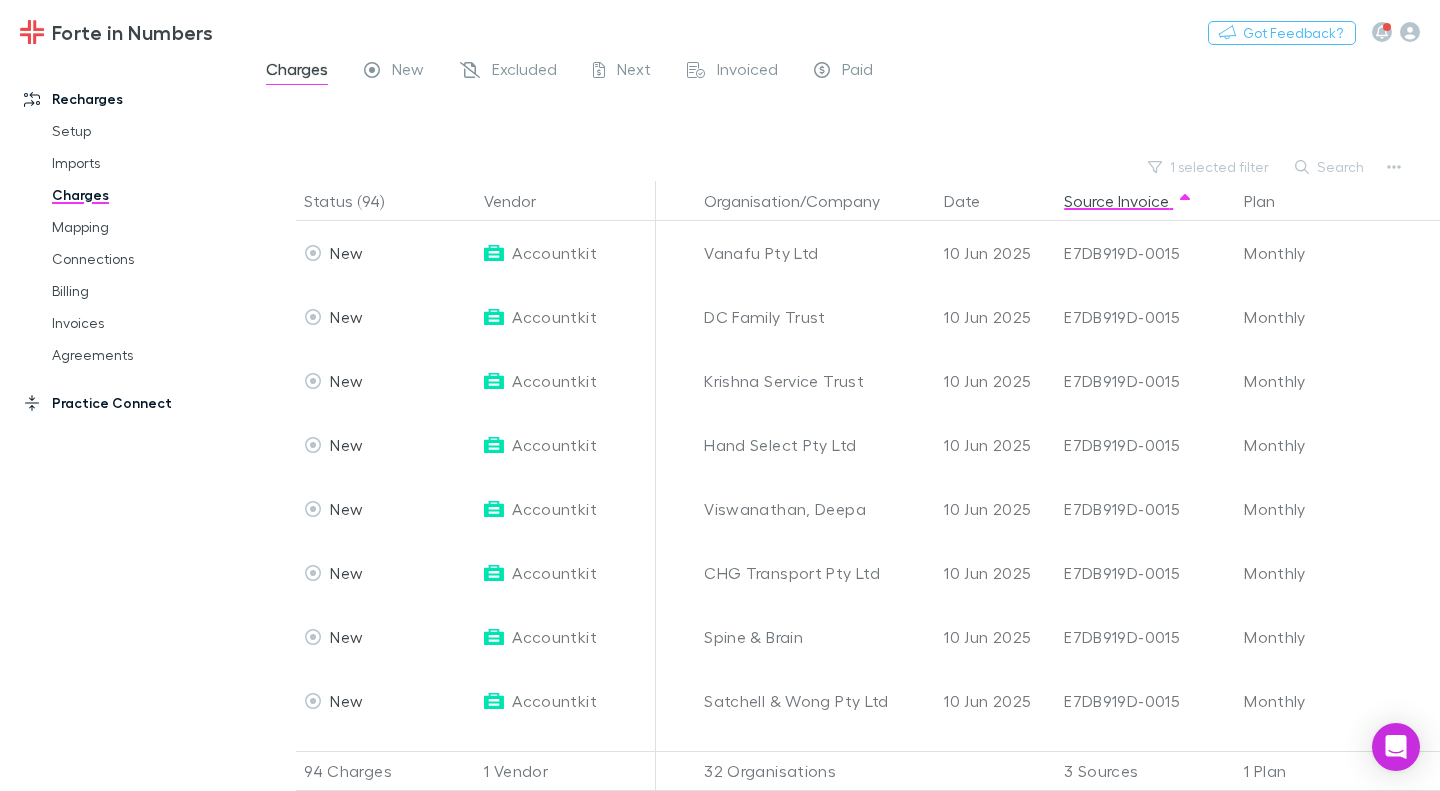 click on "Practice Connect" at bounding box center (131, 403) 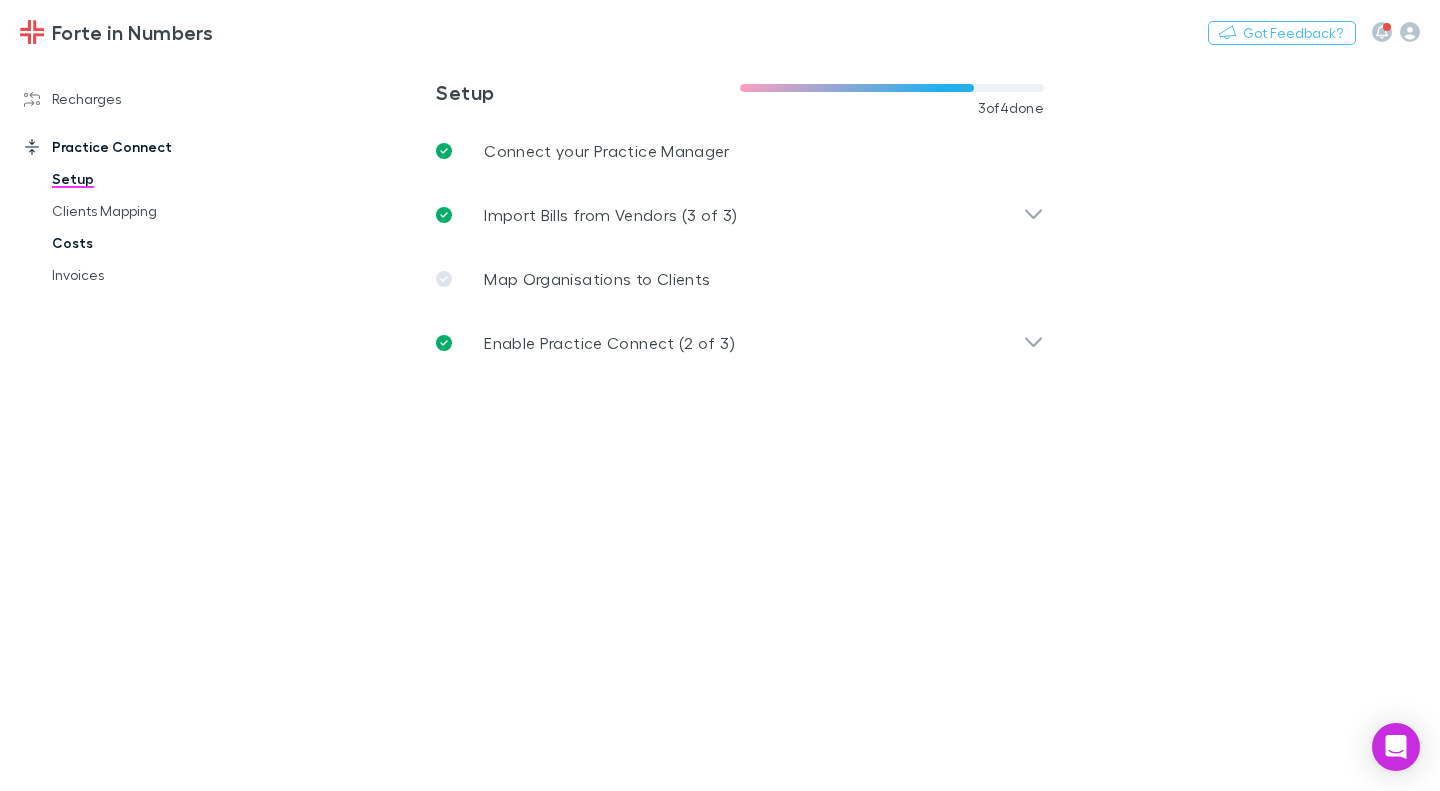 click on "Costs" at bounding box center [145, 243] 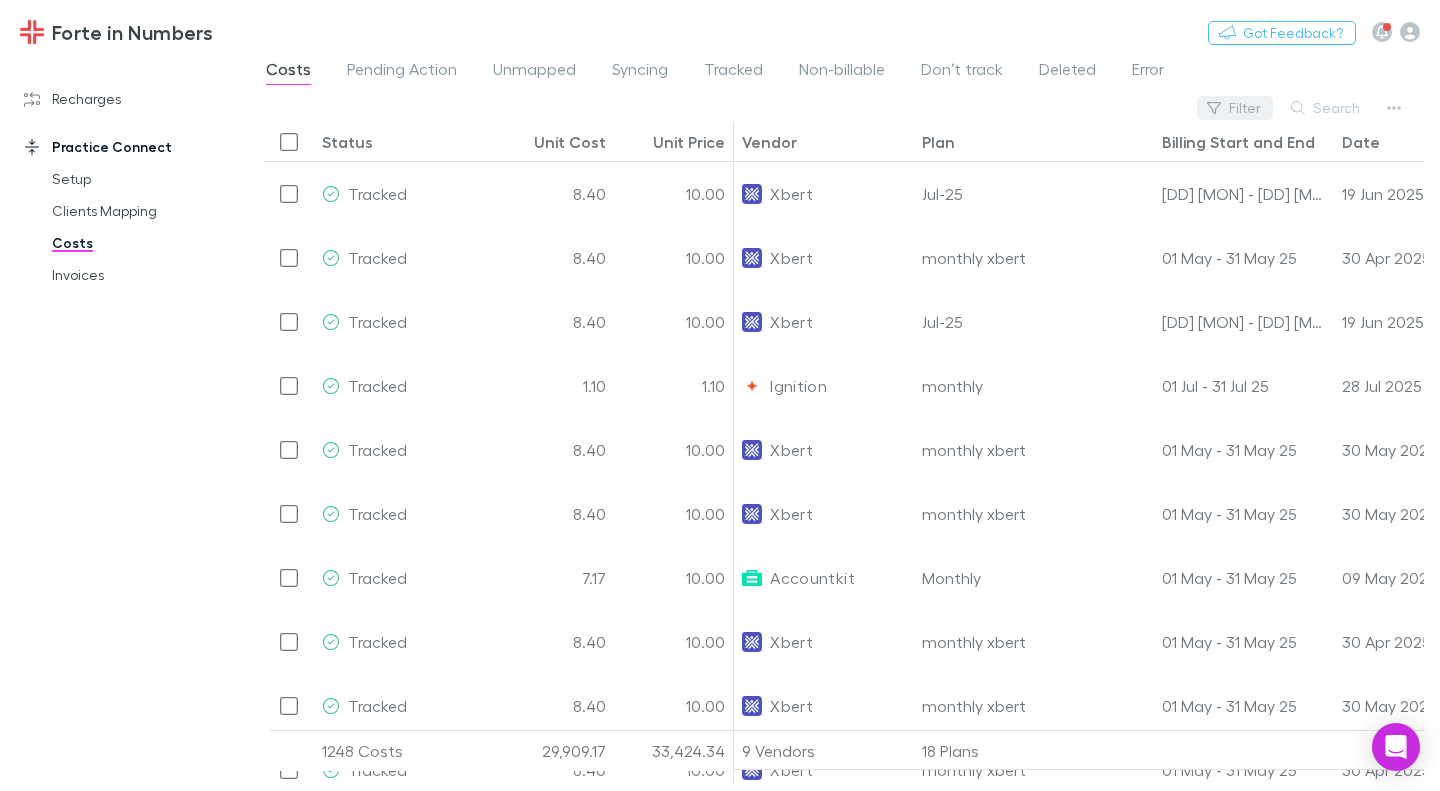 click on "Filter" at bounding box center (1235, 108) 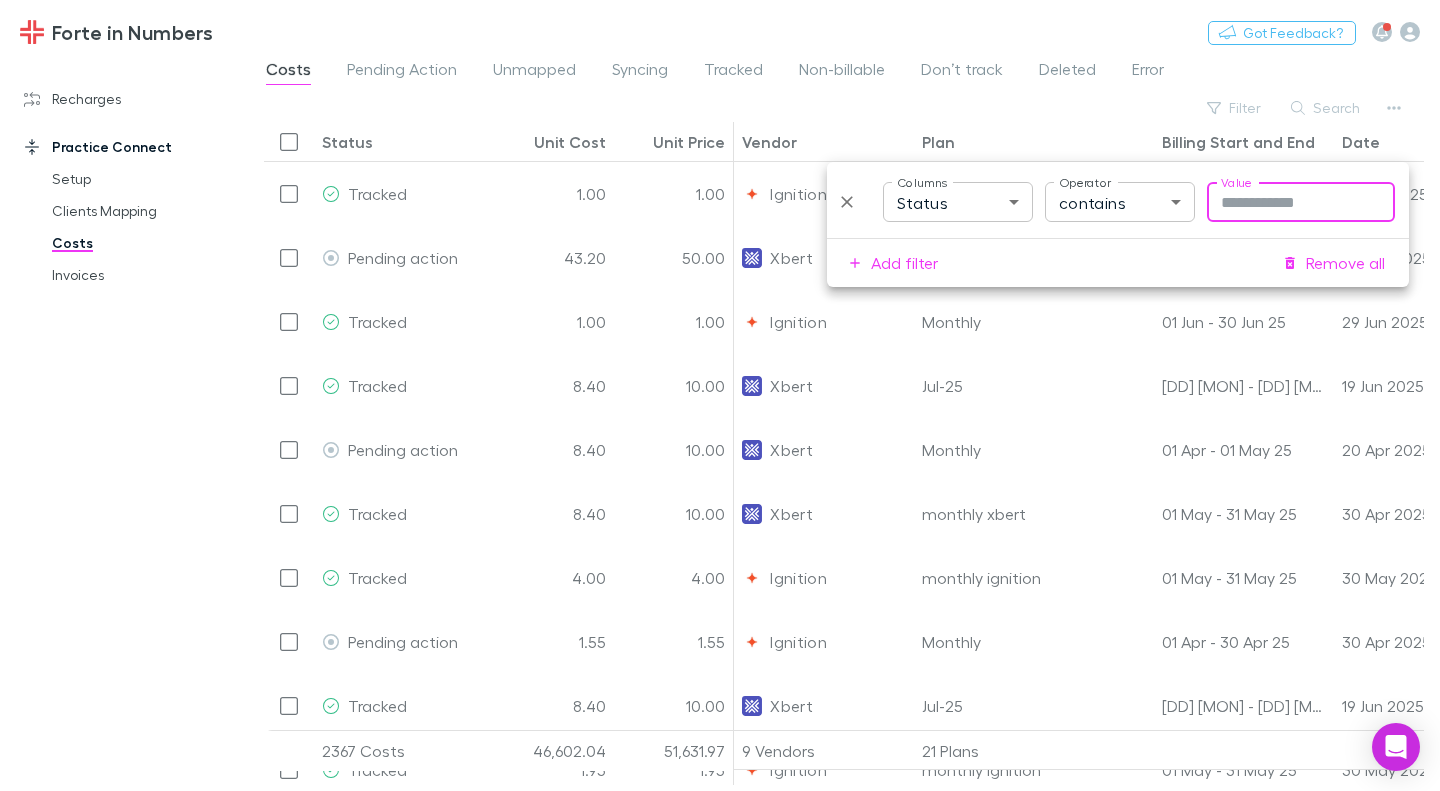 click on "Forte in Numbers Nothing Got Feedback? Recharges Setup Imports Charges Mapping Connections Billing Invoices Agreements Practice Connect Setup Clients Mapping Costs Invoices Costs Pending Action Unmapped Syncing Tracked Non-billable Don’t track Deleted Error Filter Search Status Unit Cost Unit Price Vendor Plan Billing Start and End Date Organisation Practice Client Job Number Tracked 1.00 1.00 Ignition Monthly 01 Jun - 30 Jun 25 29 Jun 2025 Victoria Buckley Victoria Buckley J001543 Pending action 43.20 50.00 Xbert Monthly 01 Apr - 01 May 25 20 Apr 2025 Byron Bay Delicatessen Byron Bay Ice Cream Company Pty. Ltd Tracked 1.00 1.00 Ignition Monthly 01 Jun - 30 Jun 25 29 Jun 2025 Victoria Buckley Victoria Buckley J001543 Tracked 8.40 10.00 Xbert Jul-25 20 Jun - 20 Jul 25 19 Jun 2025 Dr. Viswanathan Venkatachalam Pty Ltd Krishna Service Trust J001503 Pending action 8.40 10.00 Xbert Monthly 01 Apr - 01 May 25 20 Apr 2025 (FIN) Dr Monisha Gupta - Macarthur Dermatology Monisha Gupta Tracked 8.40 10.00 Xbert J001521" at bounding box center (720, 395) 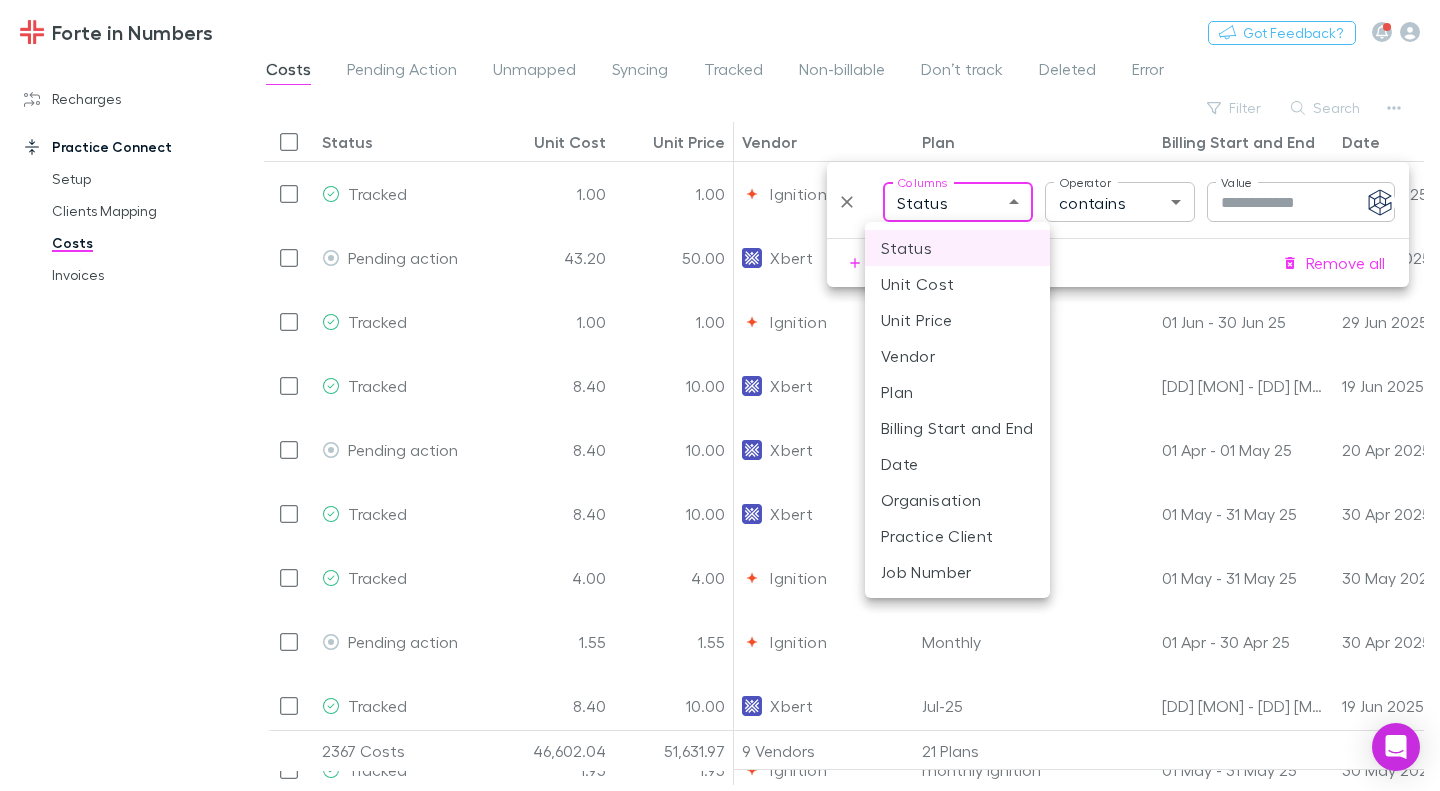 click on "Vendor" at bounding box center [957, 356] 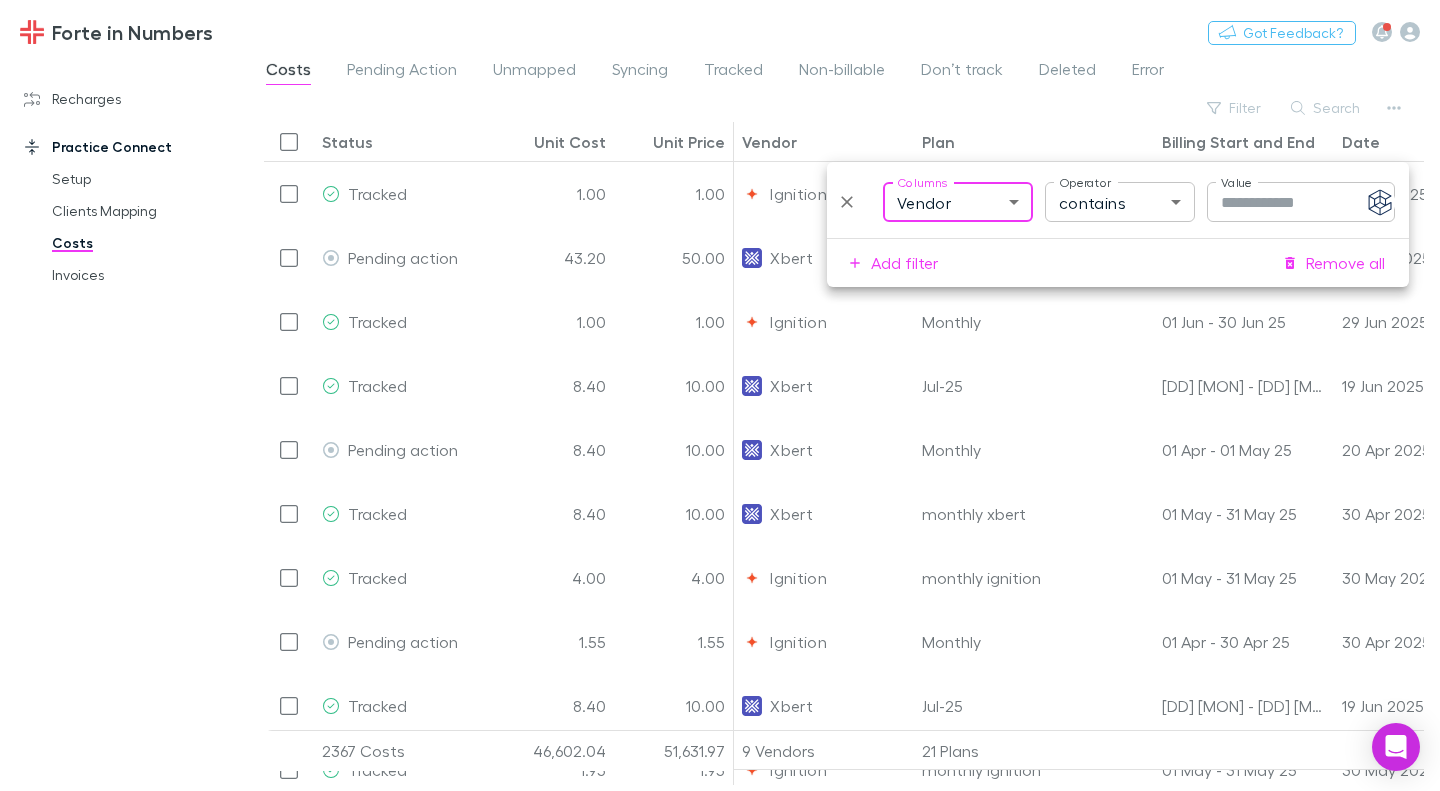 click on "Value" at bounding box center (1301, 202) 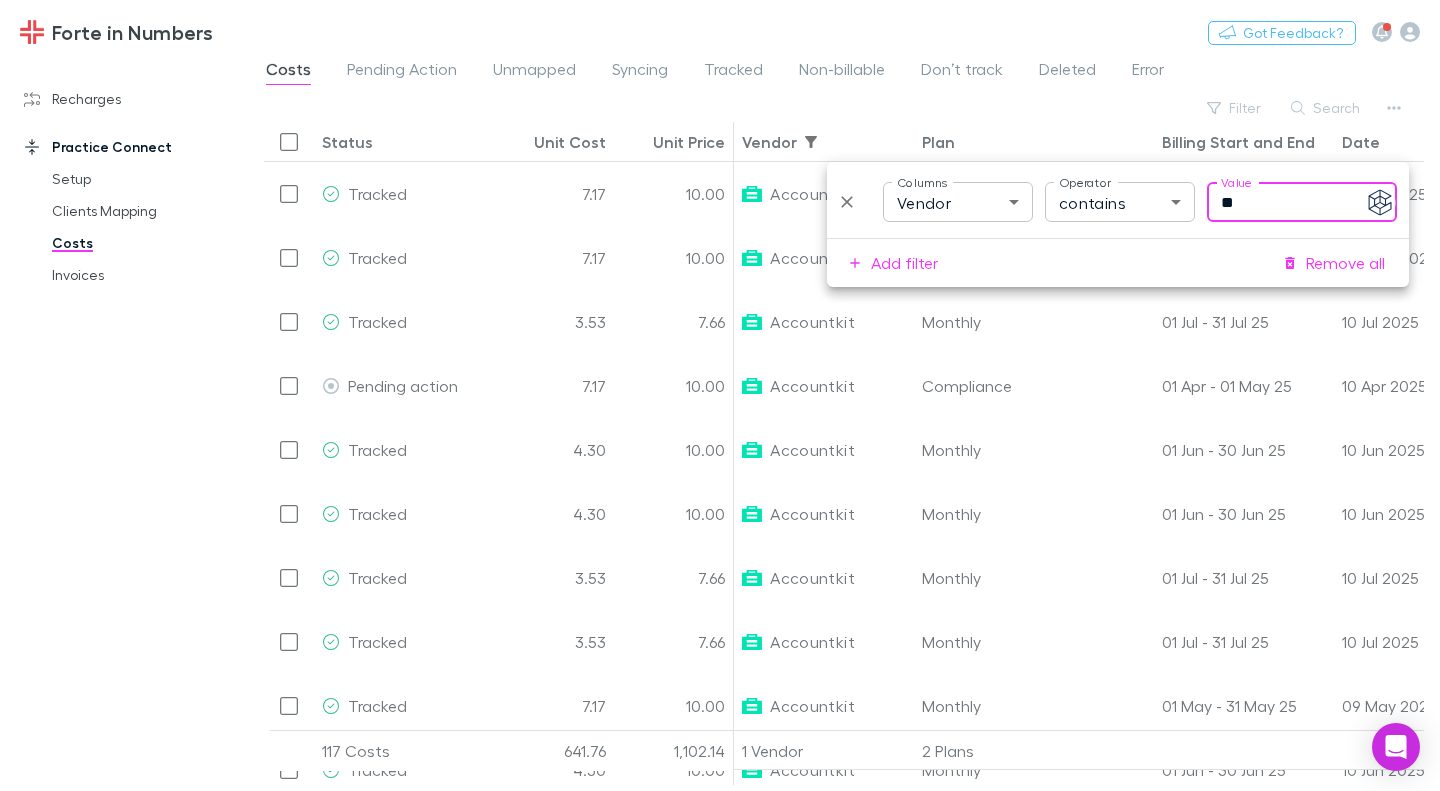 type on "*" 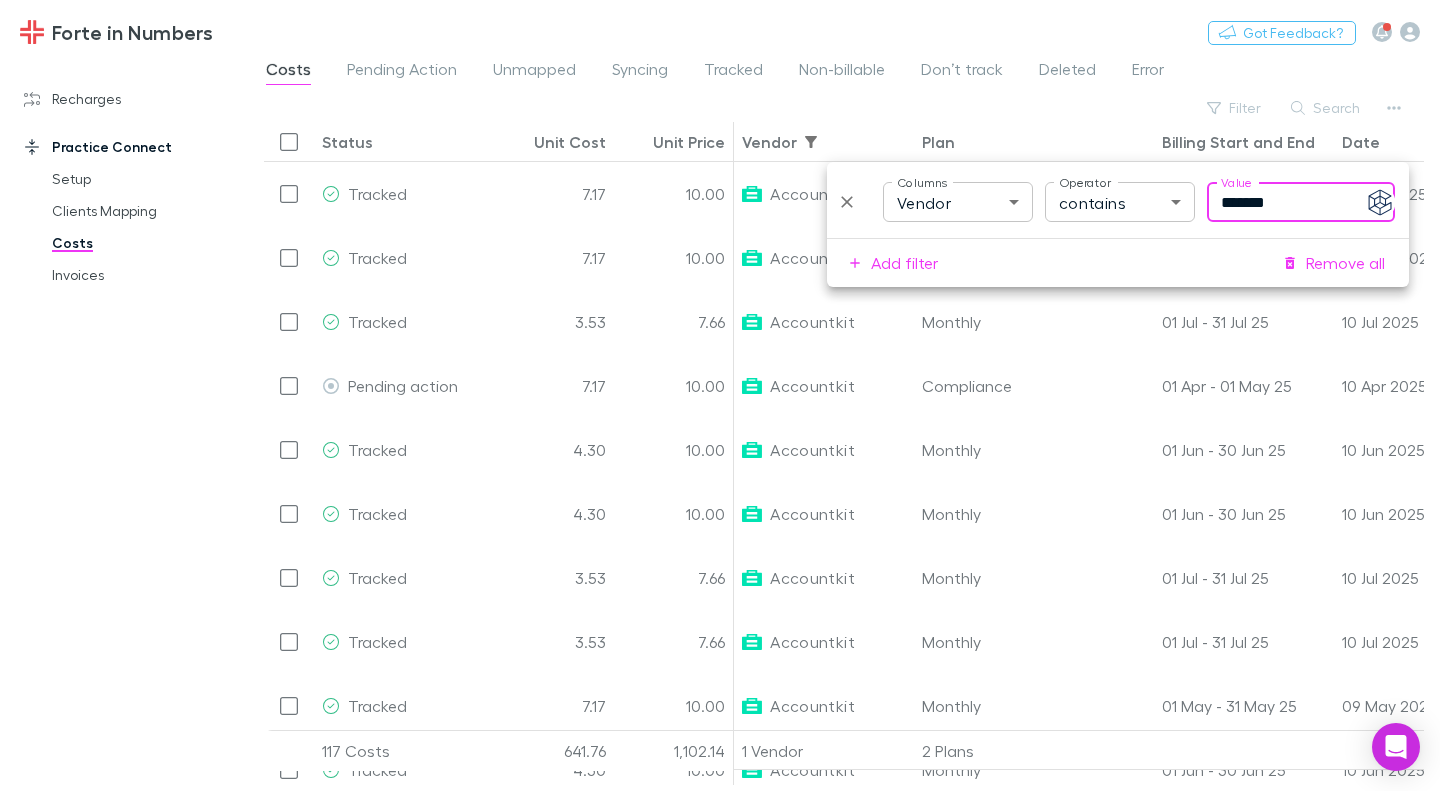type on "*******" 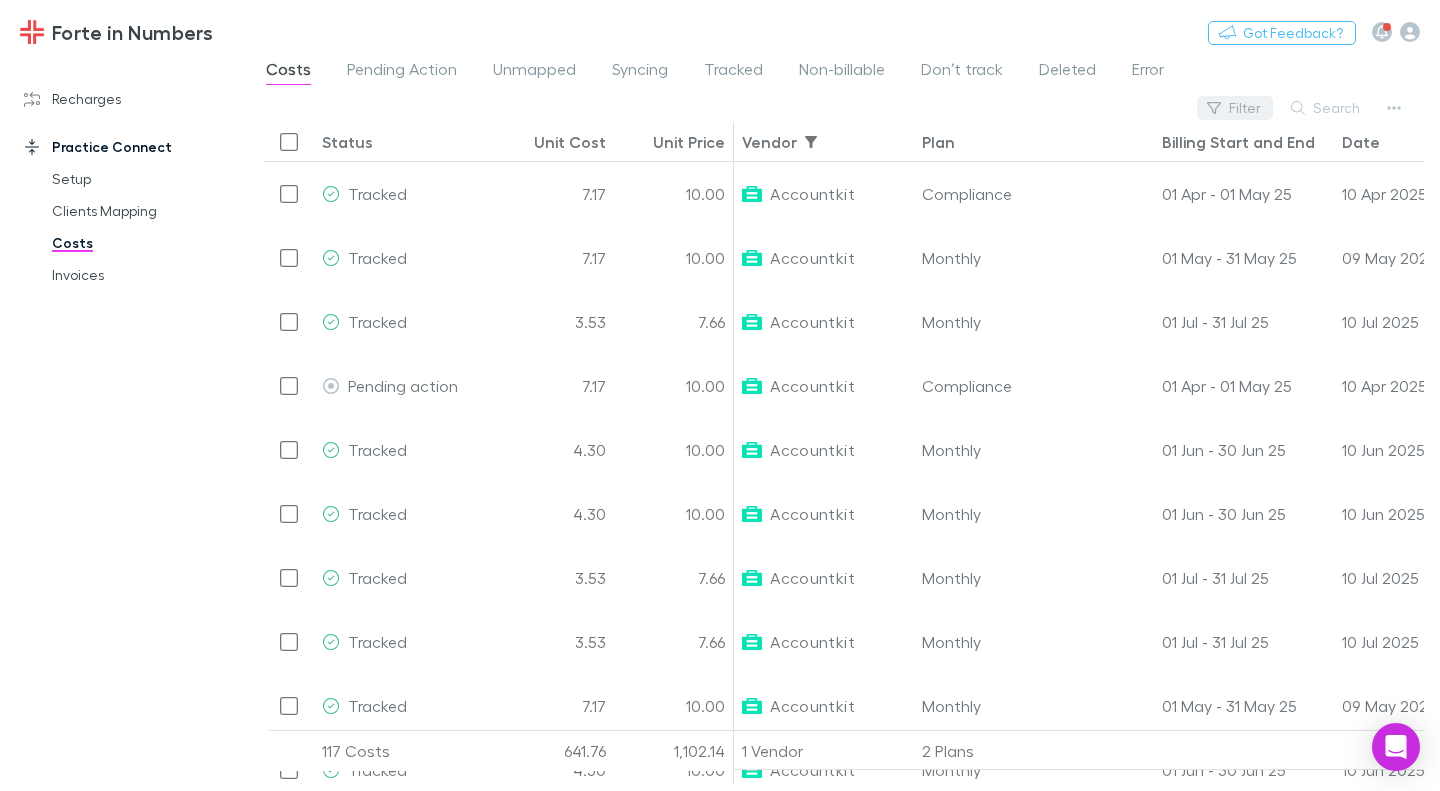 click on "Filter" at bounding box center (1235, 108) 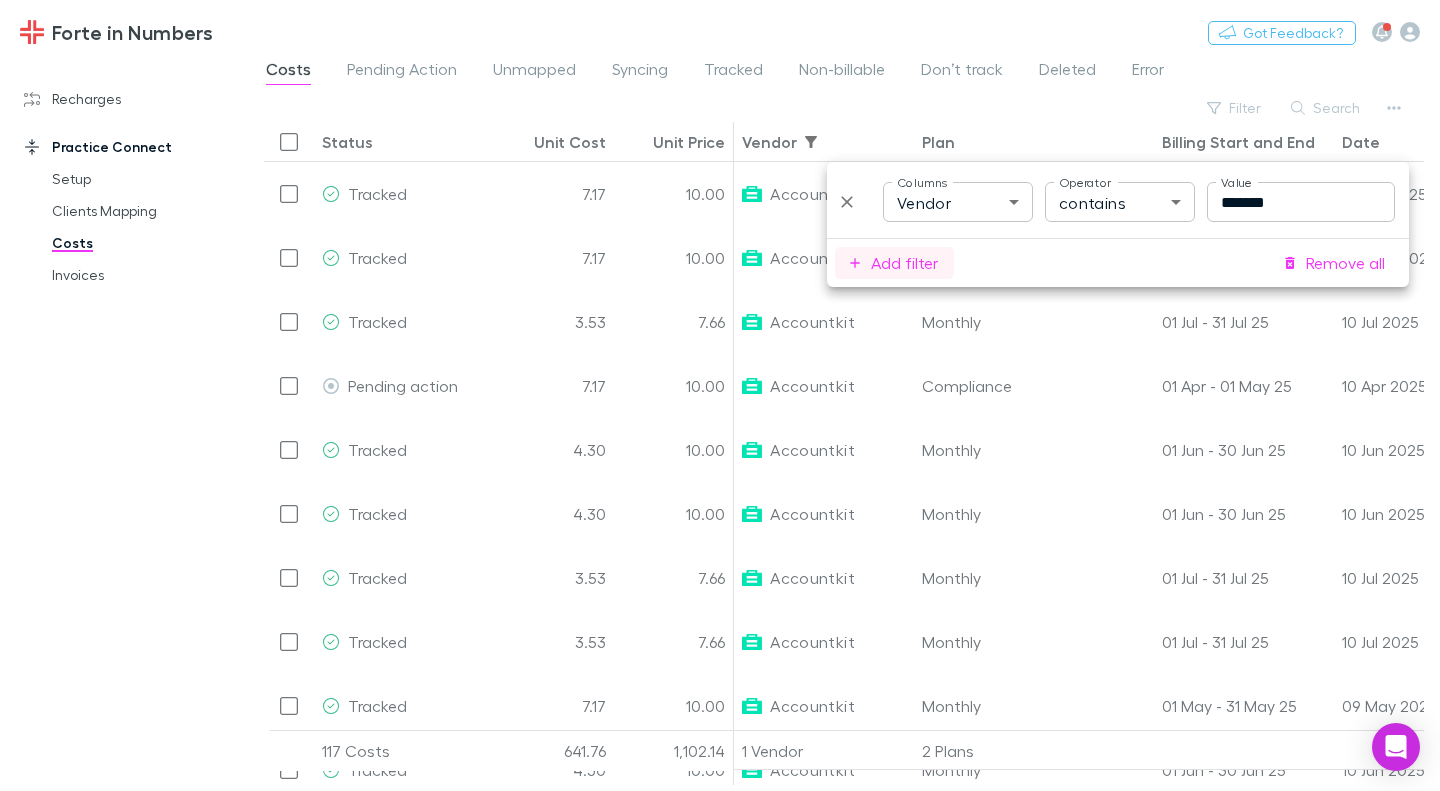 click on "Add filter" at bounding box center [894, 263] 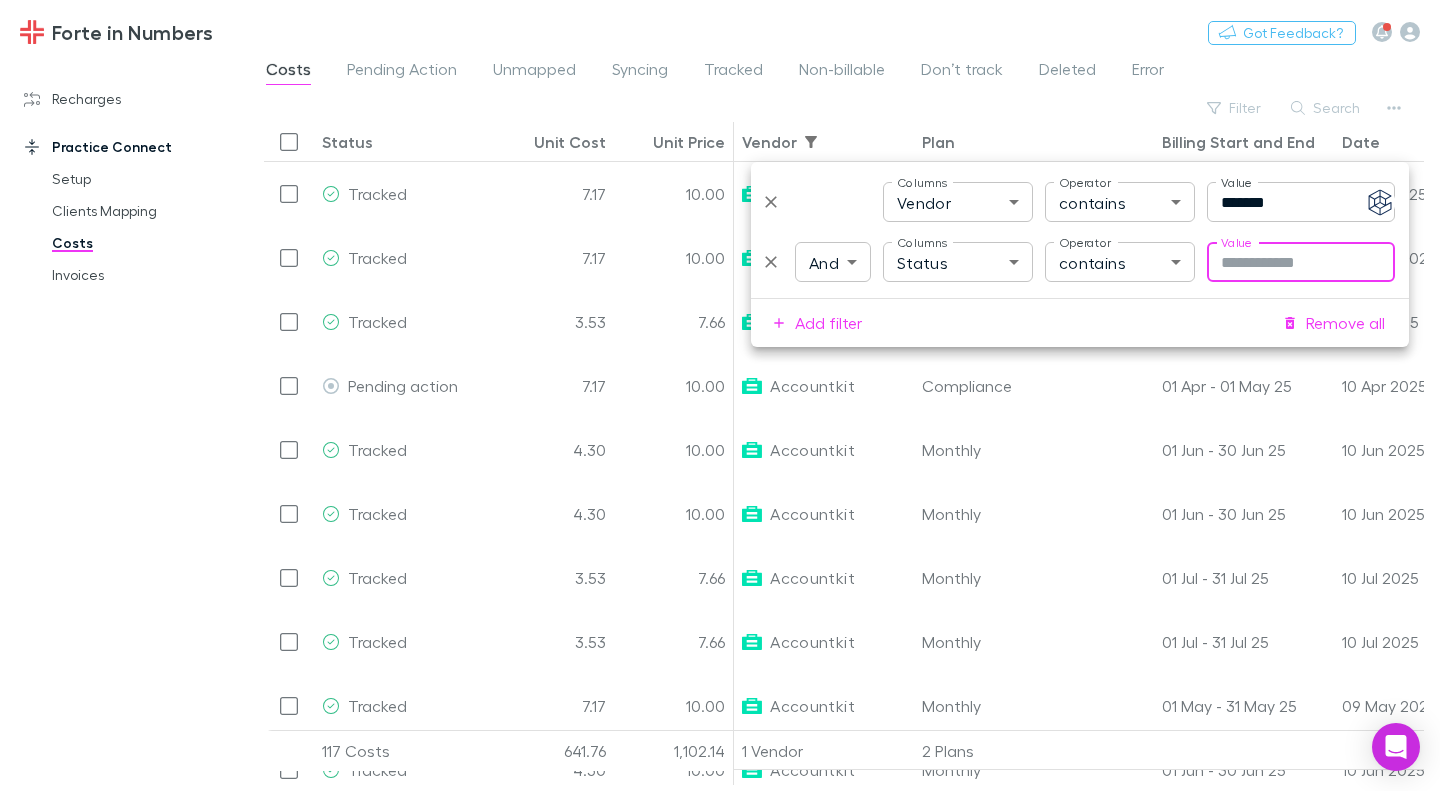 click on "Forte in Numbers Nothing Got Feedback? Recharges Setup Imports Charges Mapping Connections Billing Invoices Agreements Practice Connect Setup Clients Mapping Costs Invoices Costs Pending Action Unmapped Syncing Tracked Non-billable Don’t track Deleted Error Filter Search Status Unit Cost Unit Price Vendor Plan Billing Start and End Date Organisation Practice Client Job Number Tracked 7.17 10.00 Accountkit Compliance 01 Apr - 01 May 25 10 Apr 2025 Spine & Brain Spine & Brain Surgery Pty Ltd J001447 Tracked 7.17 10.00 Accountkit Monthly 01 May - 31 May 25 09 May 2025 Krishna Family Trust Krishna Service Trust J001503 Tracked 3.53 7.66 Accountkit Monthly 01 Jul - 31 Jul 25 10 Jul 2025 CHG Logistics CHG Logistics Pty Ltd J001619 Pending action 7.17 10.00 Accountkit Compliance 01 Apr - 01 May 25 10 Apr 2025 Runna Associates Pty Ltd RUNNA ASSOCIATES PTY LIMITED Tracked 4.30 10.00 Accountkit Monthly 01 Jun - 30 Jun 25 10 Jun 2025 Vanafu Pty Ltd VANAFU PTY. LIMITED J001486 Tracked 4.30 10.00 Accountkit Monthly 3.53" at bounding box center (720, 395) 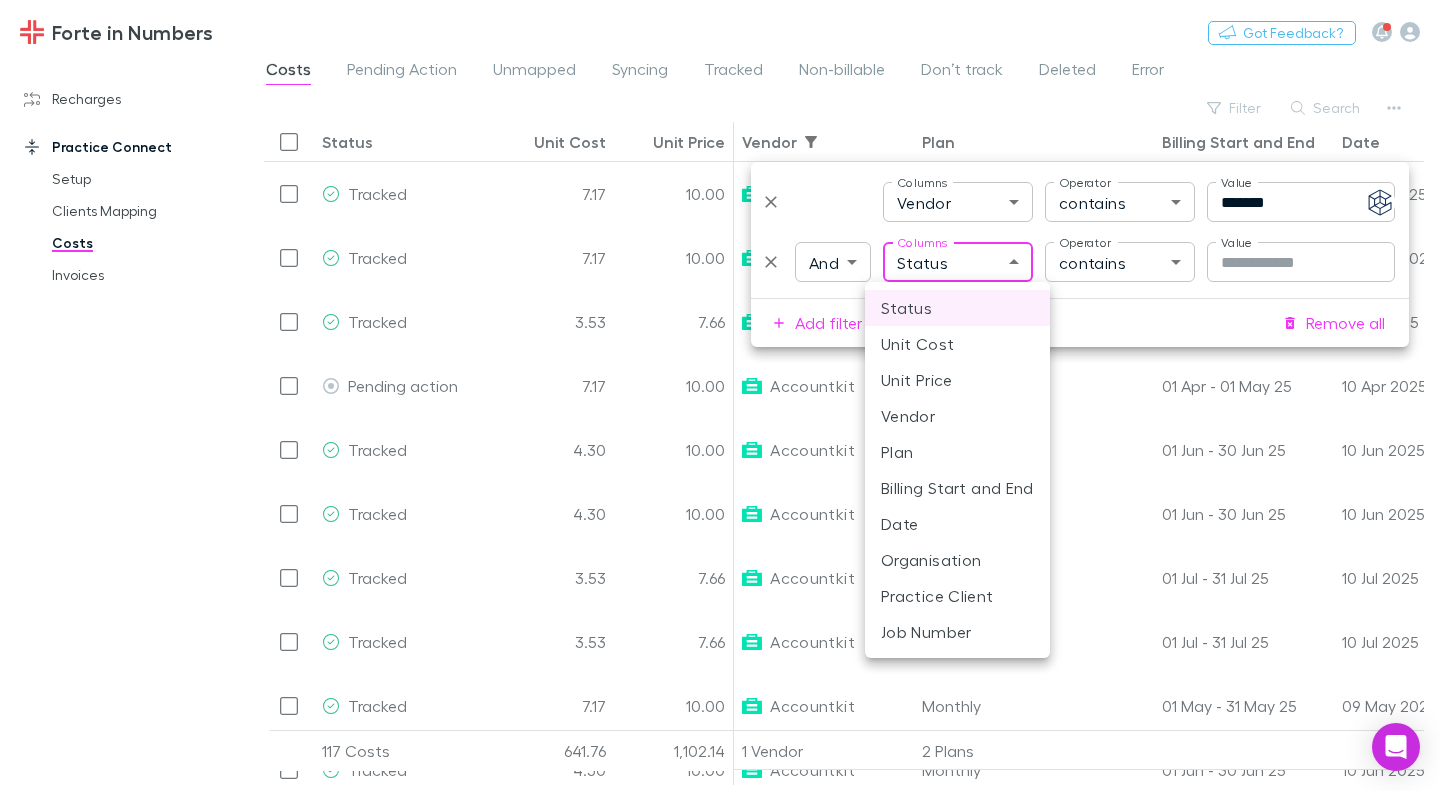 click on "Date" at bounding box center (957, 524) 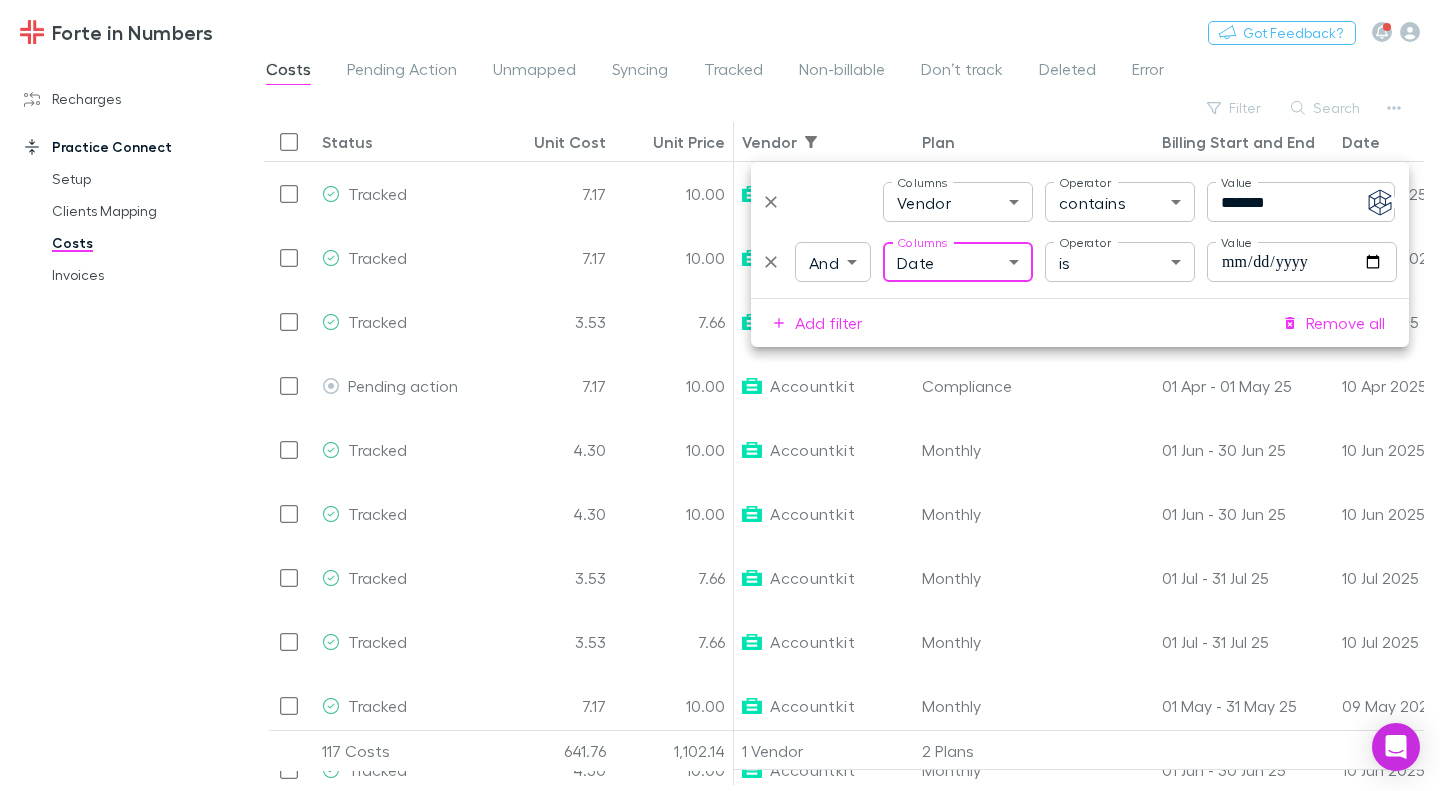 click on "Forte in Numbers Nothing Got Feedback? Recharges Setup Imports Charges Mapping Connections Billing Invoices Agreements Practice Connect Setup Clients Mapping Costs Invoices Costs Pending Action Unmapped Syncing Tracked Non-billable Don’t track Deleted Error Filter Search Status Unit Cost Unit Price Vendor Plan Billing Start and End Date Organisation Practice Client Job Number Tracked 7.17 10.00 Accountkit Compliance 01 Apr - 01 May 25 10 Apr 2025 Spine & Brain Spine & Brain Surgery Pty Ltd J001447 Tracked 7.17 10.00 Accountkit Monthly 01 May - 31 May 25 09 May 2025 Krishna Family Trust Krishna Service Trust J001503 Tracked 3.53 7.66 Accountkit Monthly 01 Jul - 31 Jul 25 10 Jul 2025 CHG Logistics CHG Logistics Pty Ltd J001619 Pending action 7.17 10.00 Accountkit Compliance 01 Apr - 01 May 25 10 Apr 2025 Runna Associates Pty Ltd RUNNA ASSOCIATES PTY LIMITED Tracked 4.30 10.00 Accountkit Monthly 01 Jun - 30 Jun 25 10 Jun 2025 Vanafu Pty Ltd VANAFU PTY. LIMITED J001486 Tracked 4.30 10.00 Accountkit Monthly 3.53" at bounding box center (720, 395) 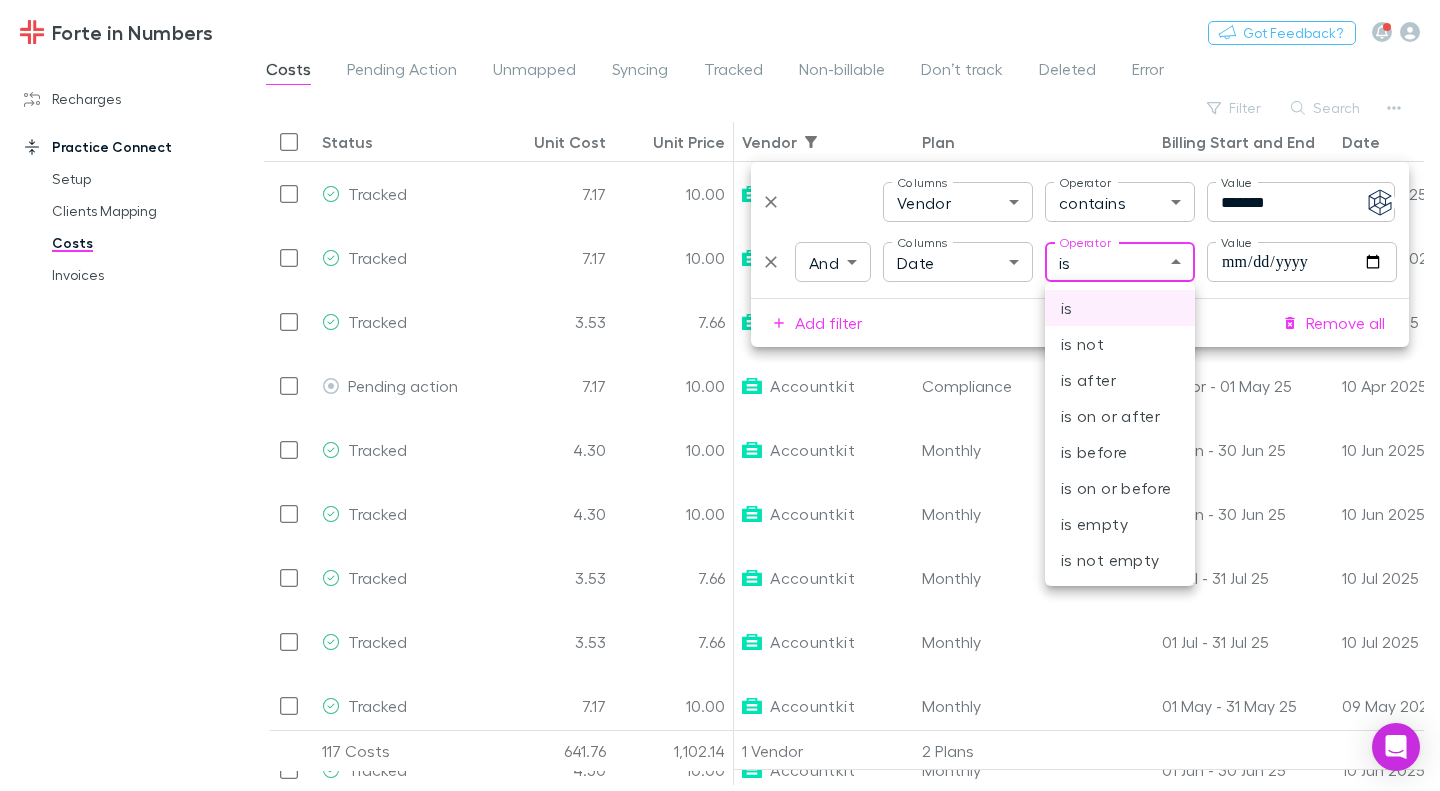 click on "is on or before" at bounding box center [1120, 488] 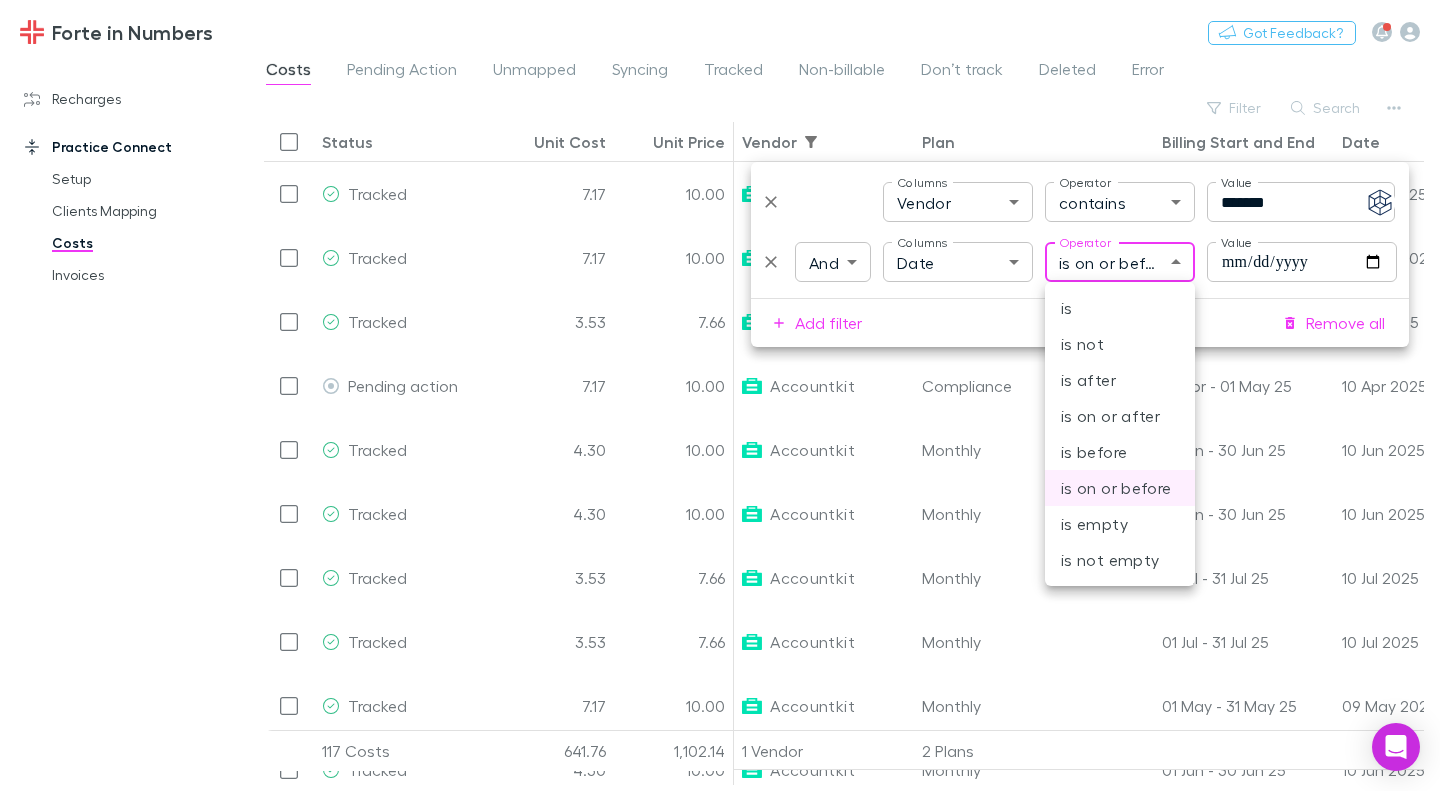 click on "Forte in Numbers Nothing Got Feedback? Recharges Setup Imports Charges Mapping Connections Billing Invoices Agreements Practice Connect Setup Clients Mapping Costs Invoices Costs Pending Action Unmapped Syncing Tracked Non-billable Don’t track Deleted Error Filter Search Status Unit Cost Unit Price Vendor Plan Billing Start and End Date Organisation Practice Client Job Number Tracked 7.17 10.00 Accountkit Compliance 01 Apr - 01 May 25 10 Apr 2025 Spine & Brain Spine & Brain Surgery Pty Ltd J001447 Tracked 7.17 10.00 Accountkit Monthly 01 May - 31 May 25 09 May 2025 Krishna Family Trust Krishna Service Trust J001503 Tracked 3.53 7.66 Accountkit Monthly 01 Jul - 31 Jul 25 10 Jul 2025 CHG Logistics CHG Logistics Pty Ltd J001619 Pending action 7.17 10.00 Accountkit Compliance 01 Apr - 01 May 25 10 Apr 2025 Runna Associates Pty Ltd RUNNA ASSOCIATES PTY LIMITED Tracked 4.30 10.00 Accountkit Monthly 01 Jun - 30 Jun 25 10 Jun 2025 Vanafu Pty Ltd VANAFU PTY. LIMITED J001486 Tracked 4.30 10.00 Accountkit Monthly 3.53" at bounding box center (720, 395) 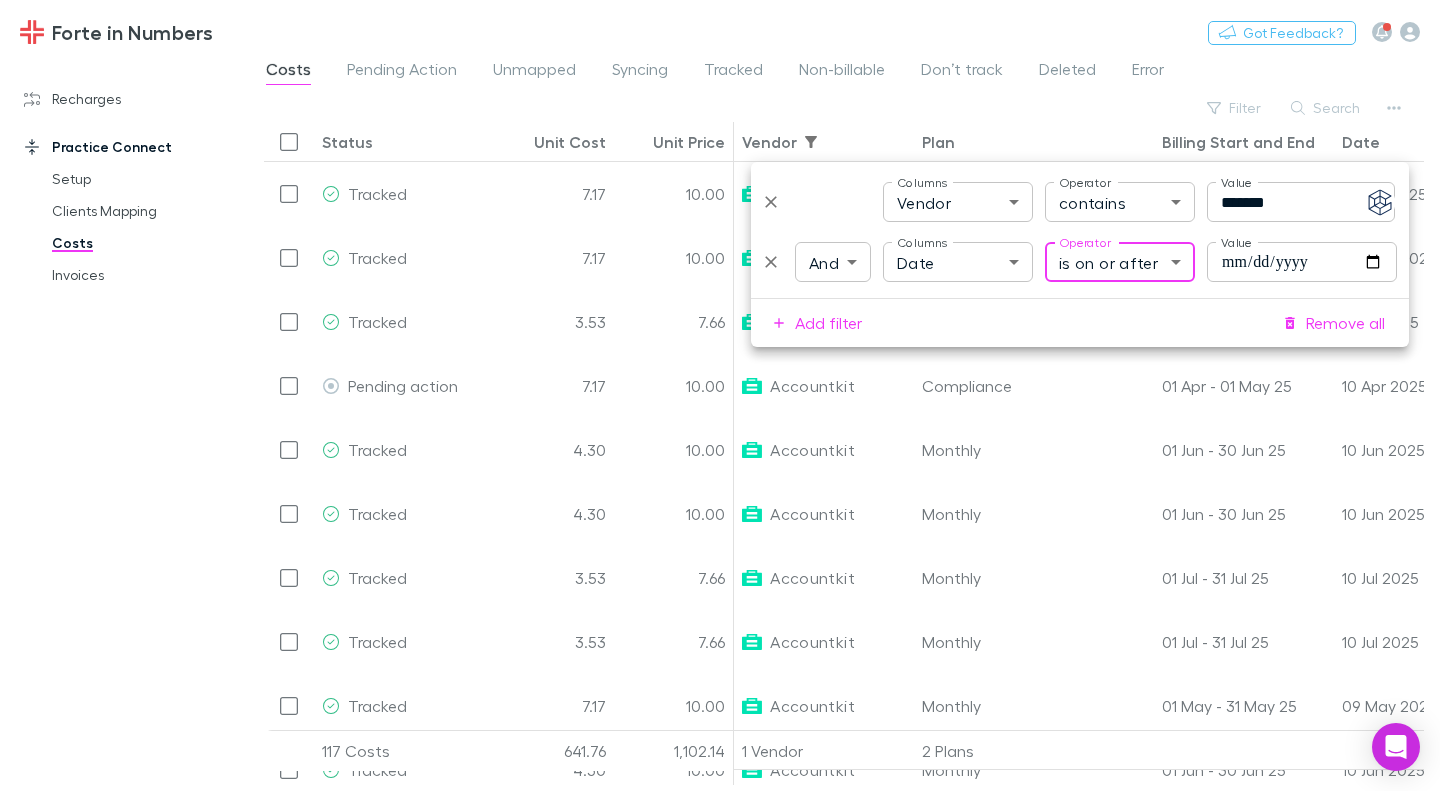 click on "Value" at bounding box center (1302, 262) 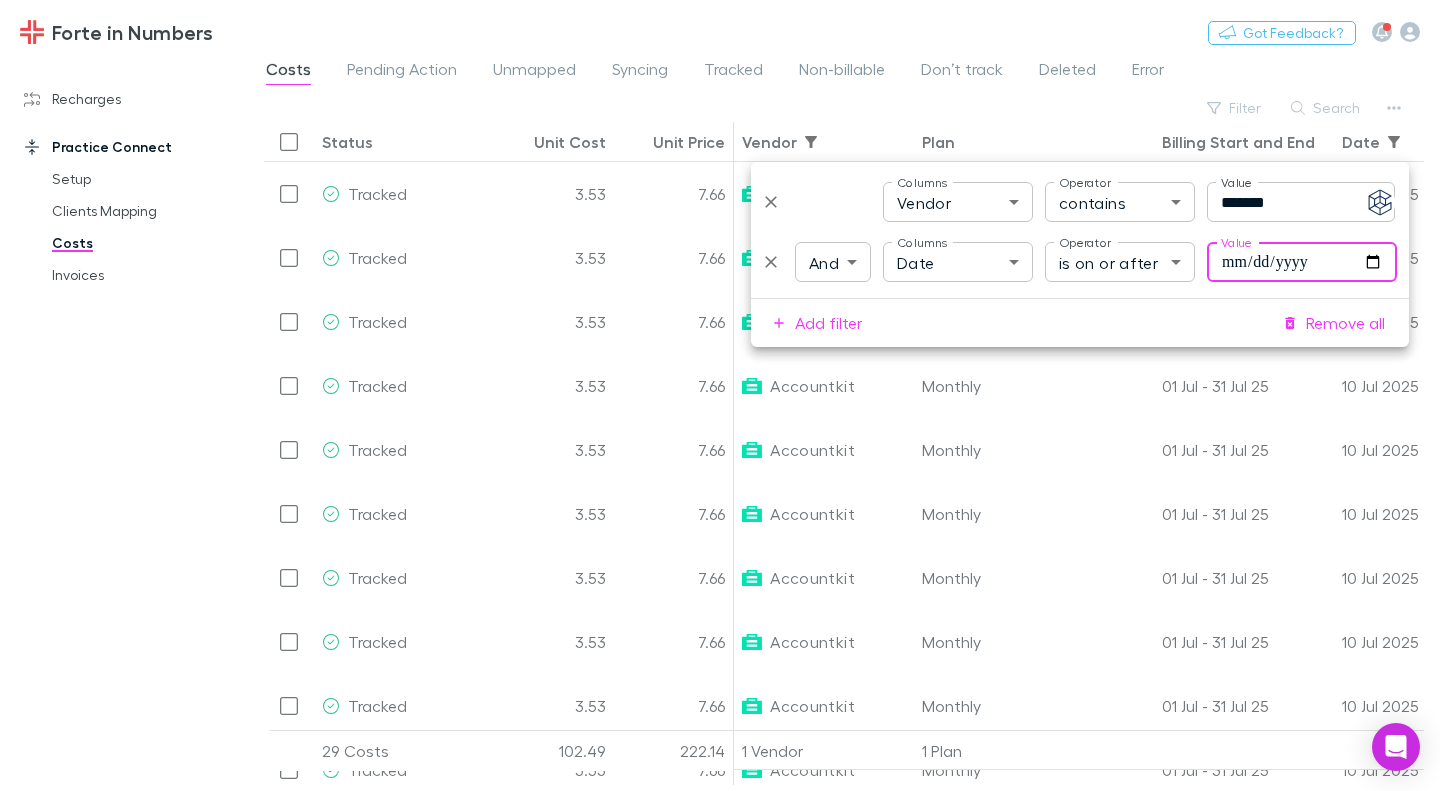 type on "**********" 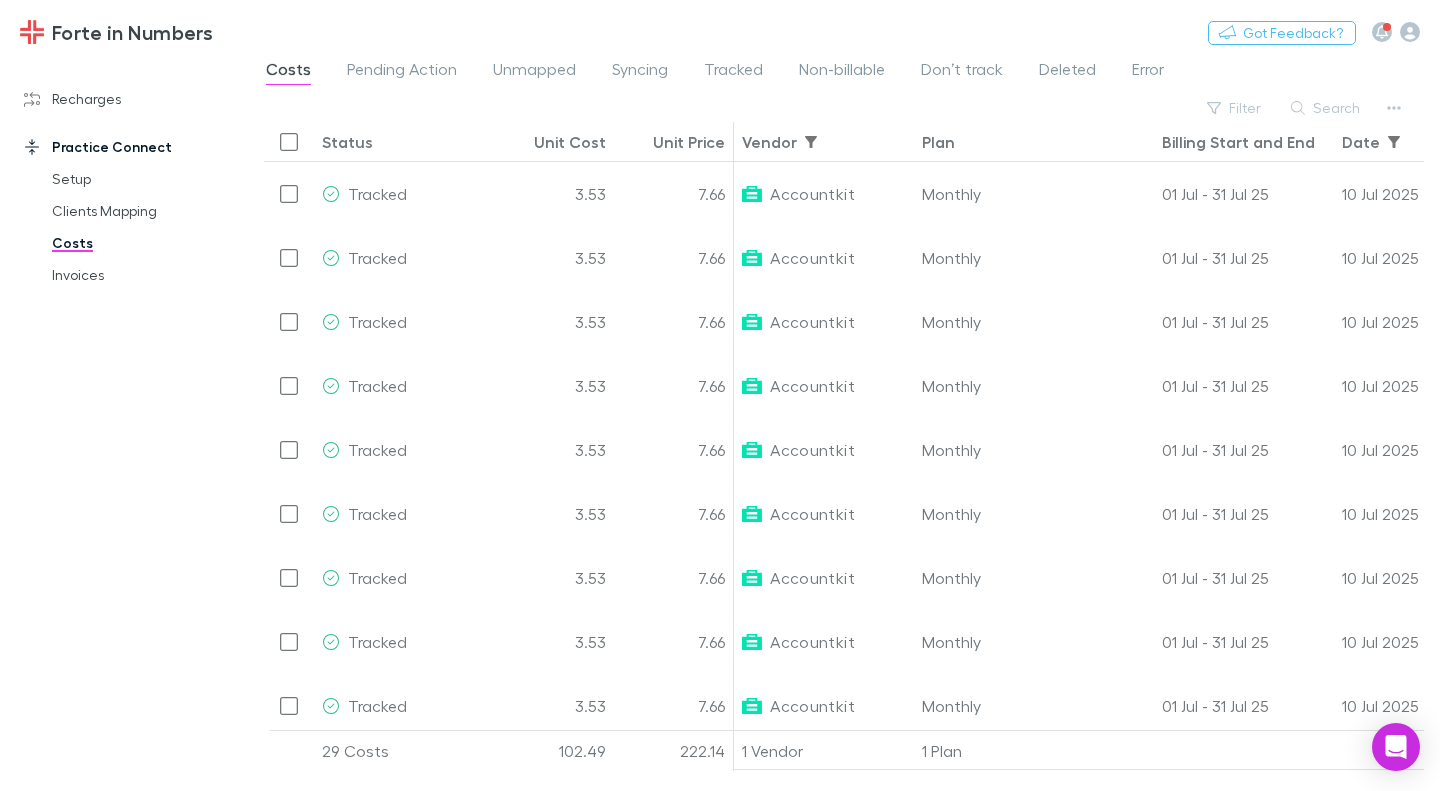 scroll, scrollTop: 0, scrollLeft: 294, axis: horizontal 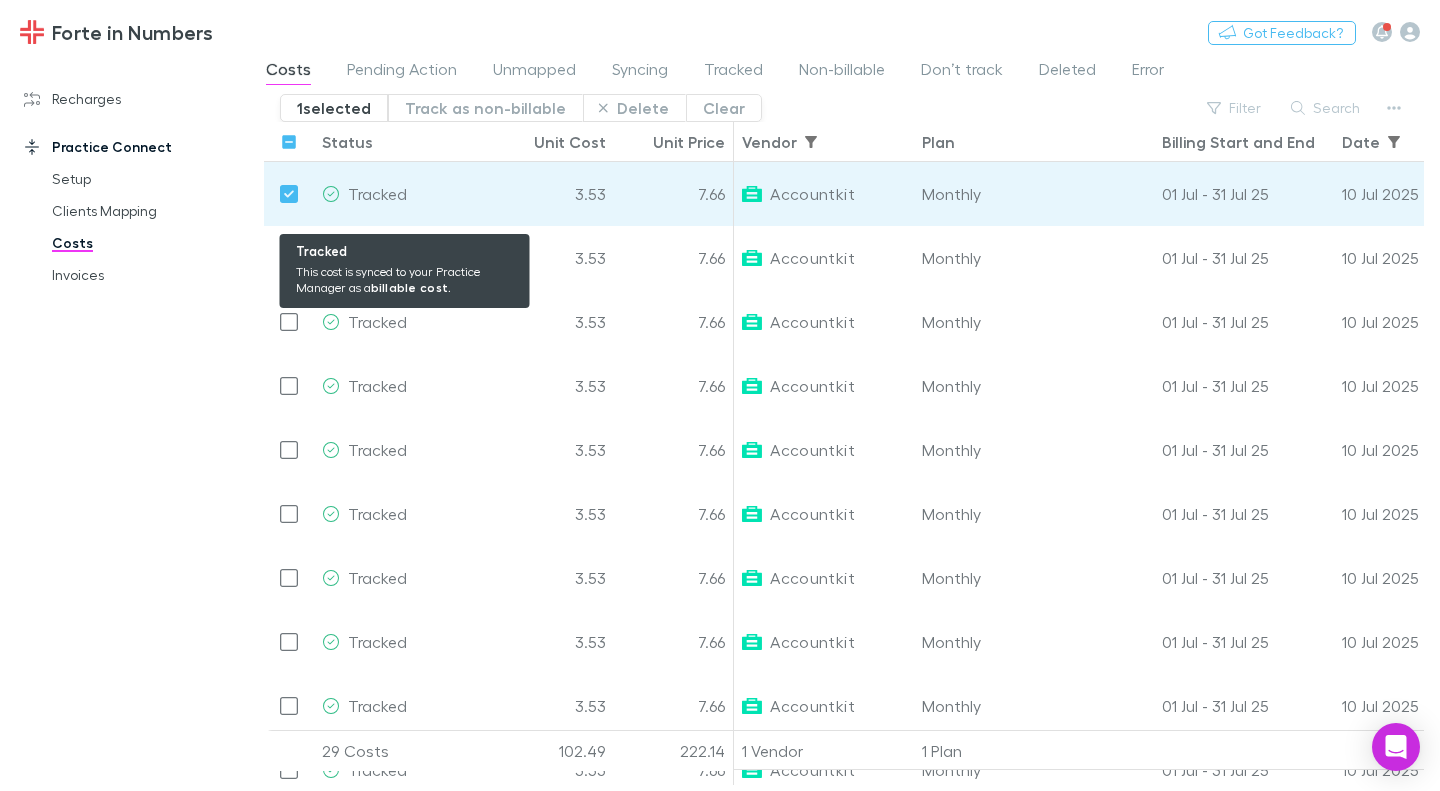 click on "Tracked" at bounding box center [404, 194] 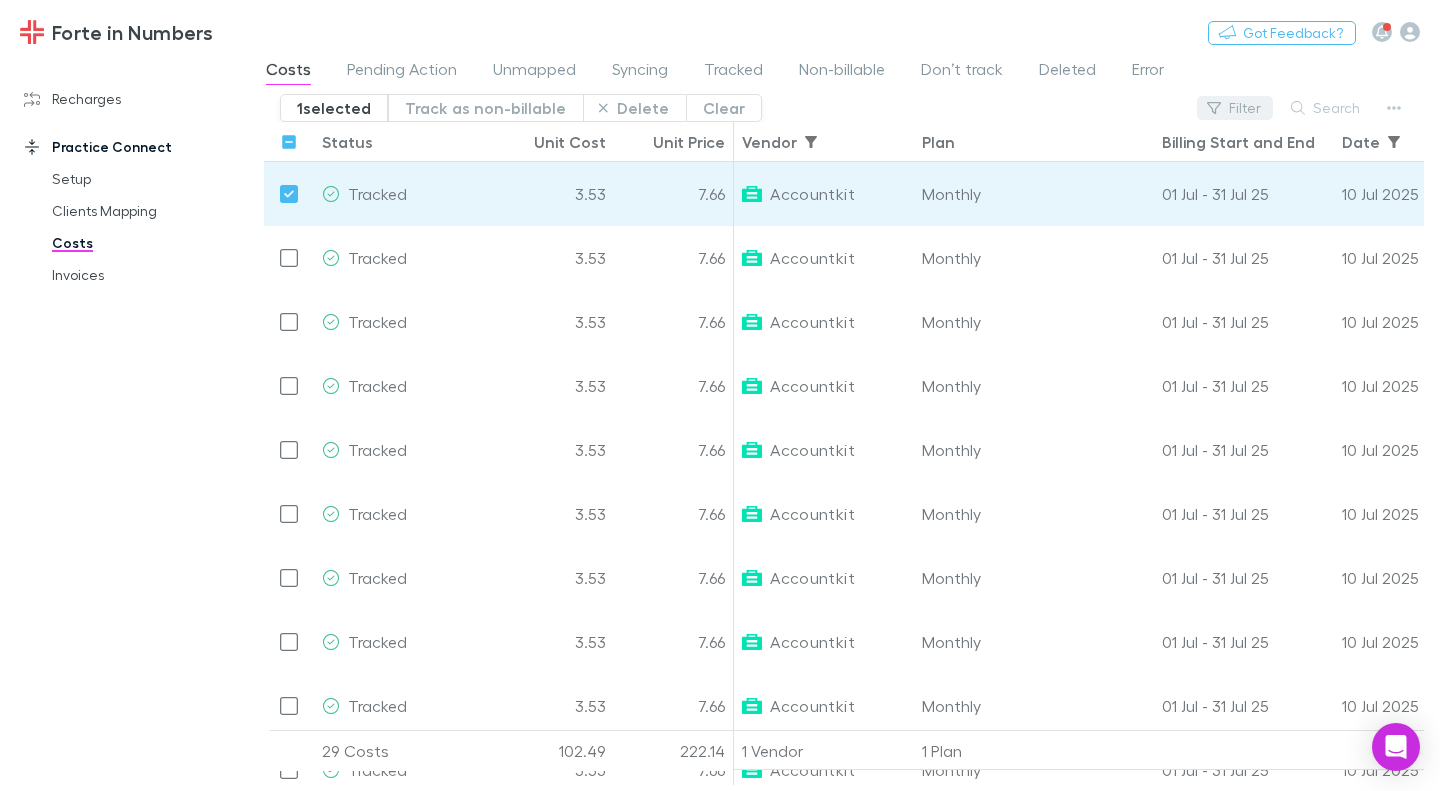 click on "Filter" at bounding box center [1235, 108] 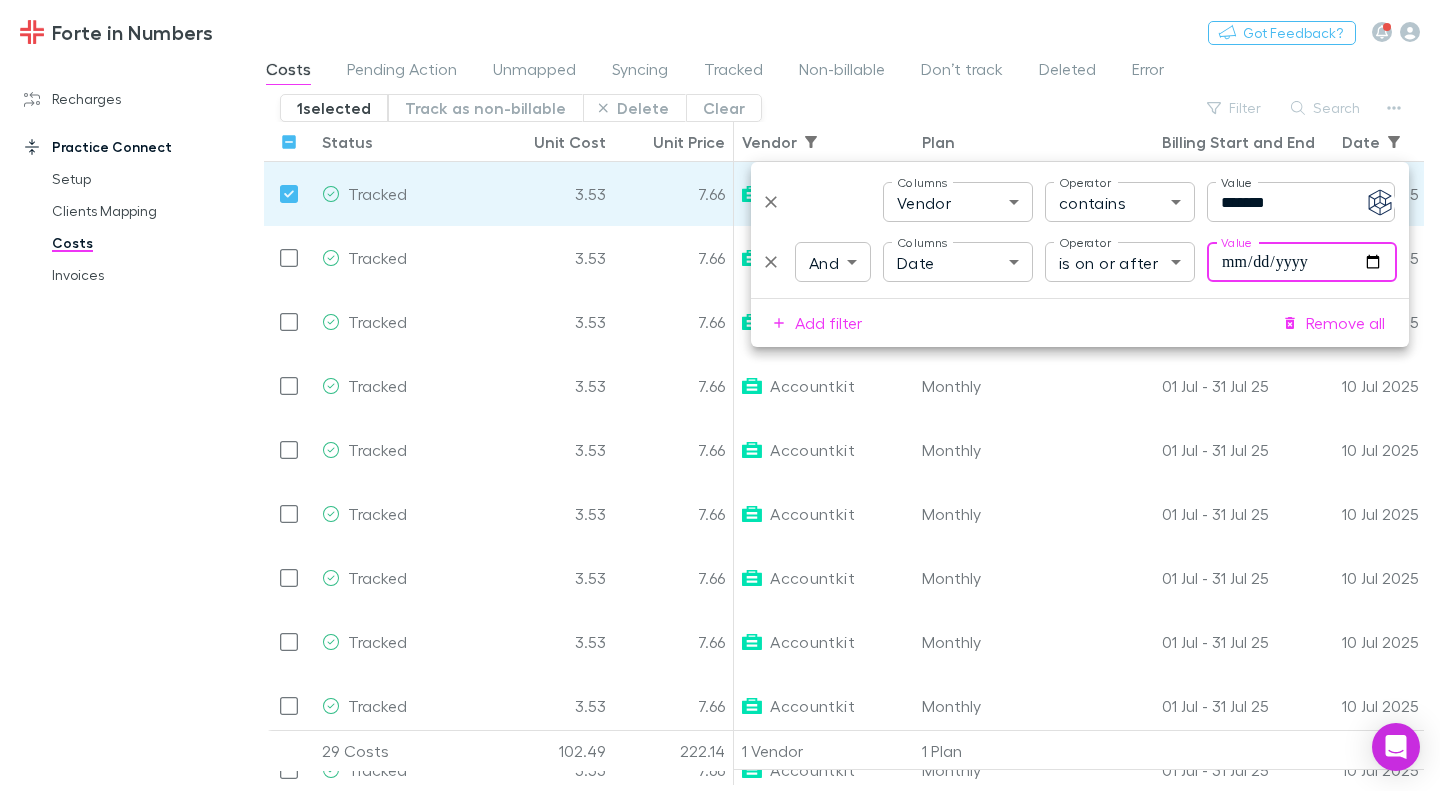 click on "Forte in Numbers Nothing Got Feedback?" at bounding box center [720, 32] 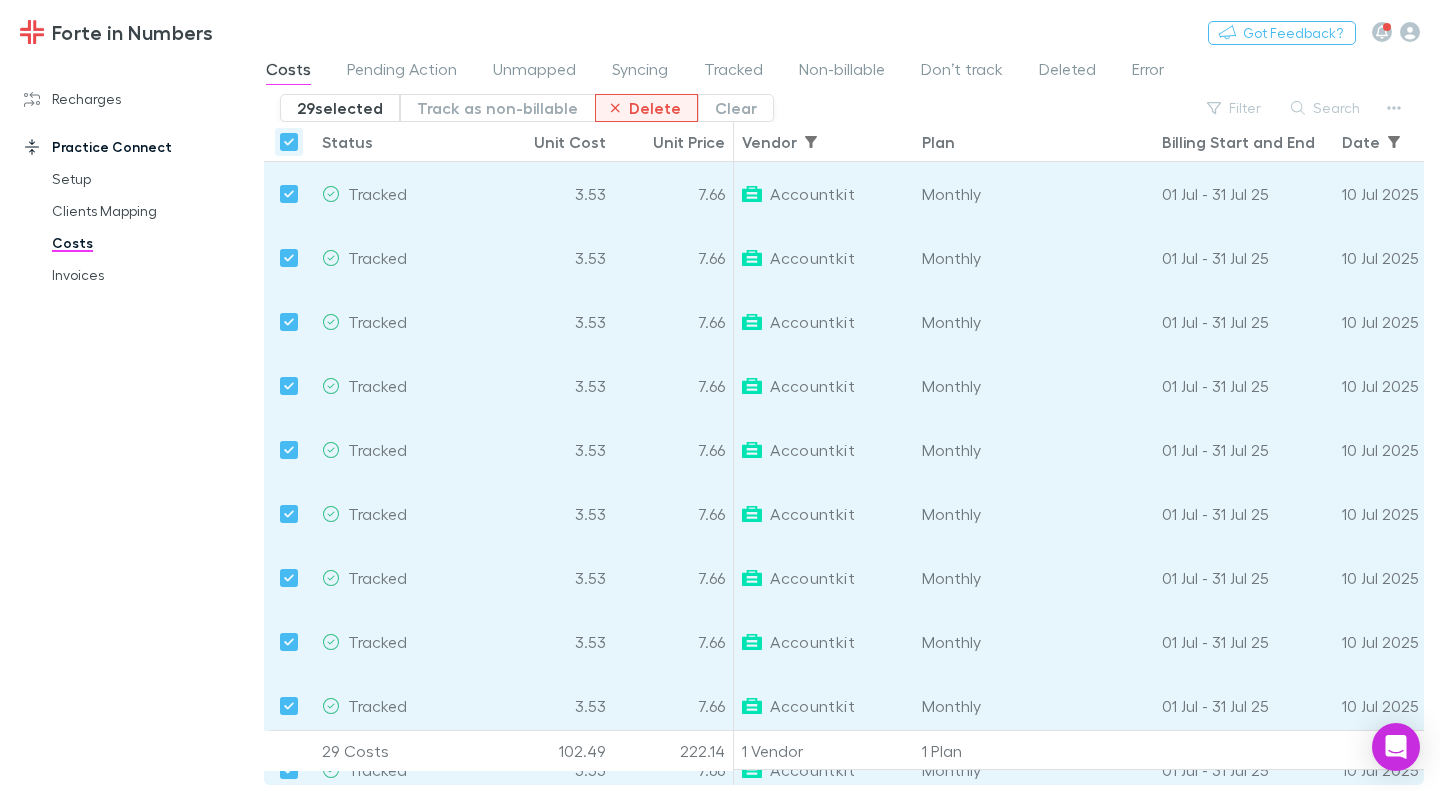 click on "Delete" at bounding box center [646, 108] 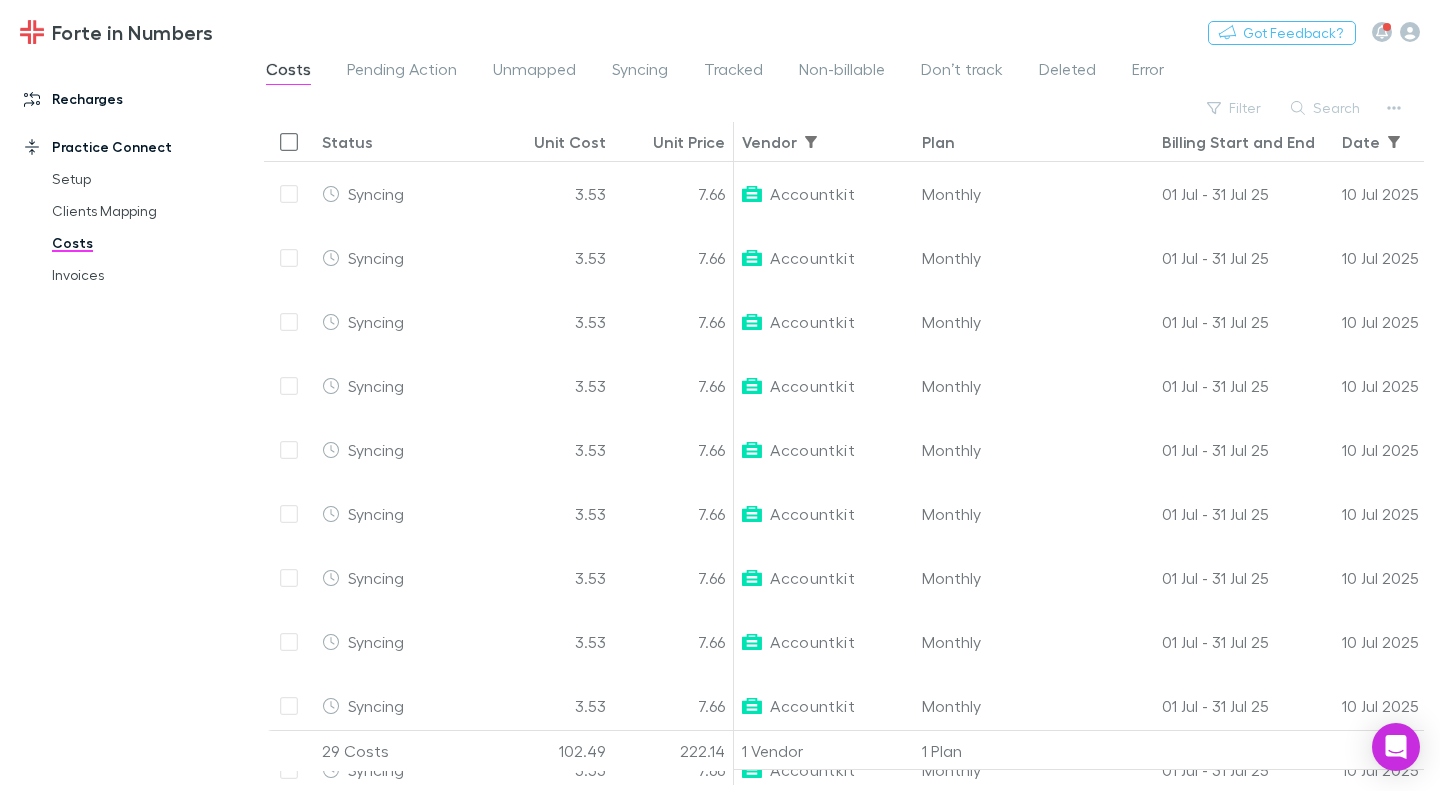 click on "Recharges" at bounding box center (131, 99) 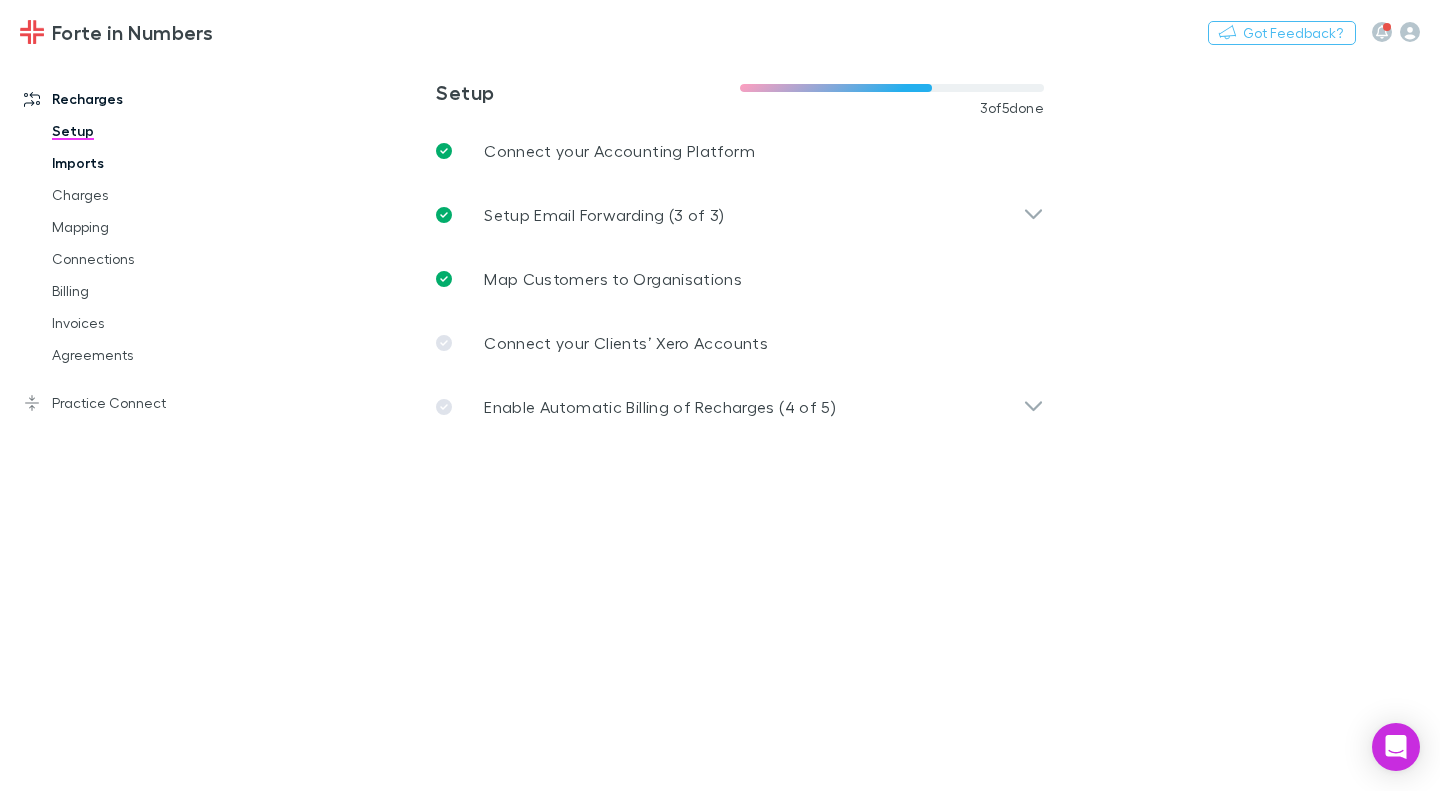 click on "Imports" at bounding box center [145, 163] 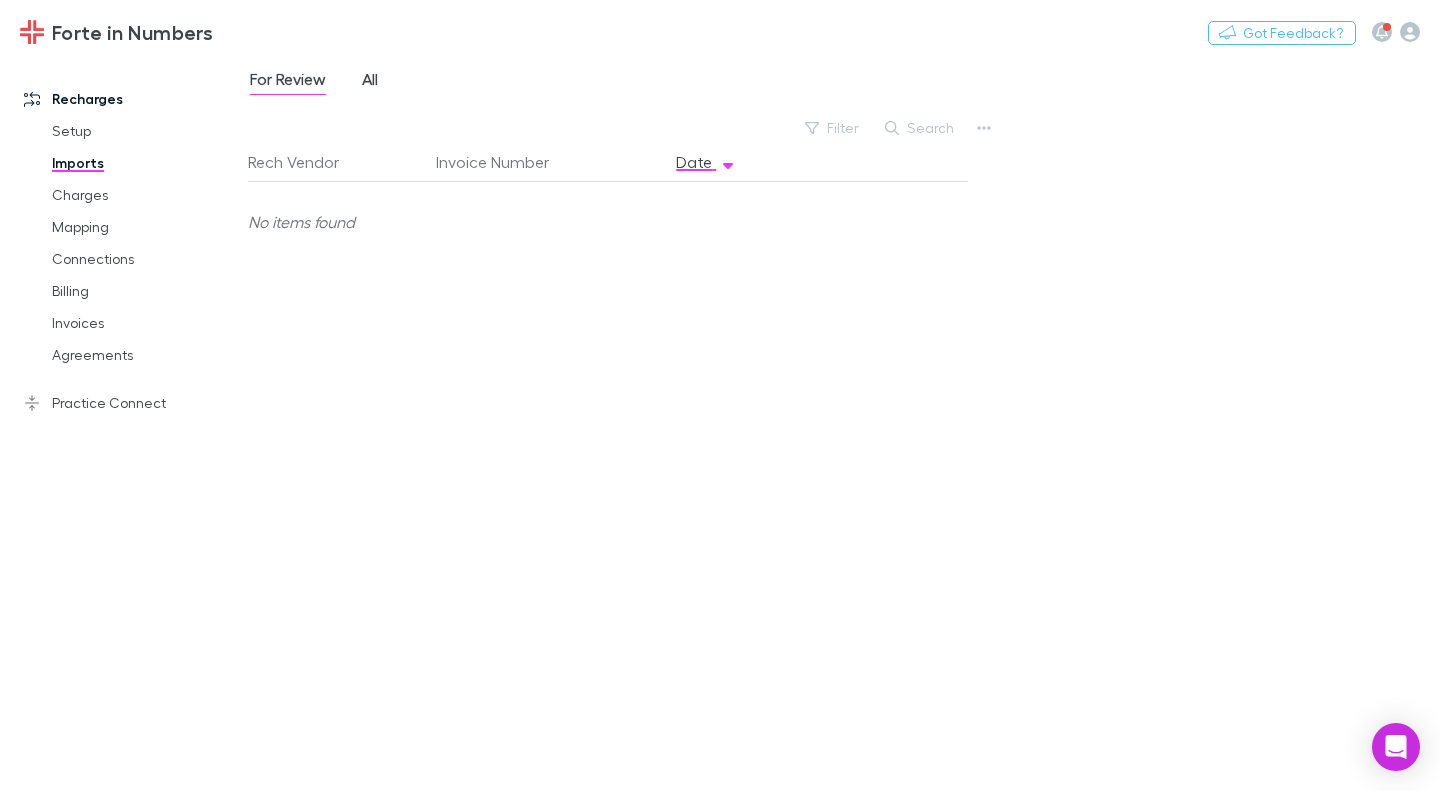 click on "All" at bounding box center [370, 82] 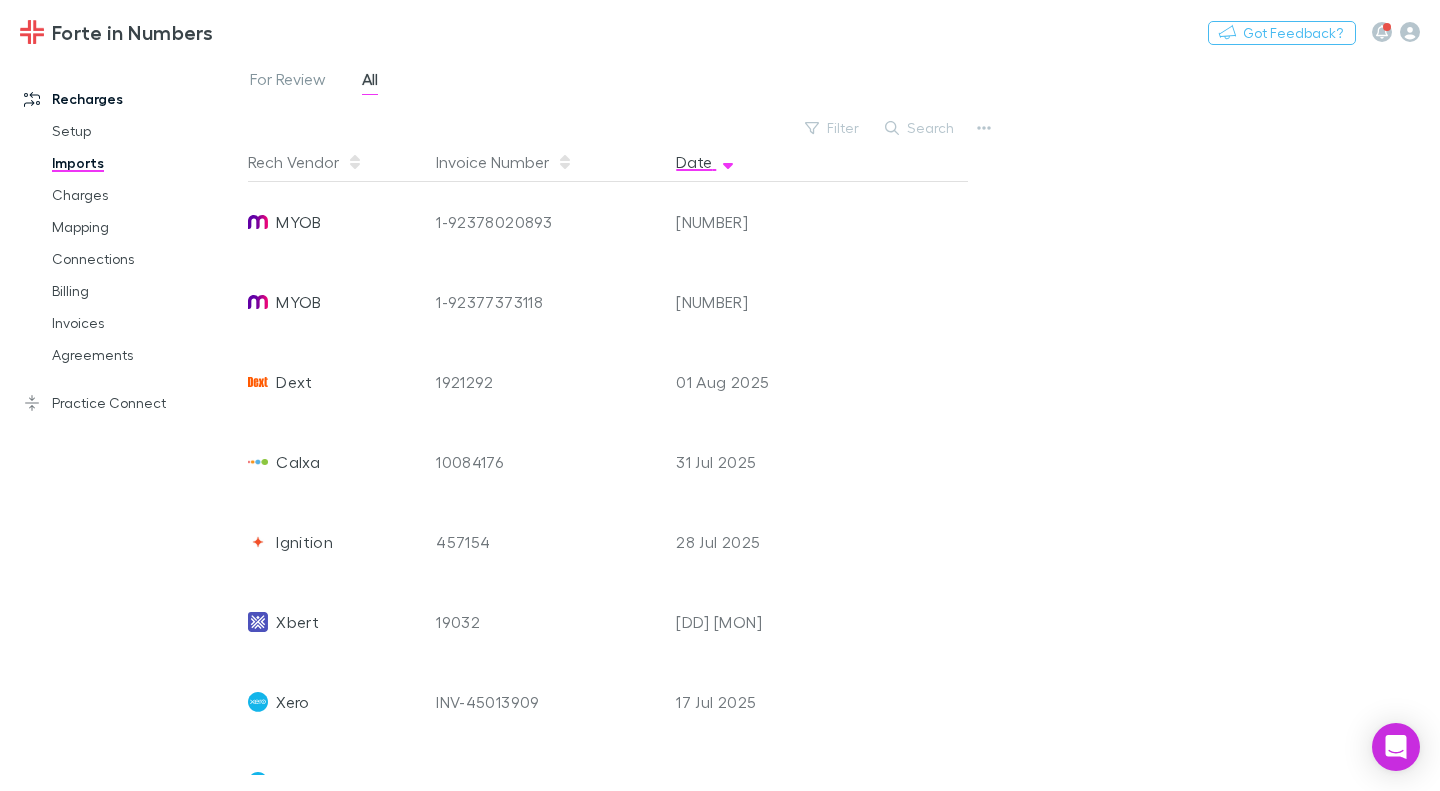 click on "Date" at bounding box center [706, 162] 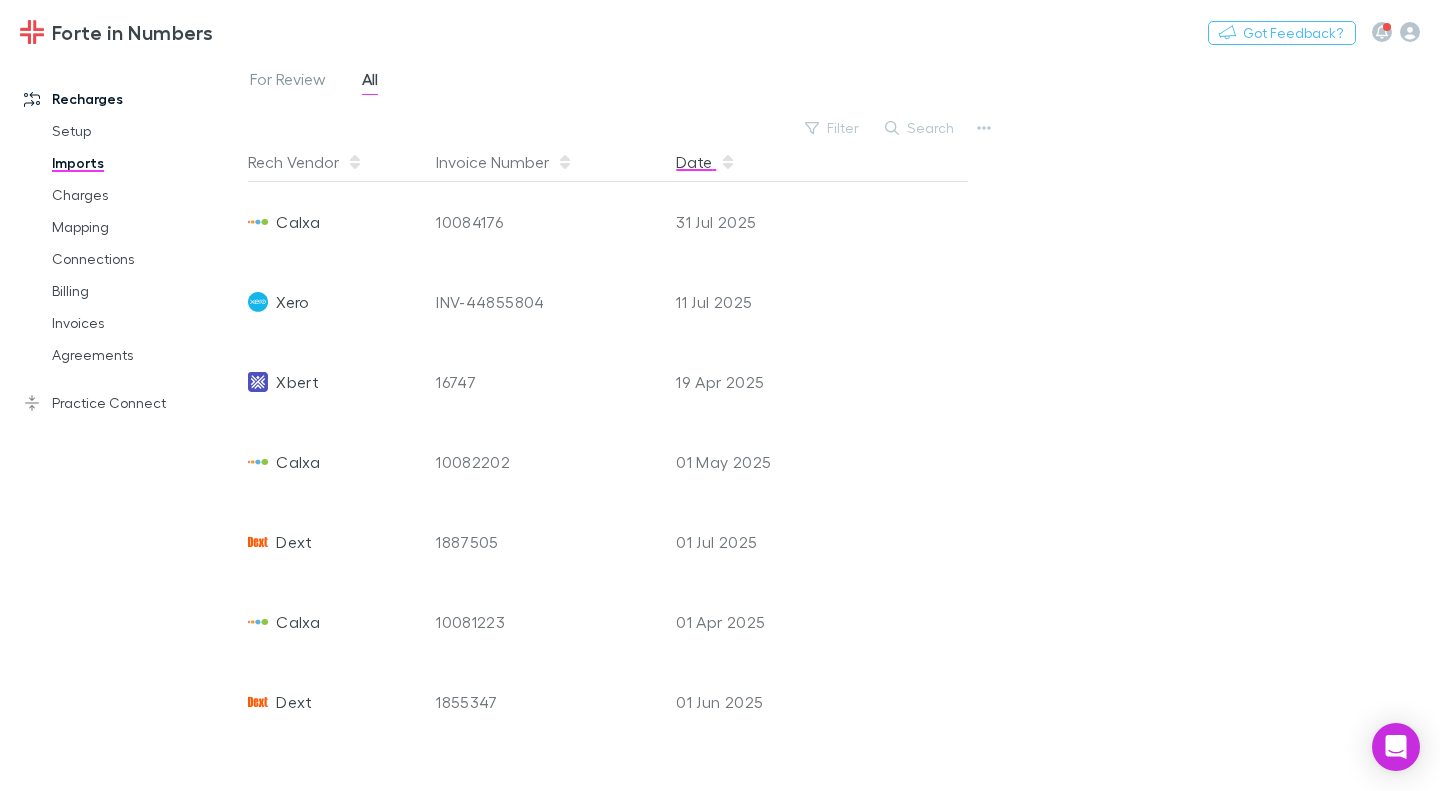 click on "Date" at bounding box center [706, 162] 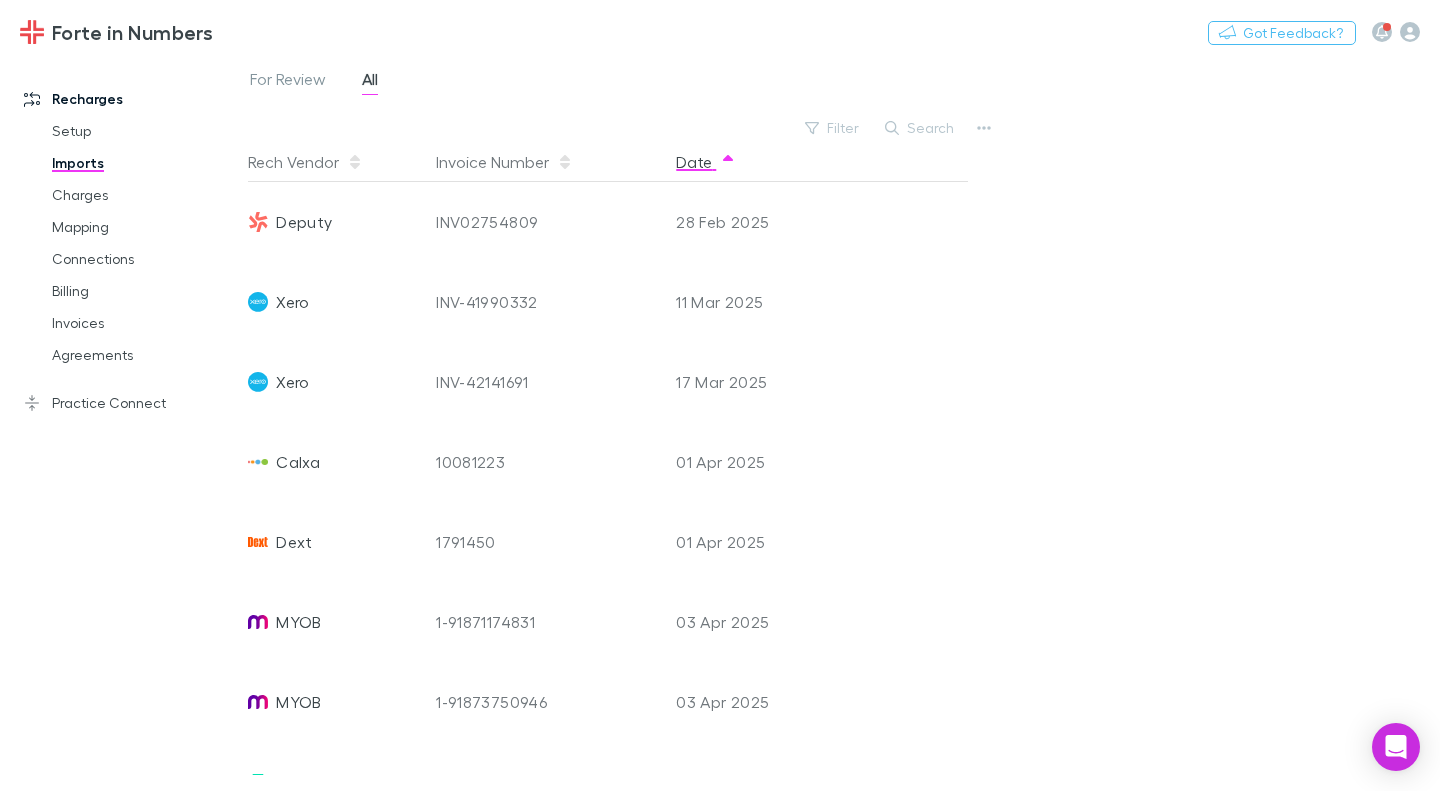 click on "Date" at bounding box center (706, 162) 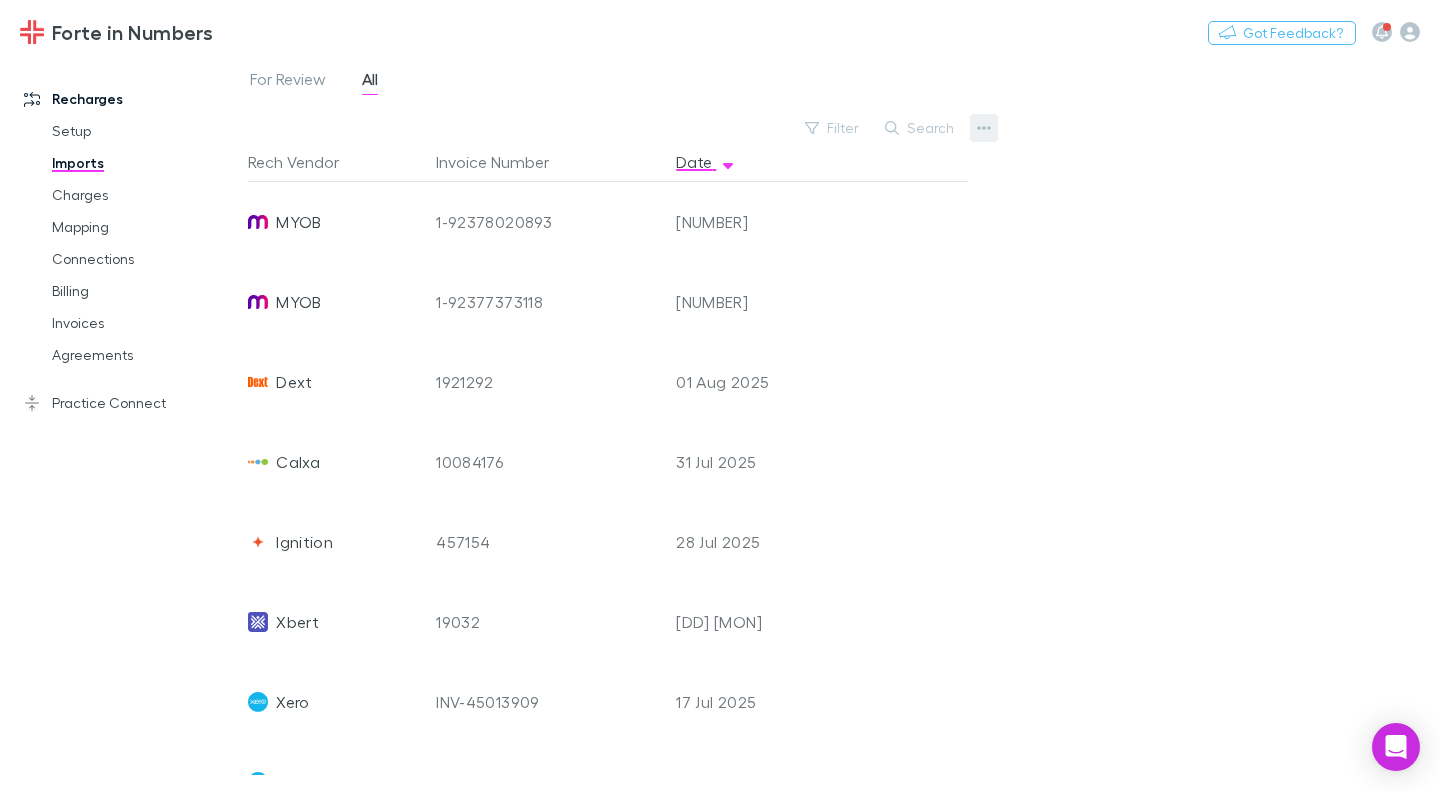 click 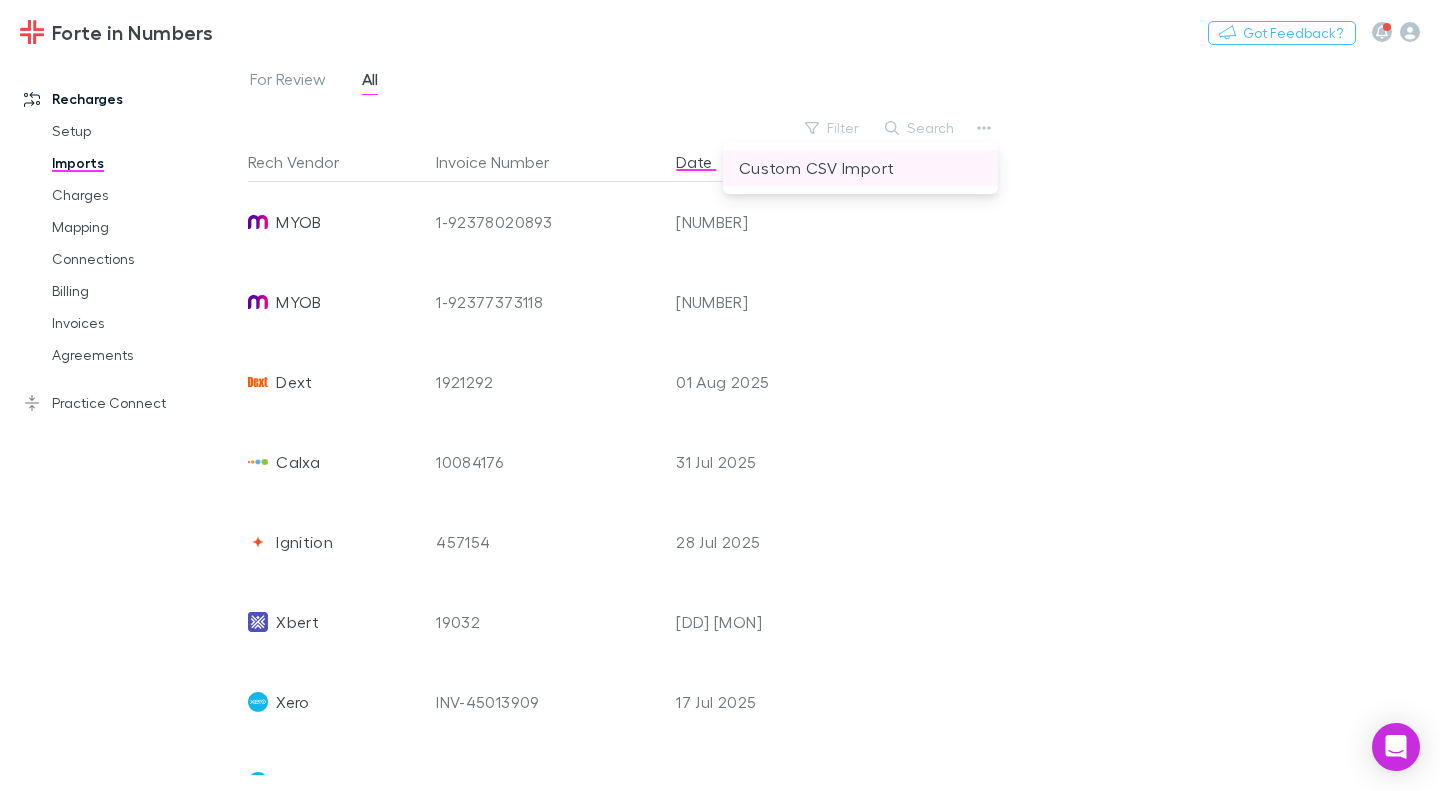 click on "Custom CSV Import" at bounding box center [860, 168] 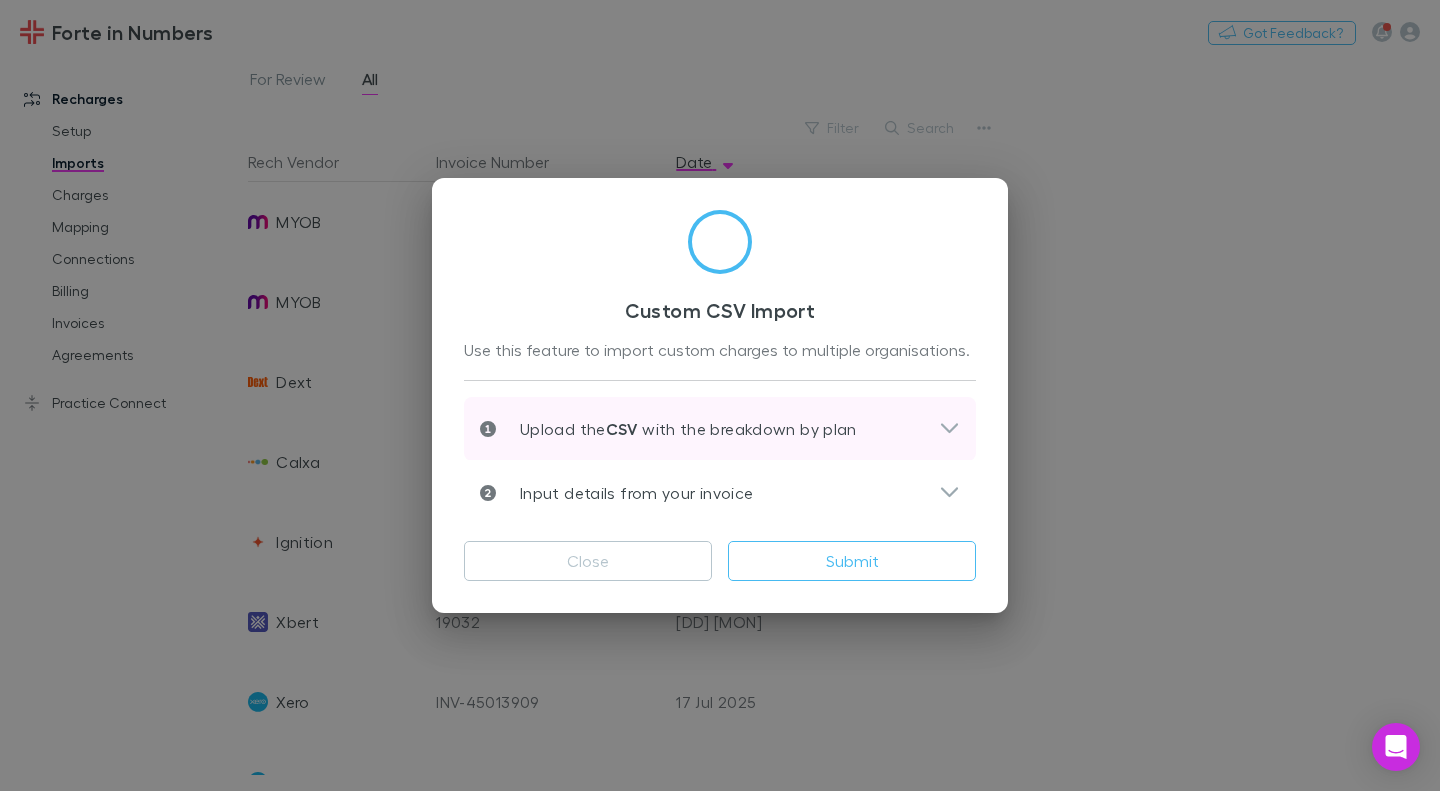 click 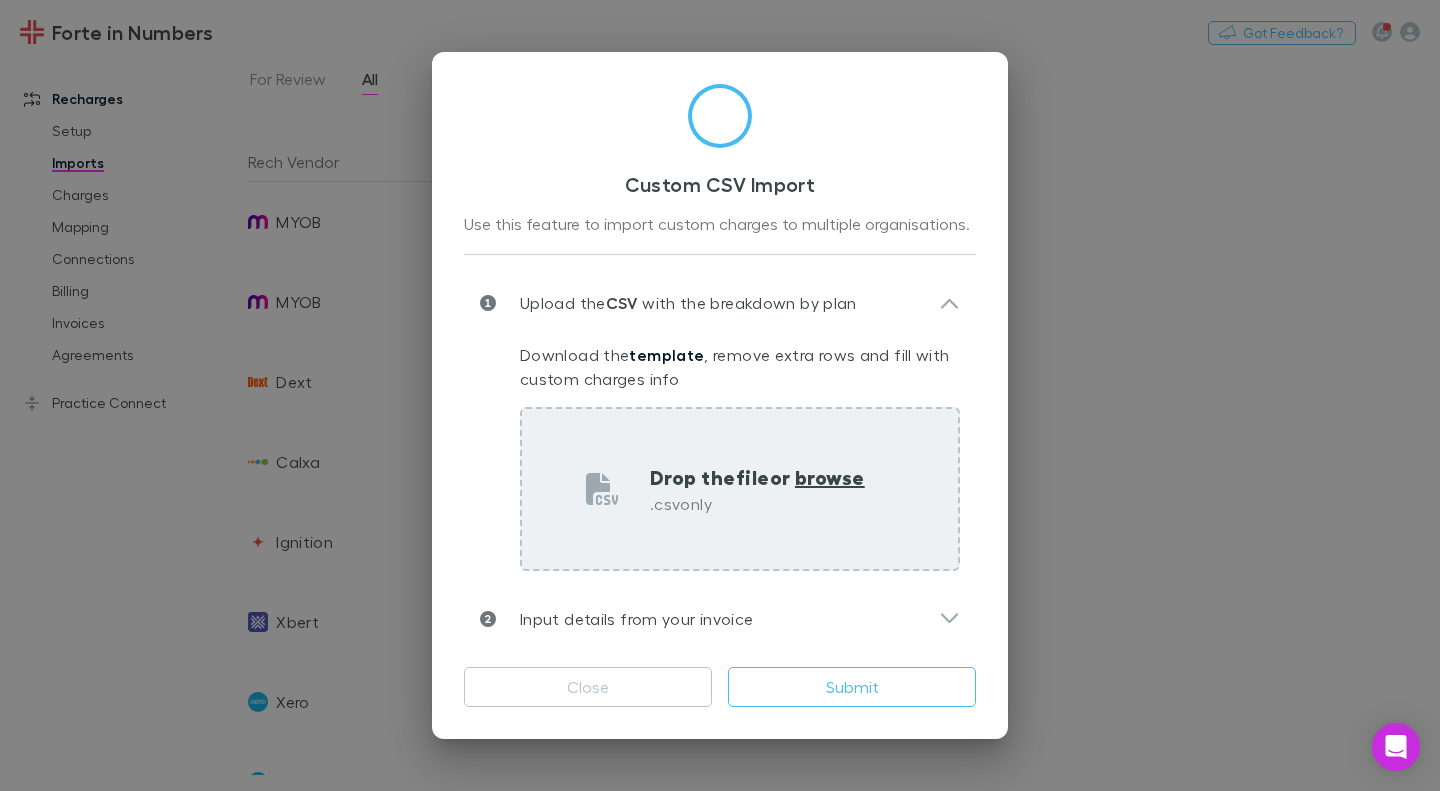 click on "browse" at bounding box center [830, 477] 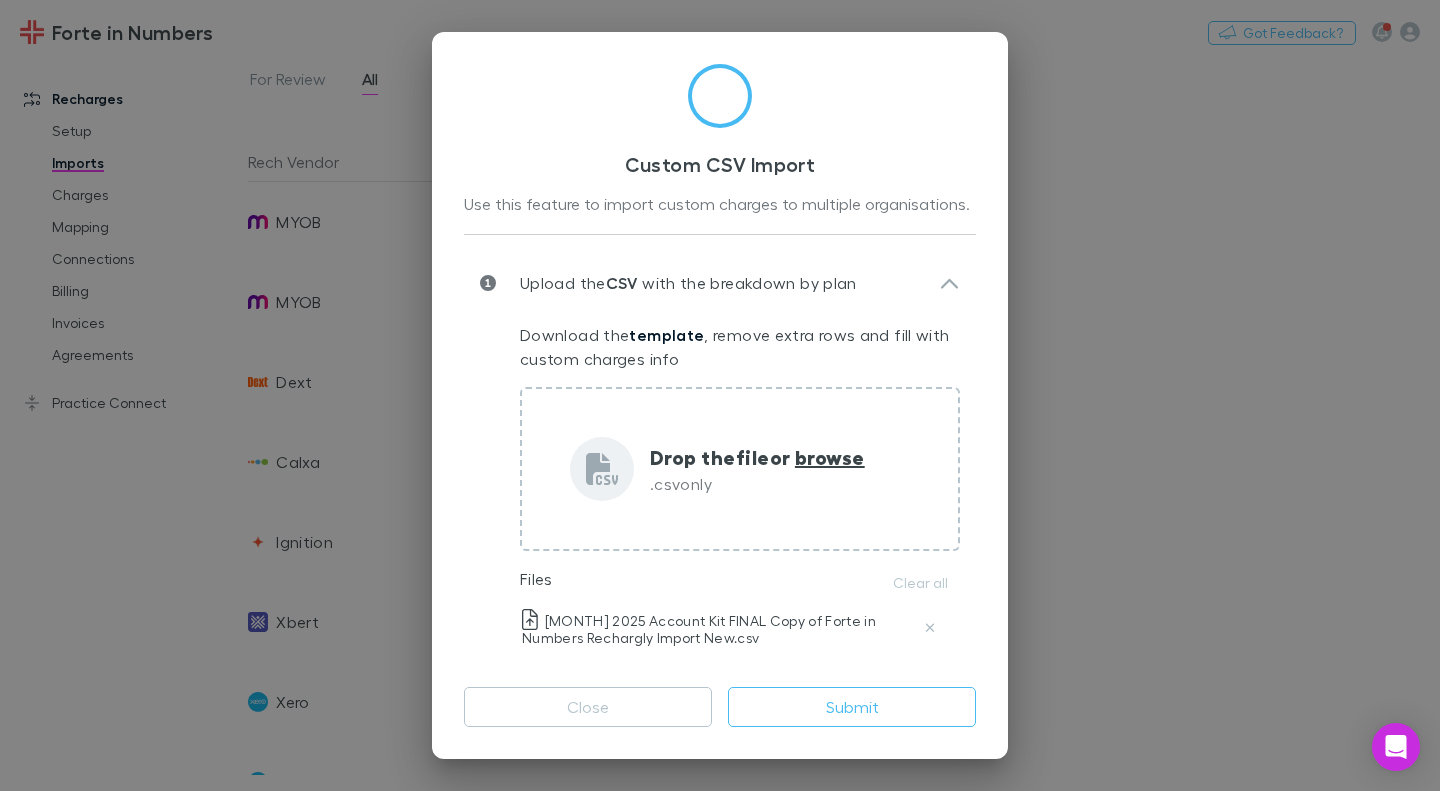 scroll, scrollTop: 49, scrollLeft: 0, axis: vertical 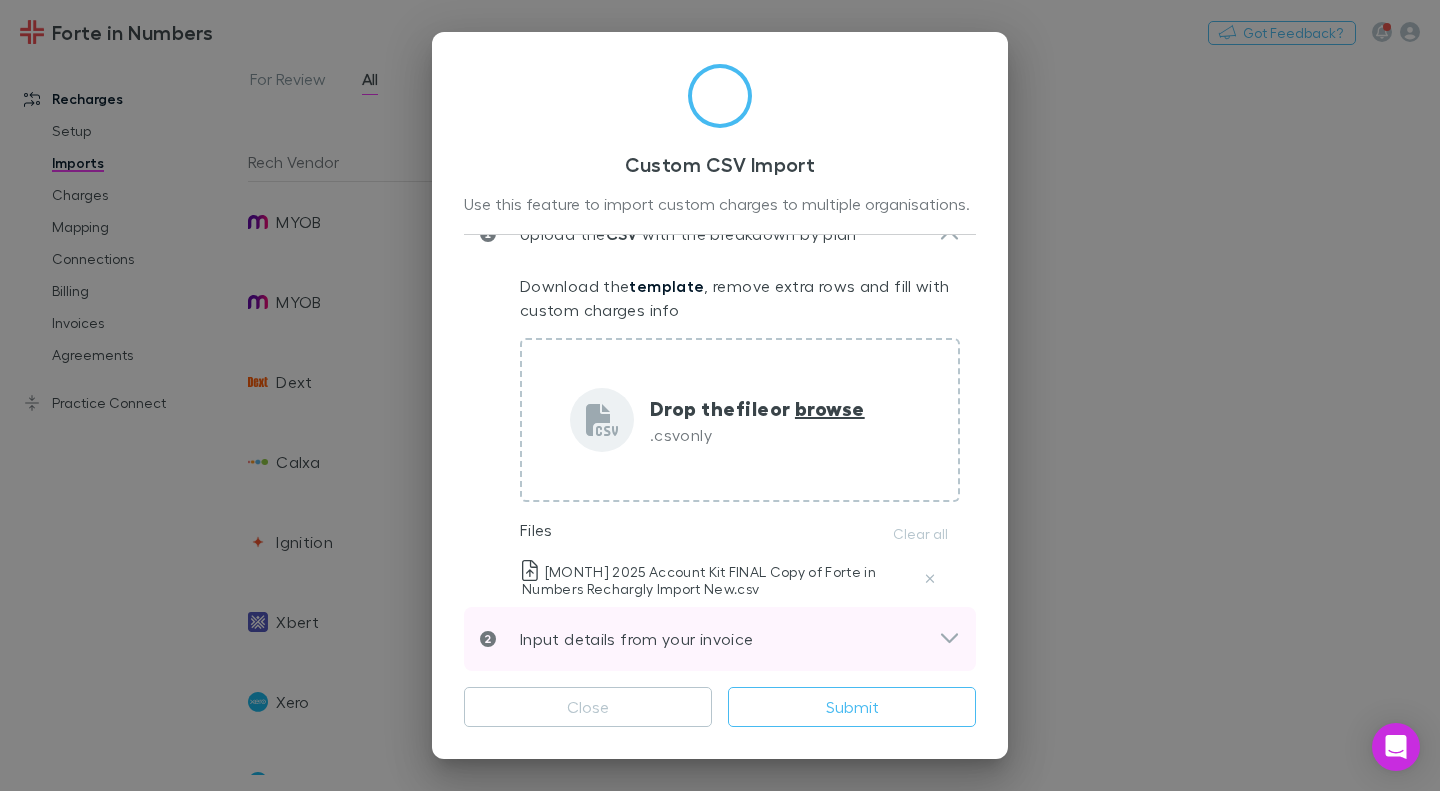 click 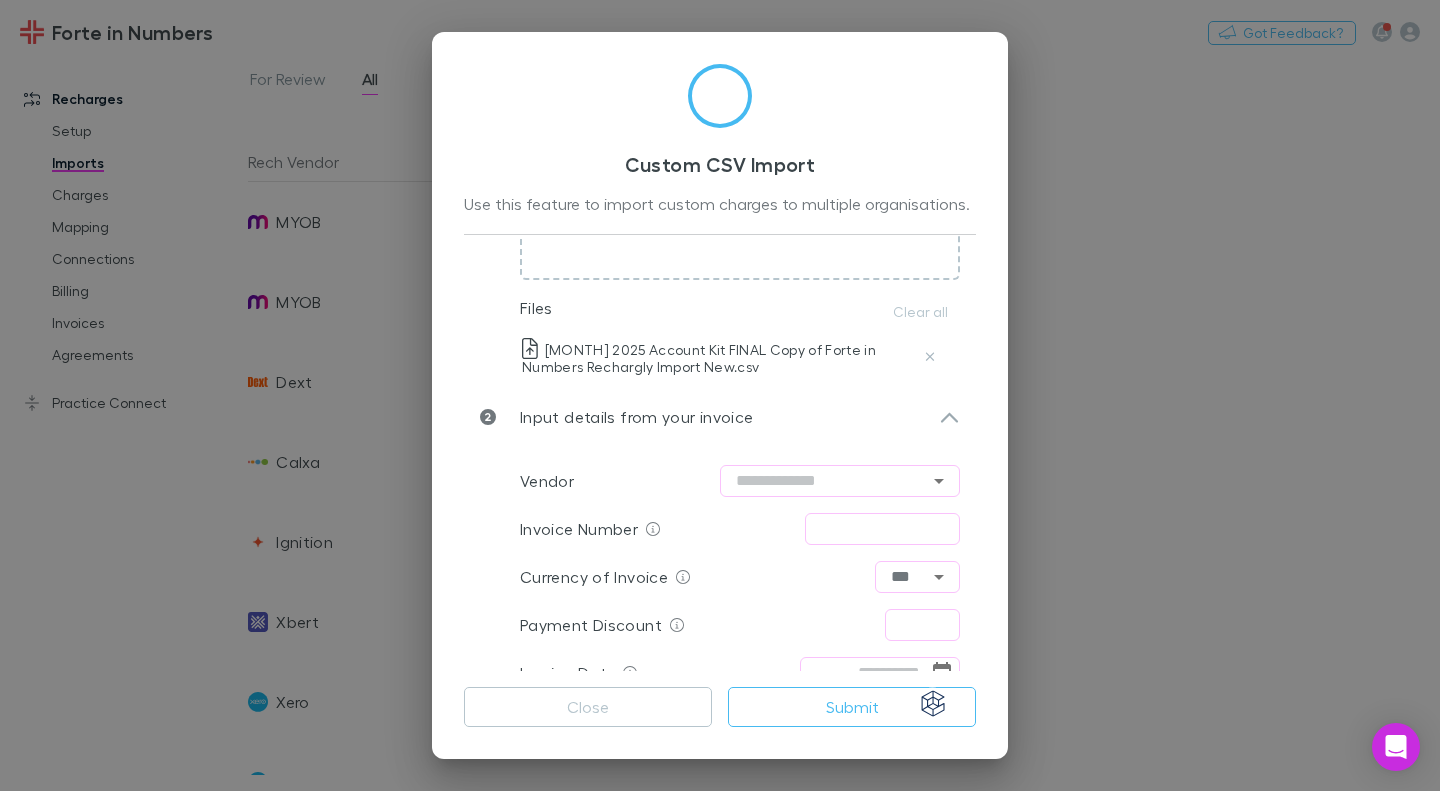 scroll, scrollTop: 297, scrollLeft: 0, axis: vertical 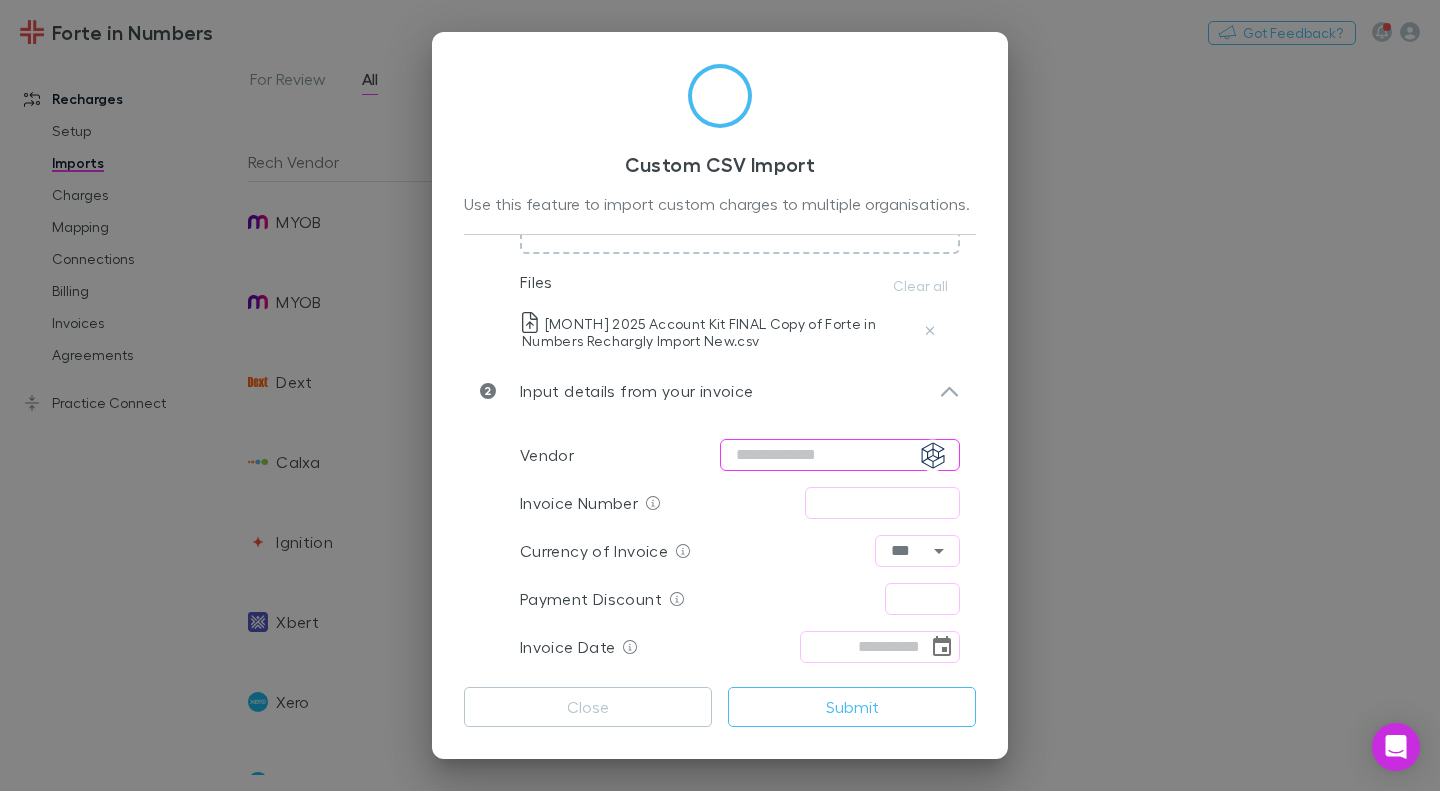 click at bounding box center [840, 455] 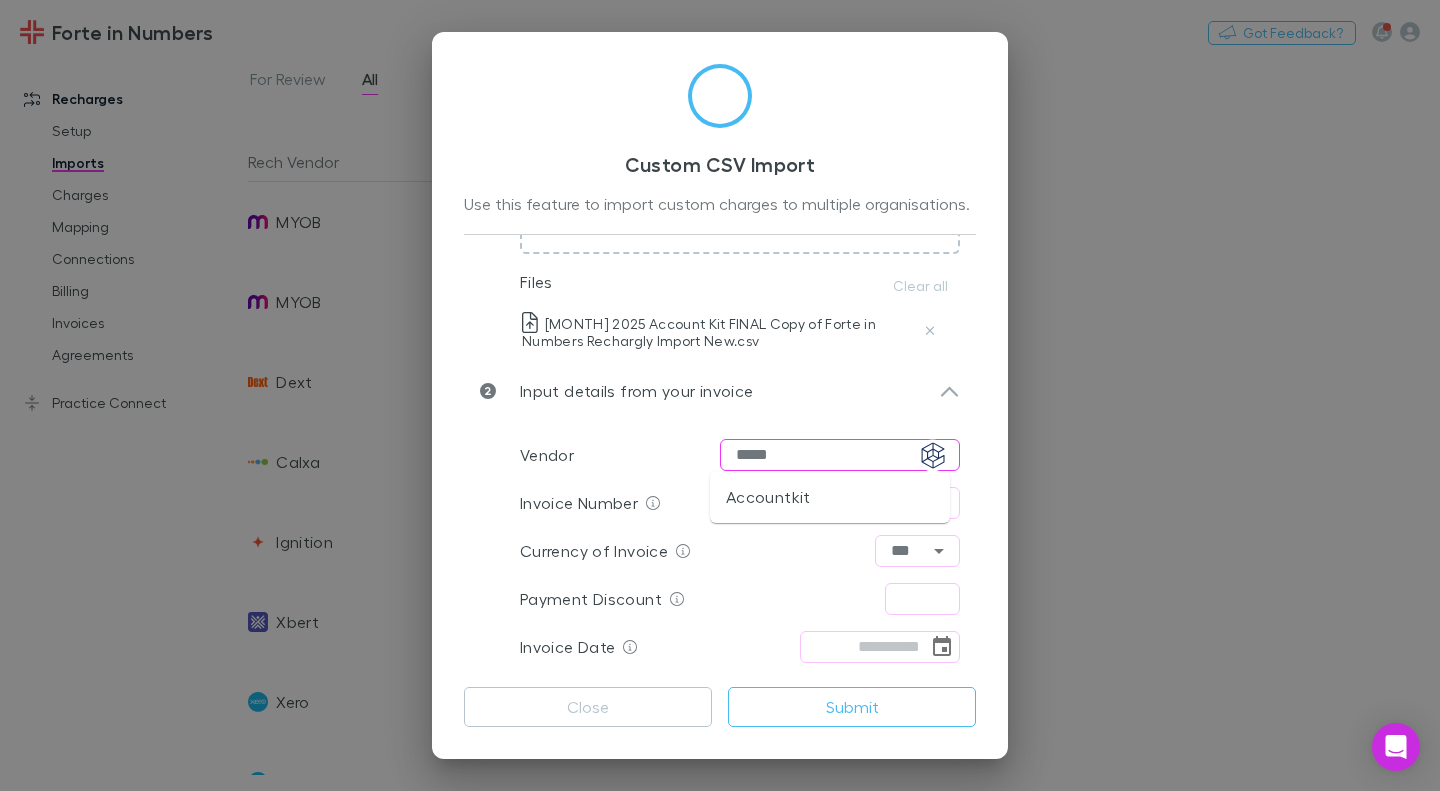 click on "Accountkit" at bounding box center (830, 497) 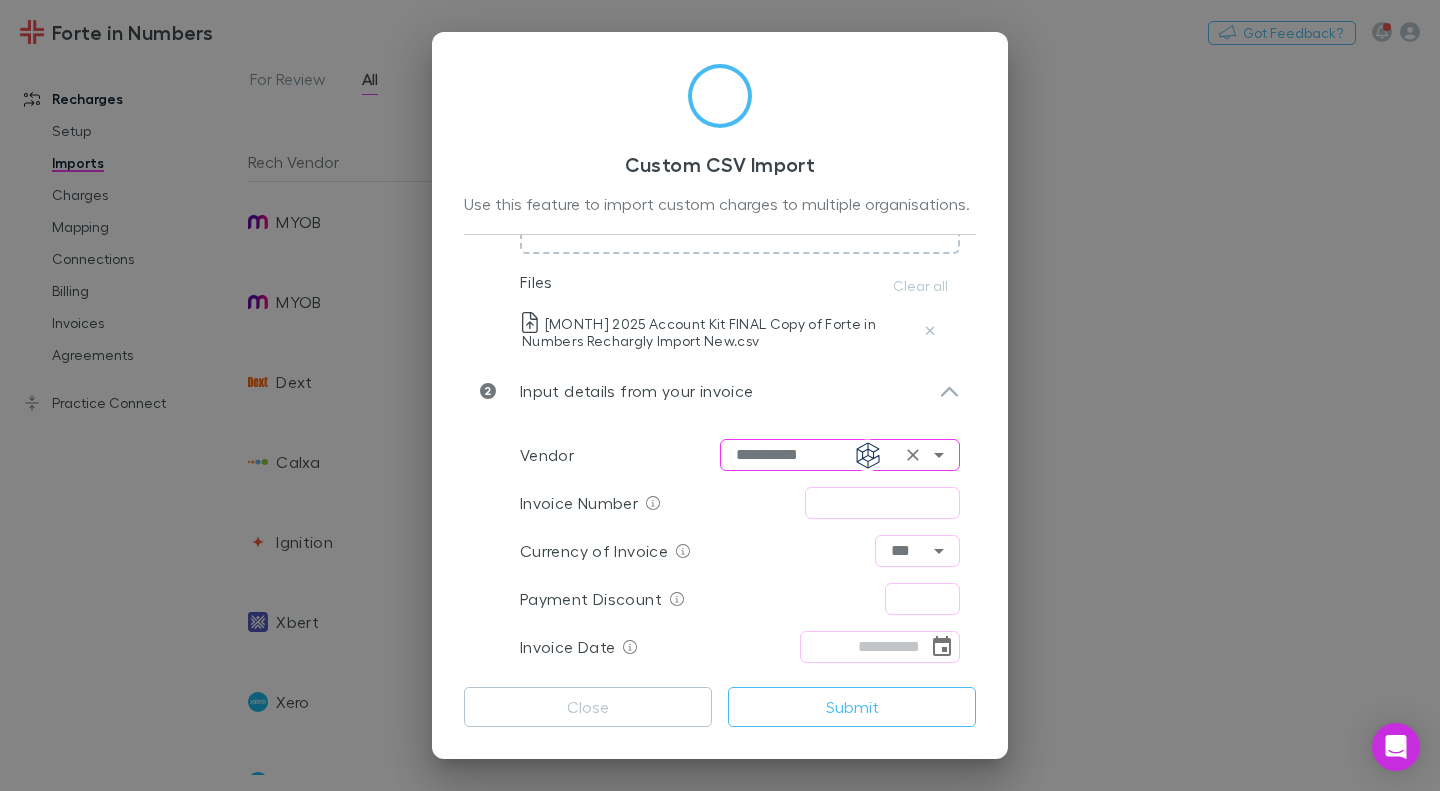 type on "**********" 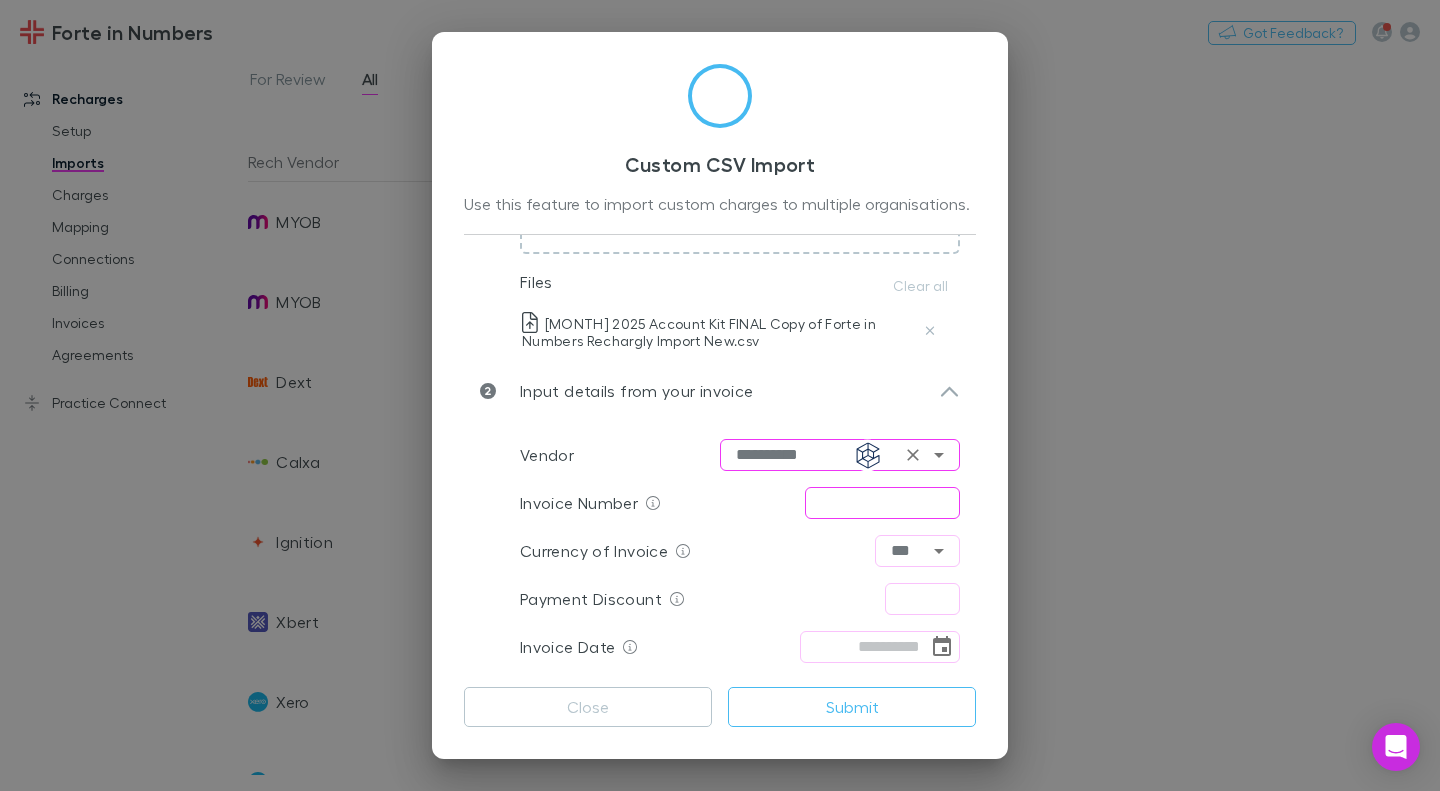 click at bounding box center [882, 503] 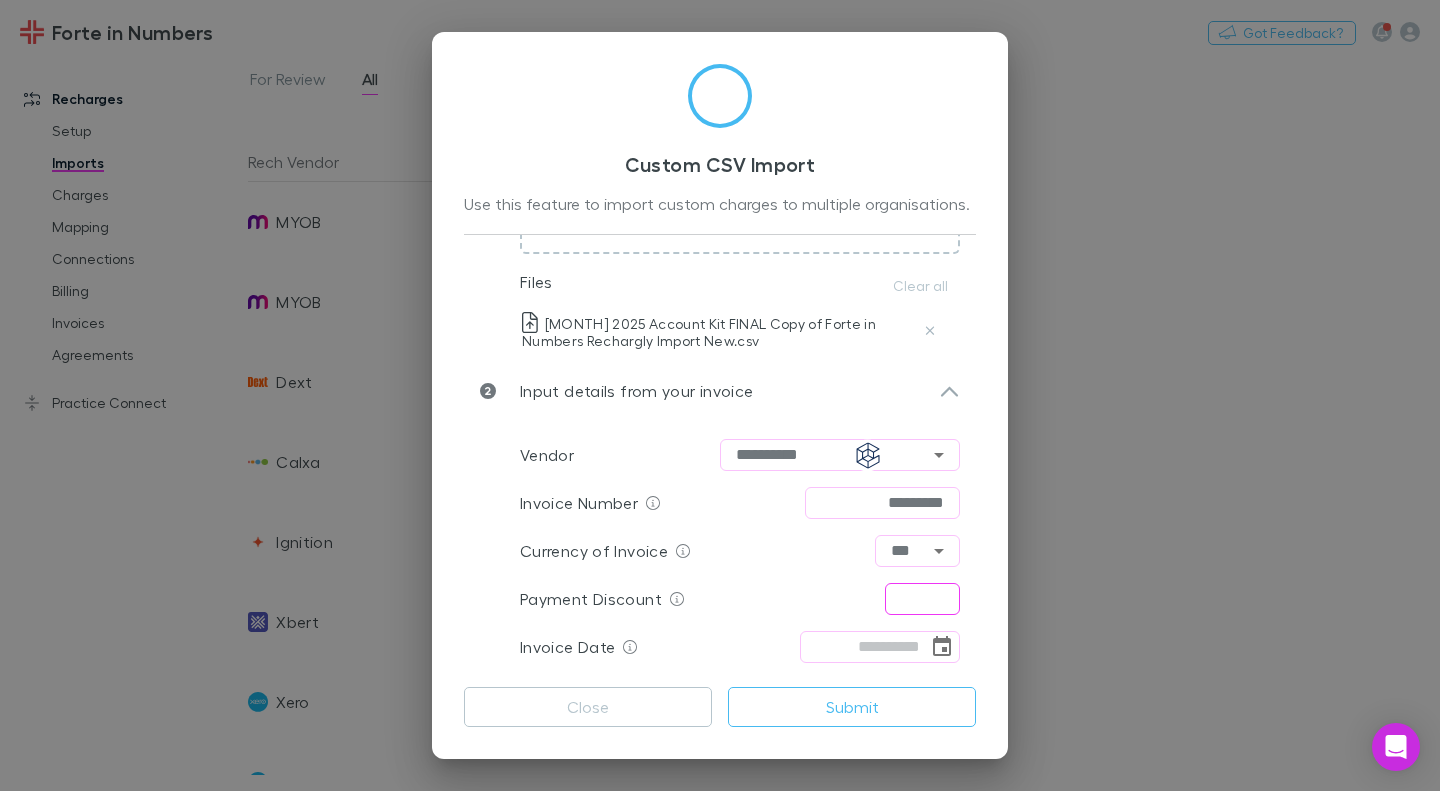 type on "*********" 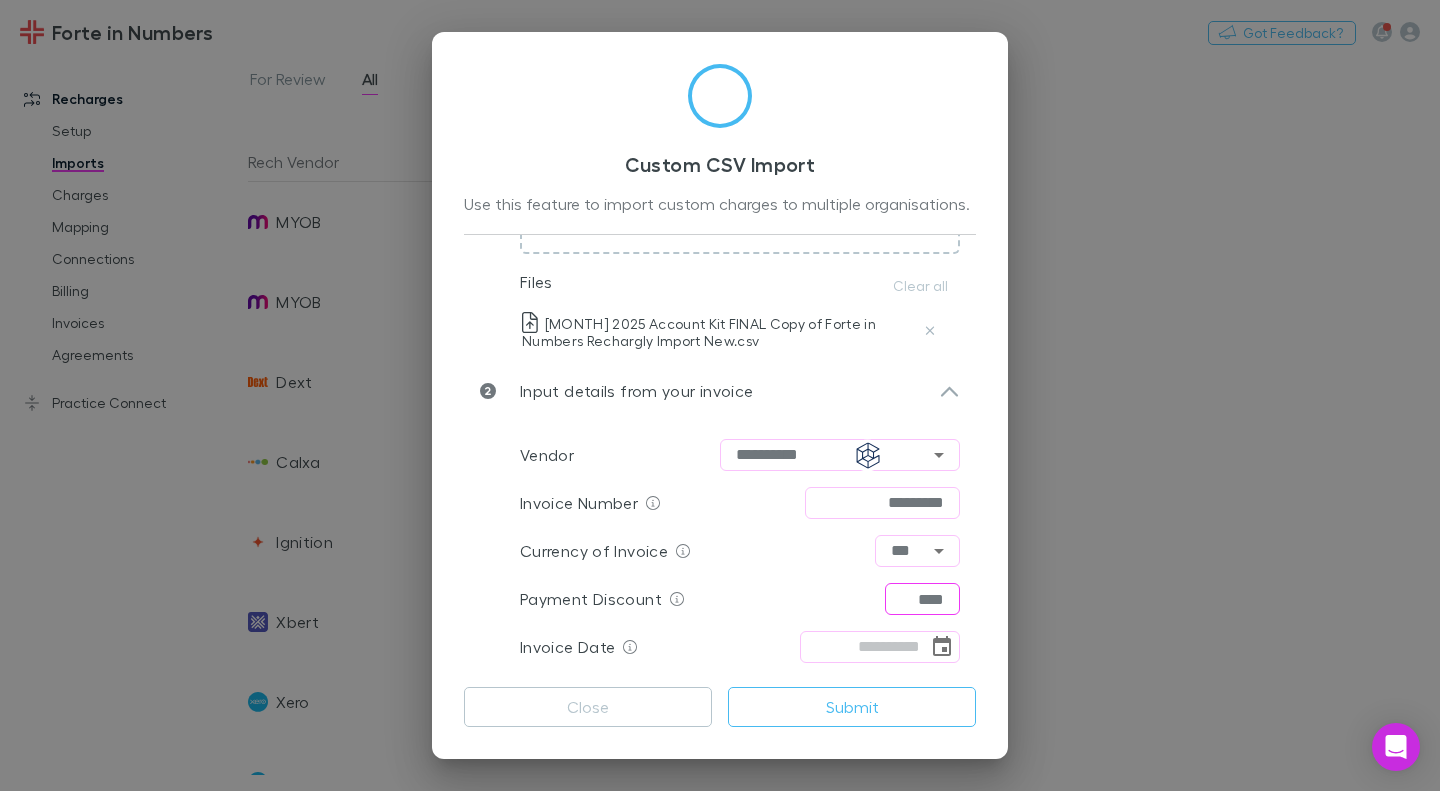 type on "****" 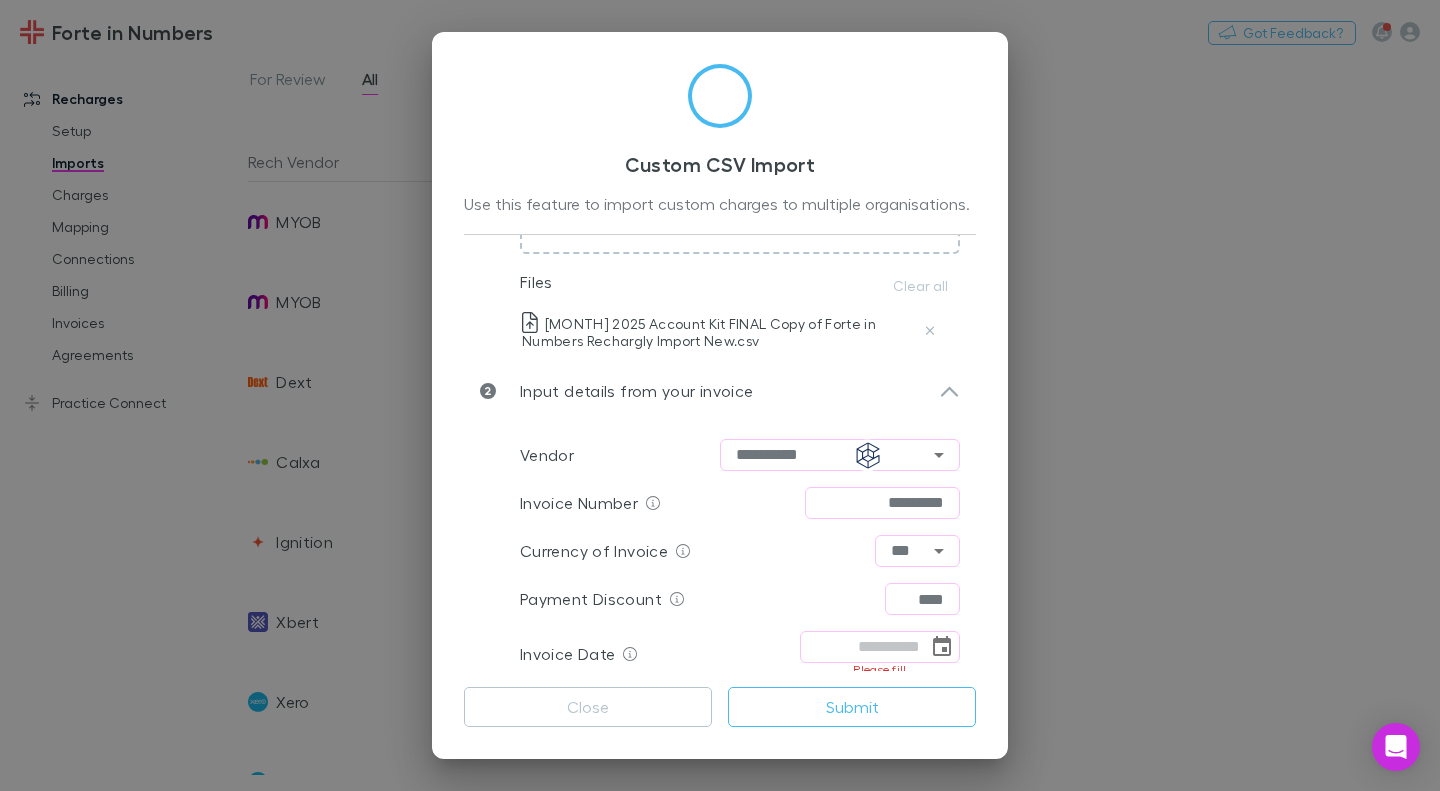 click 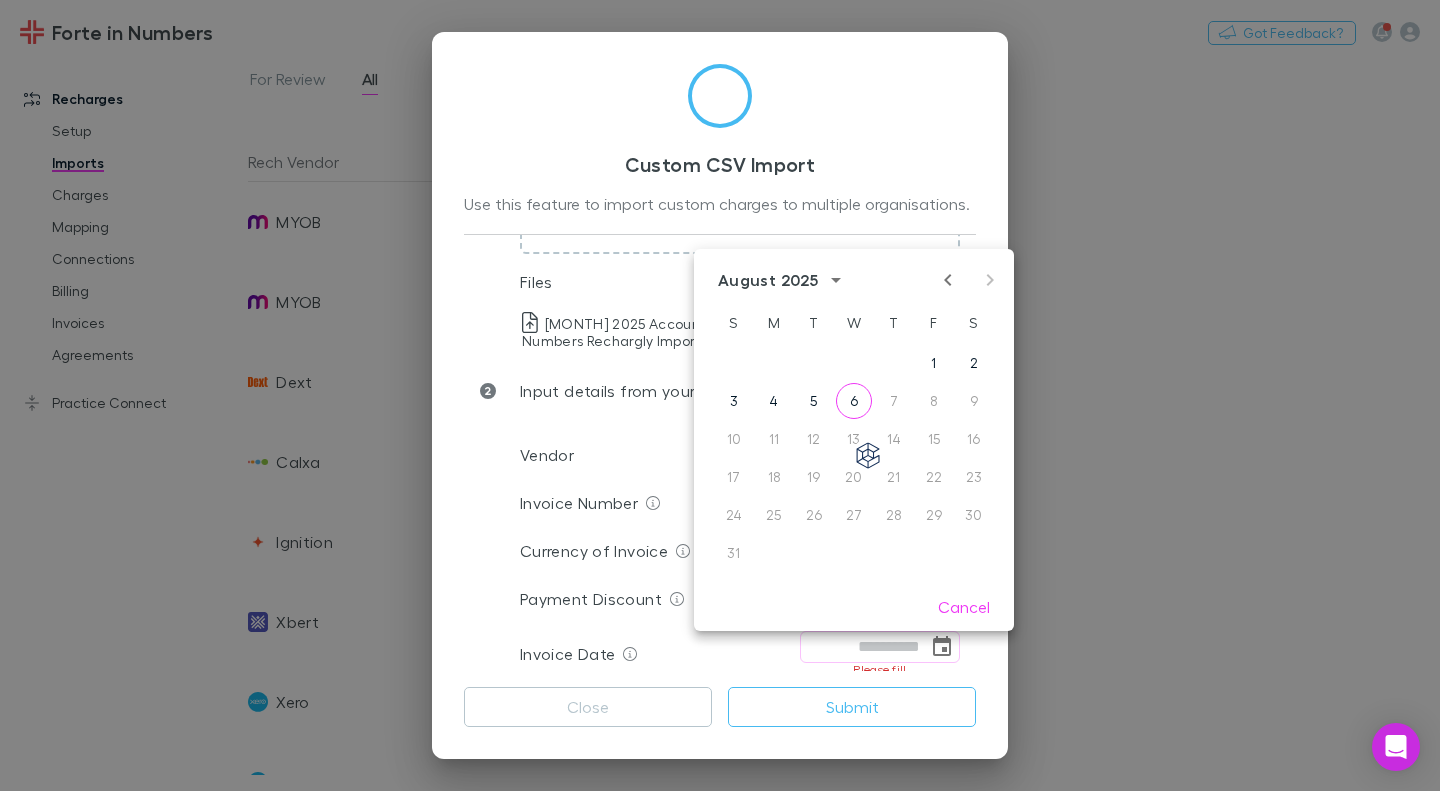 click 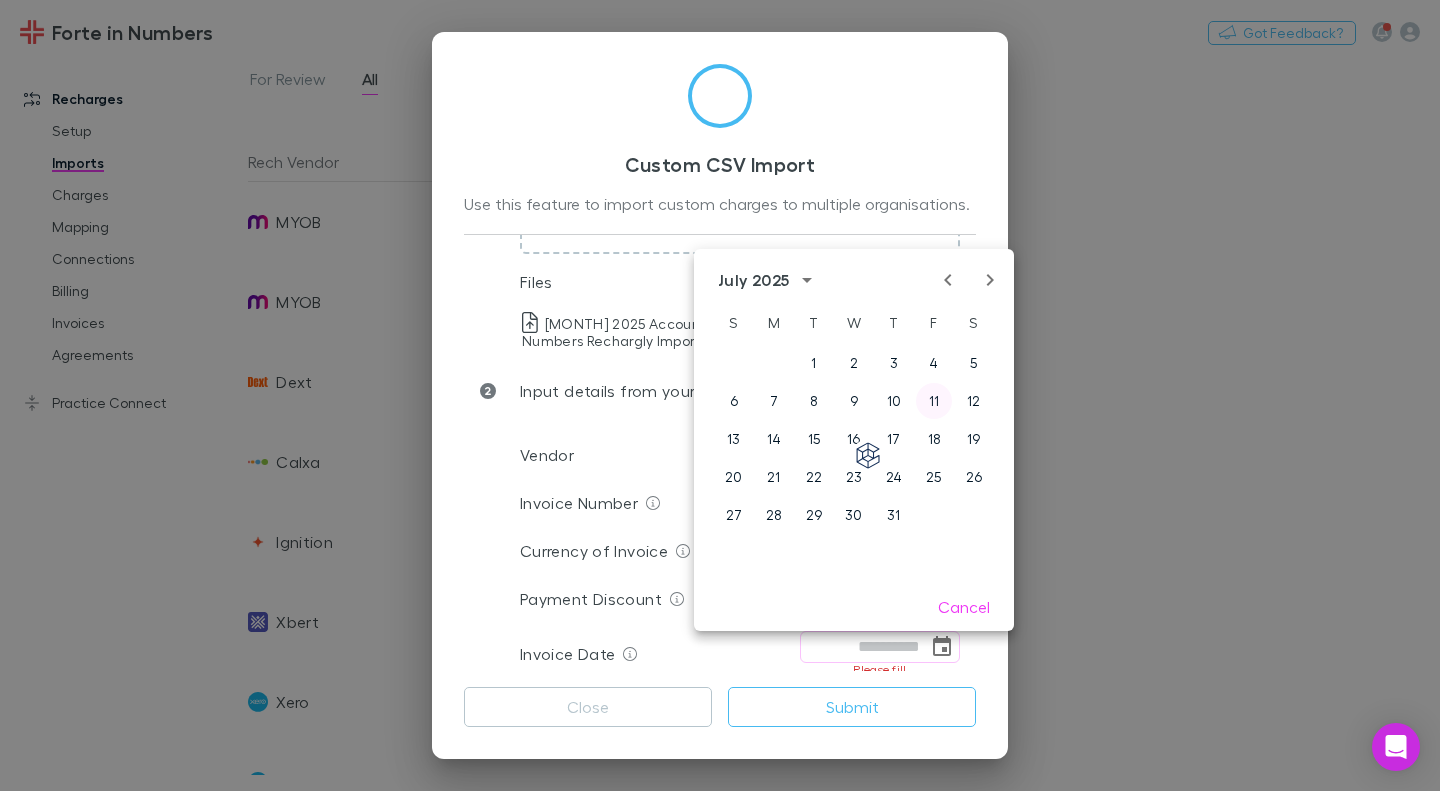 click on "11" at bounding box center [934, 401] 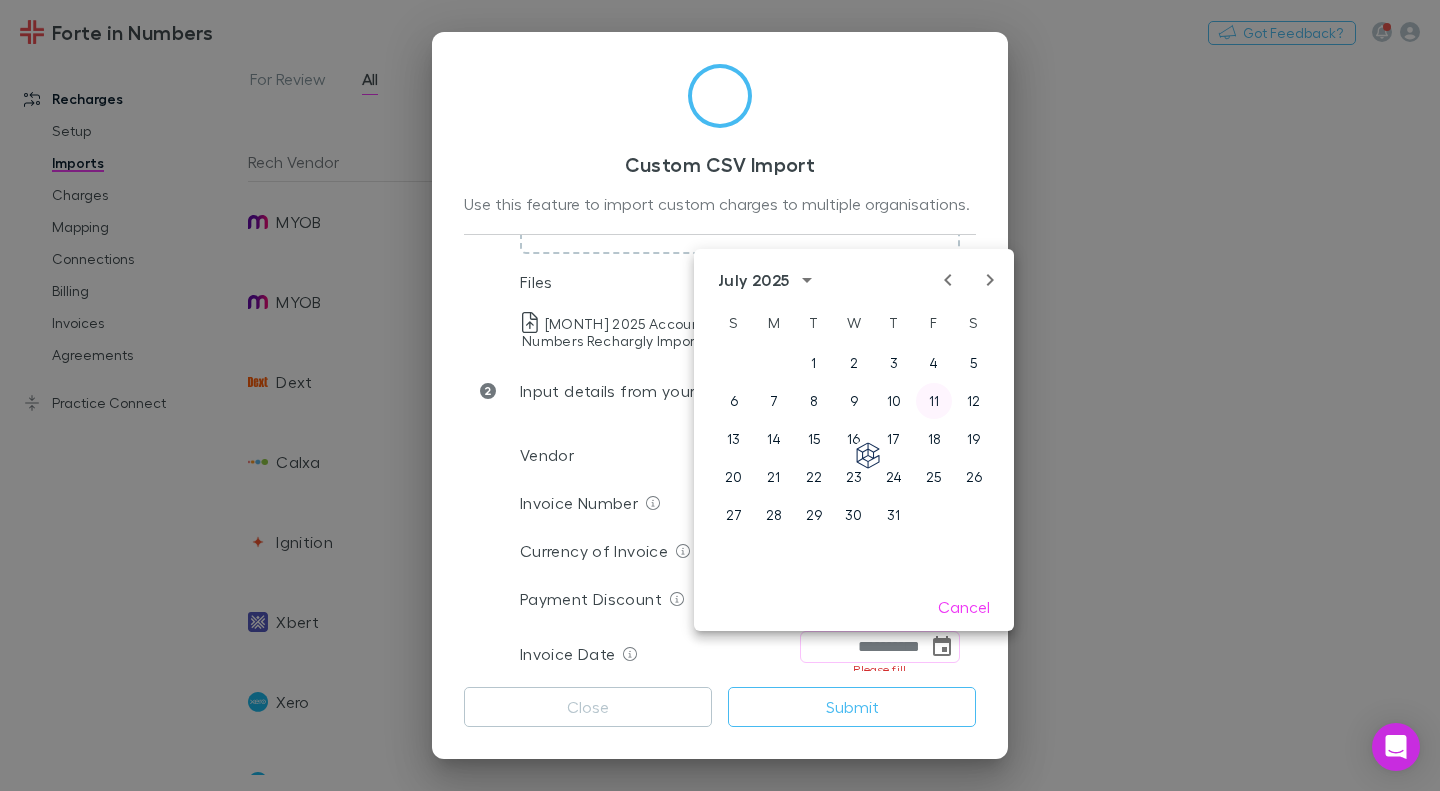 click on "11" at bounding box center [934, 401] 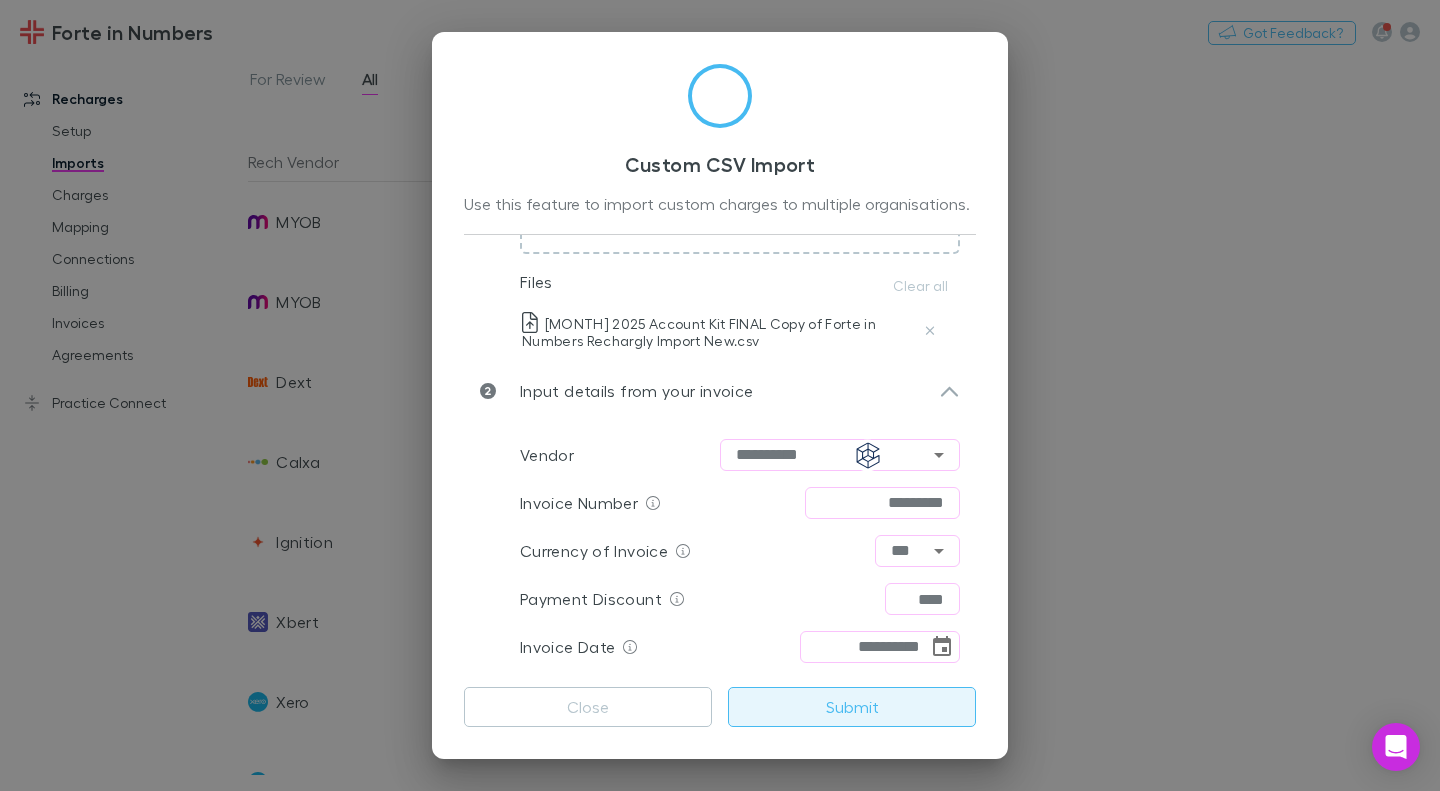 click on "Submit" at bounding box center [852, 707] 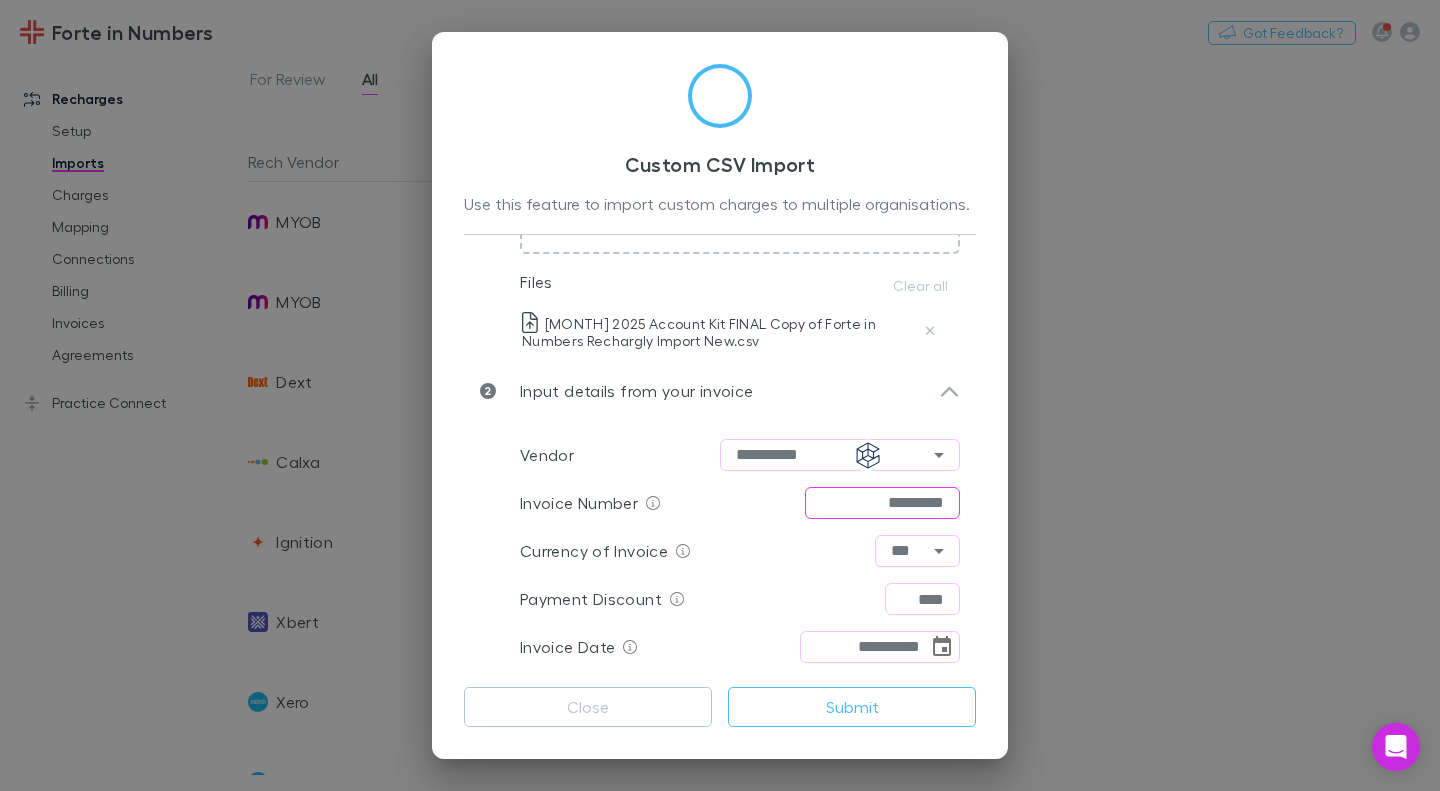 click on "*********" at bounding box center [882, 503] 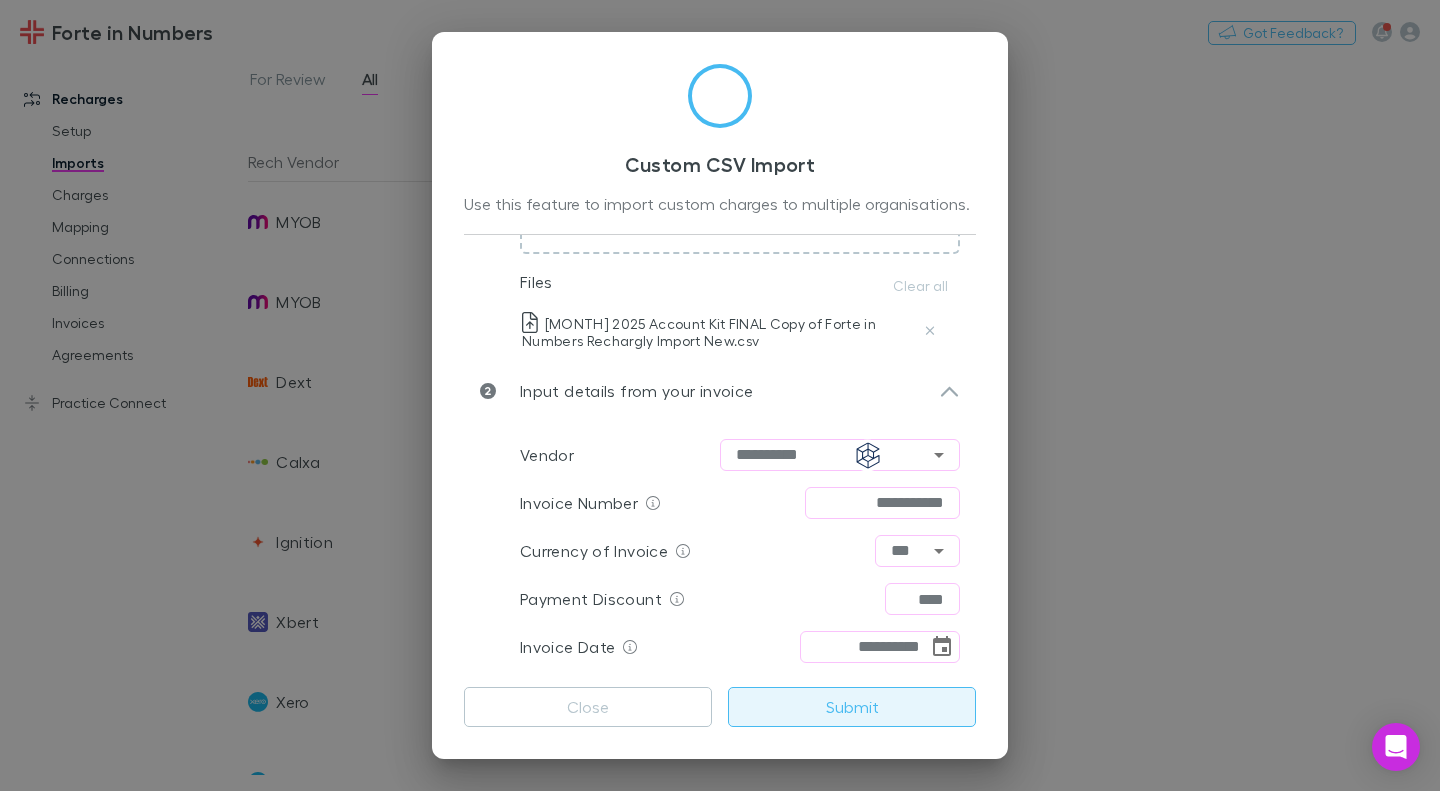 click on "Submit" at bounding box center (852, 707) 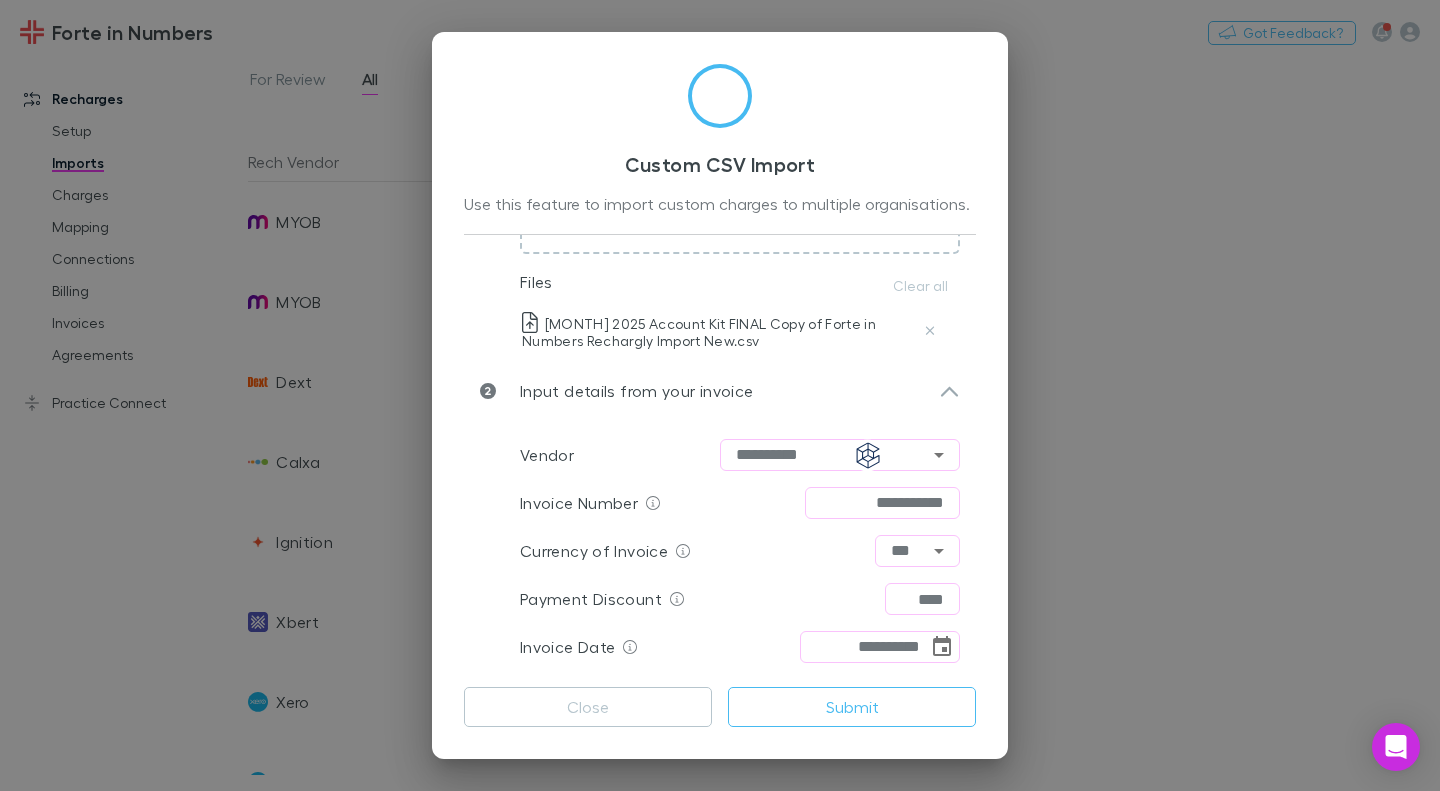 drag, startPoint x: 835, startPoint y: 491, endPoint x: 1014, endPoint y: 475, distance: 179.71365 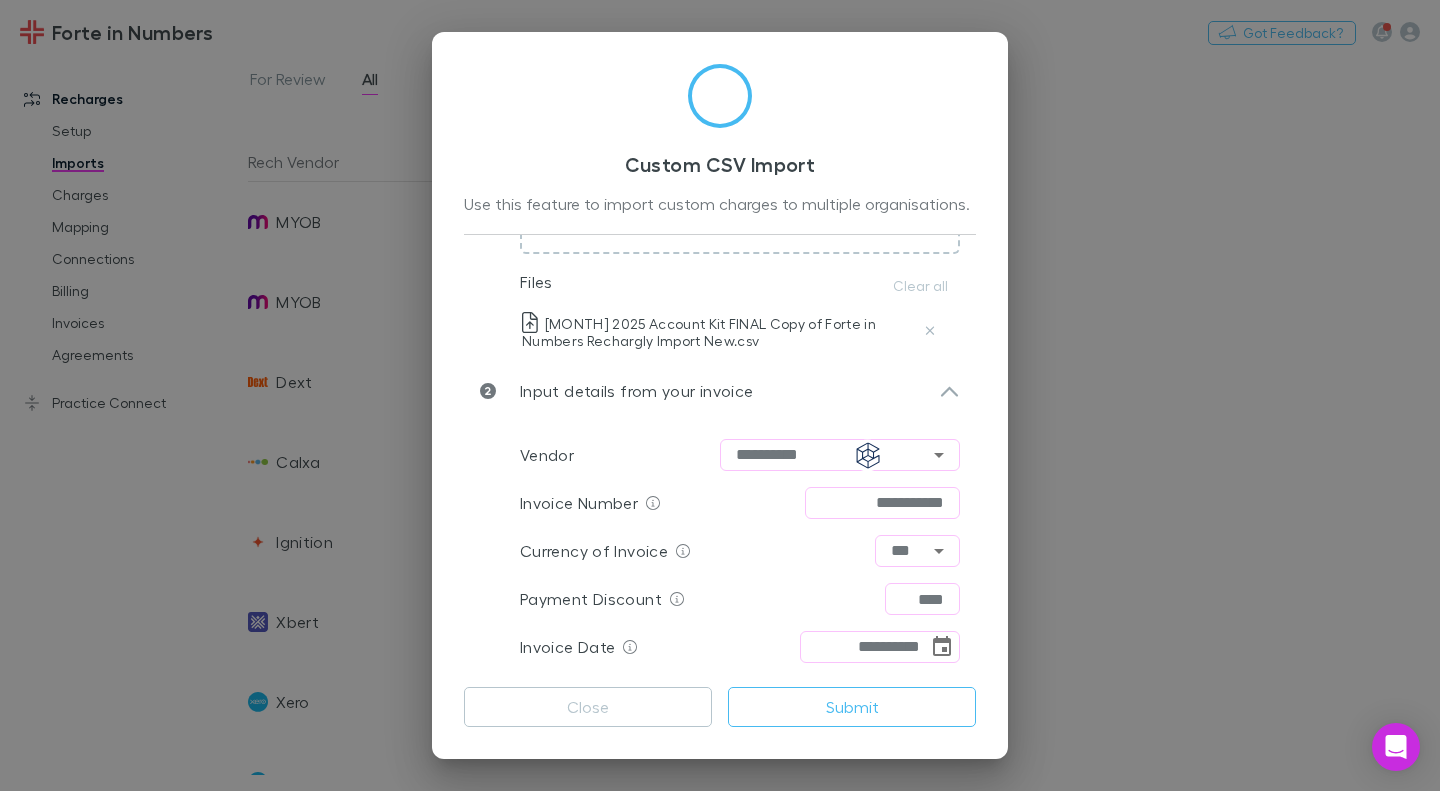 click on "**********" at bounding box center [720, 395] 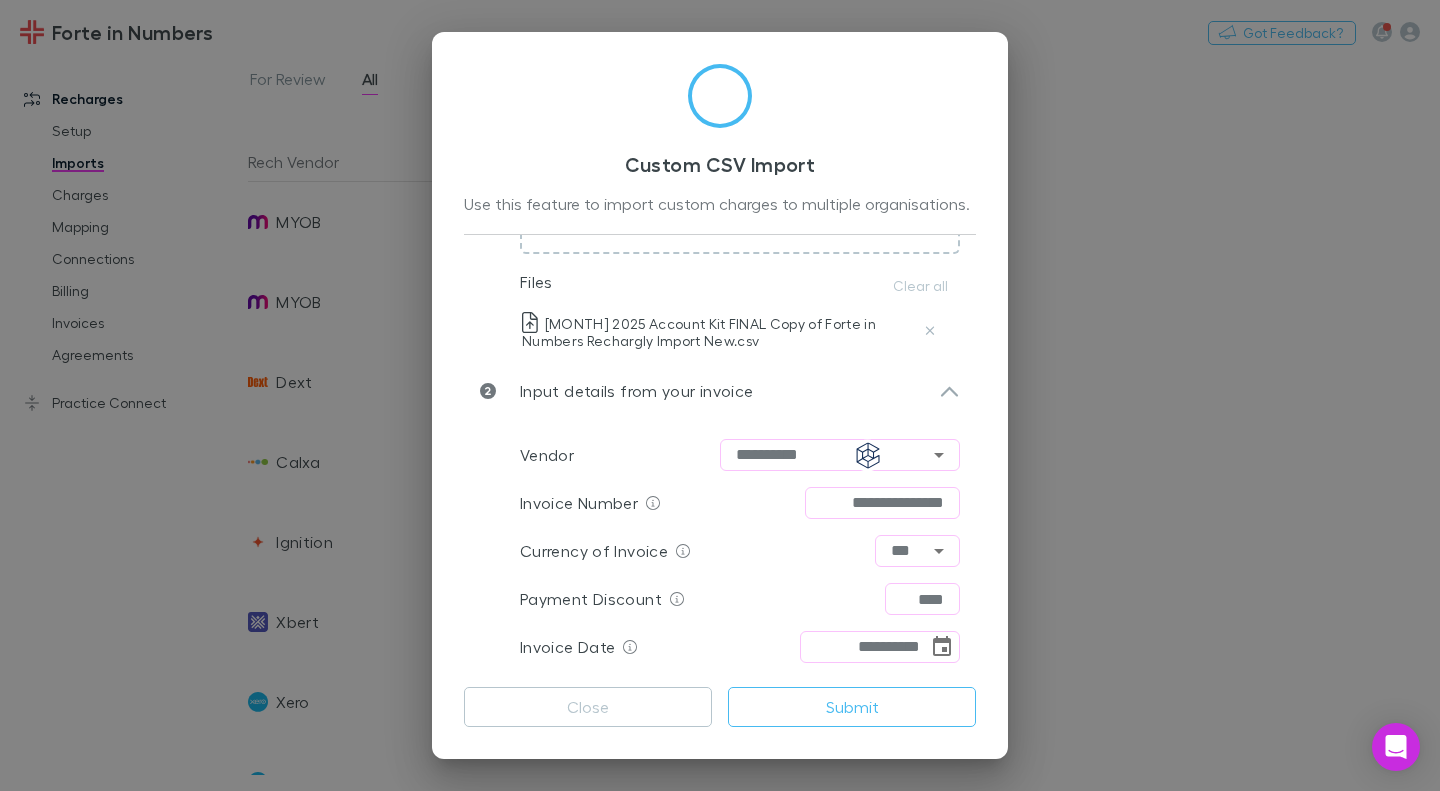 scroll, scrollTop: 0, scrollLeft: 6, axis: horizontal 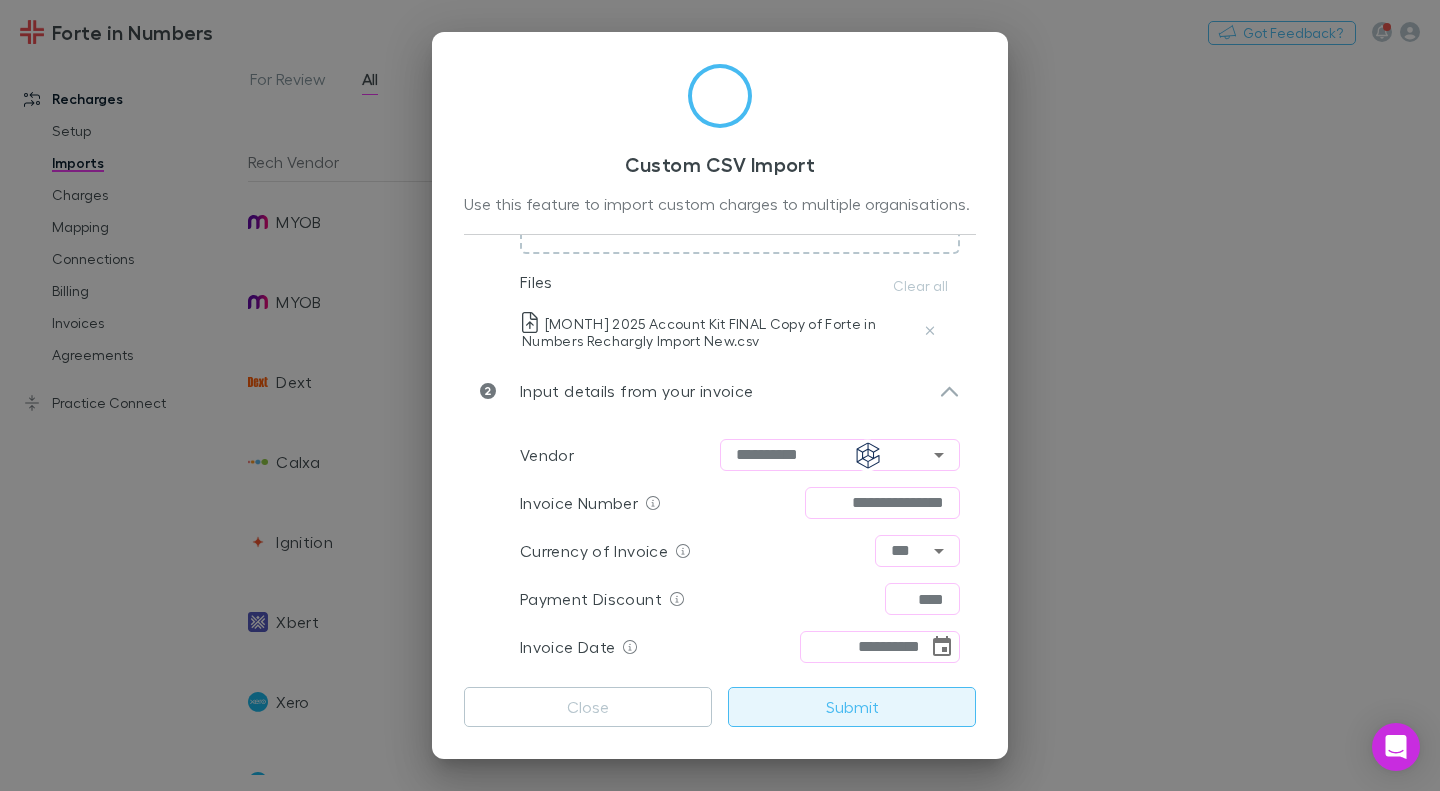 type on "**********" 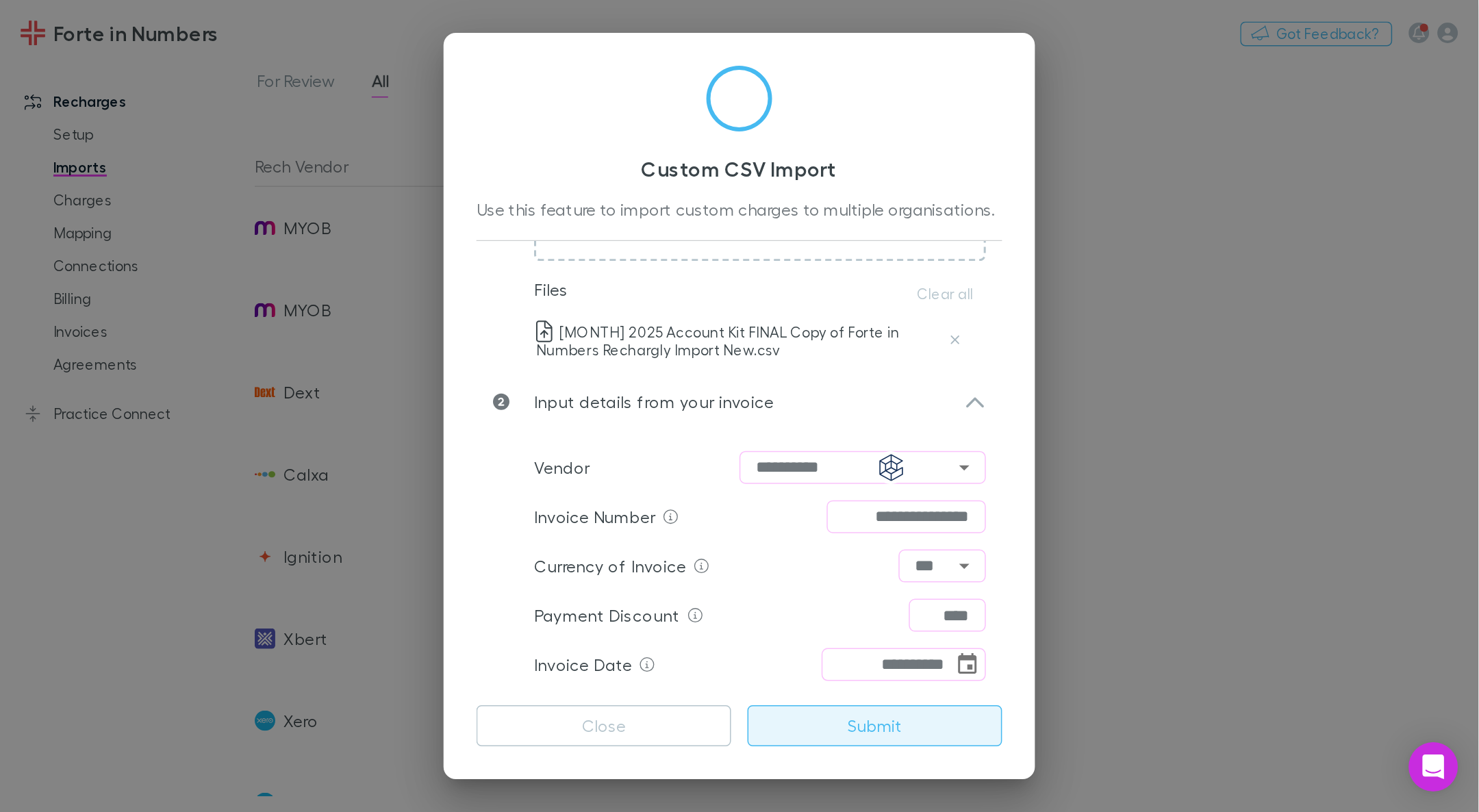 scroll, scrollTop: 0, scrollLeft: 0, axis: both 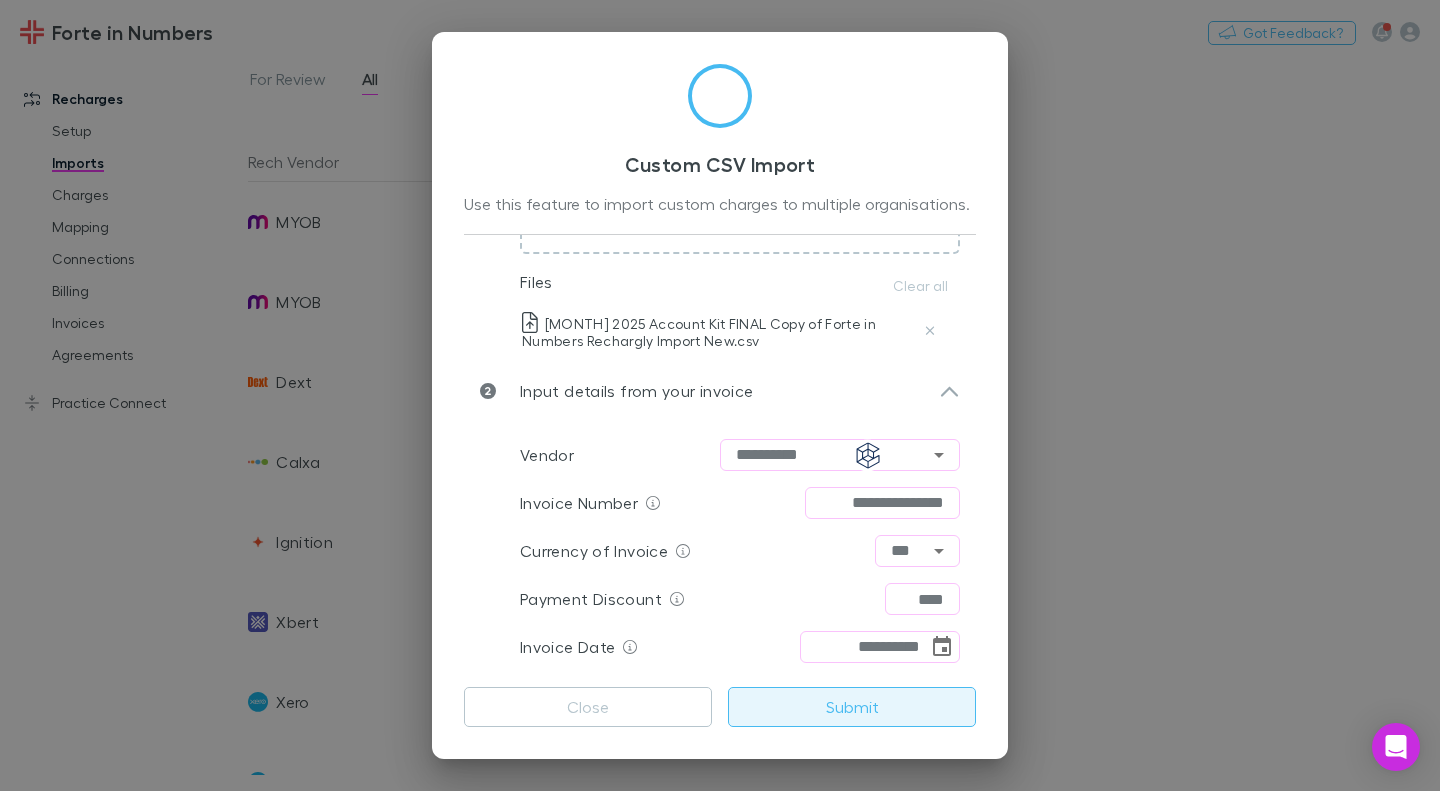click on "Submit" at bounding box center (852, 707) 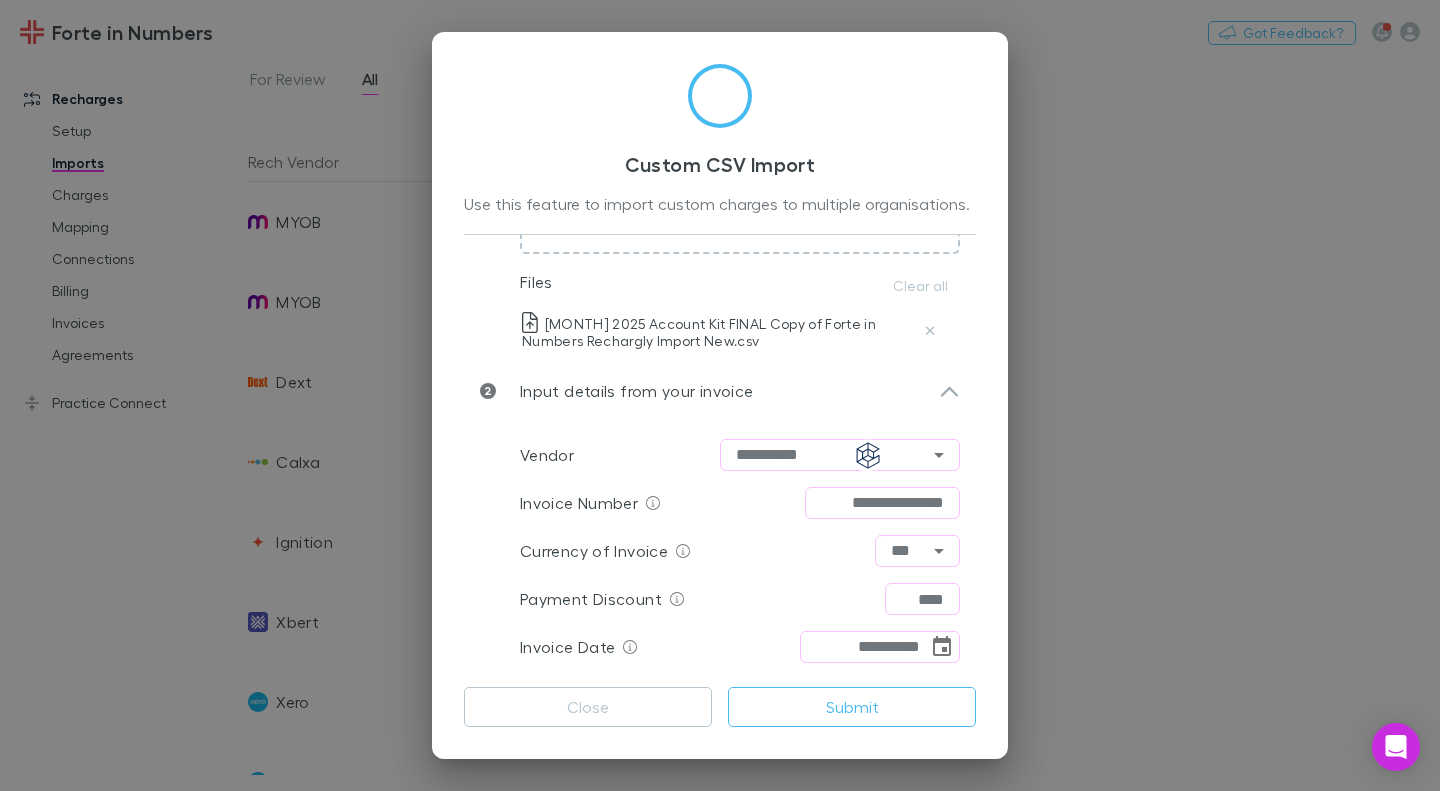 click on "**********" at bounding box center (720, 395) 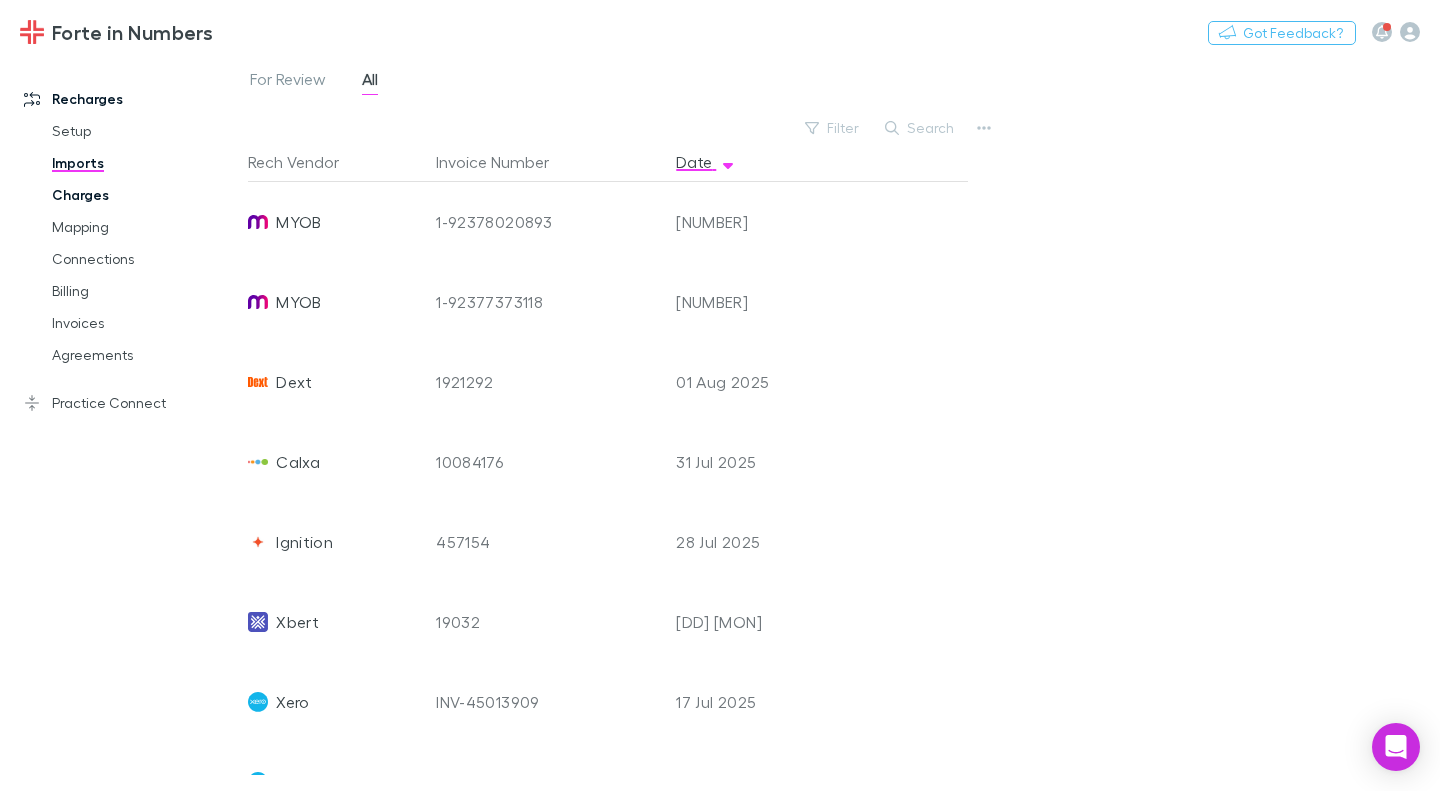 click on "Charges" at bounding box center (145, 195) 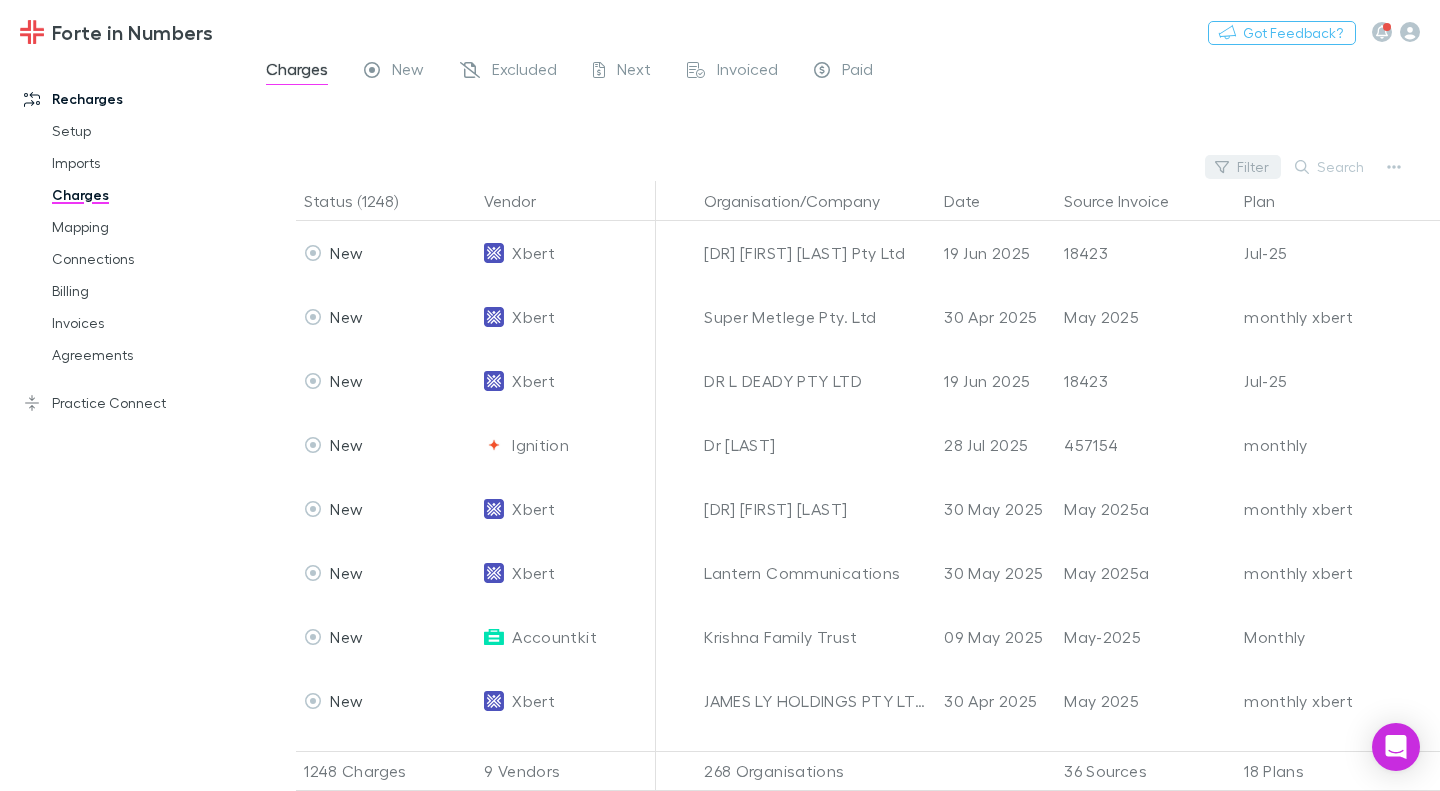 click on "Filter" at bounding box center (1243, 167) 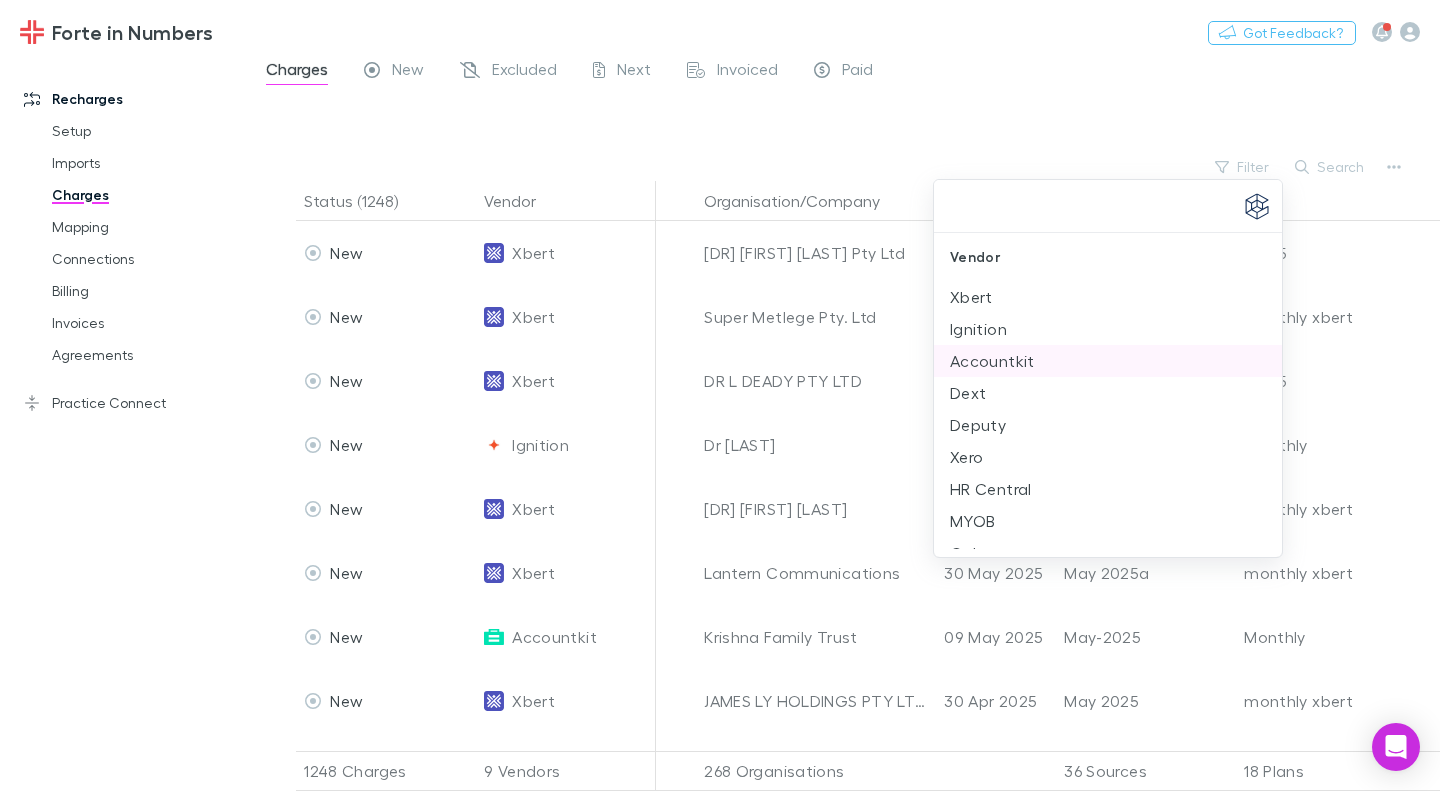 click on "Accountkit" at bounding box center [1108, 361] 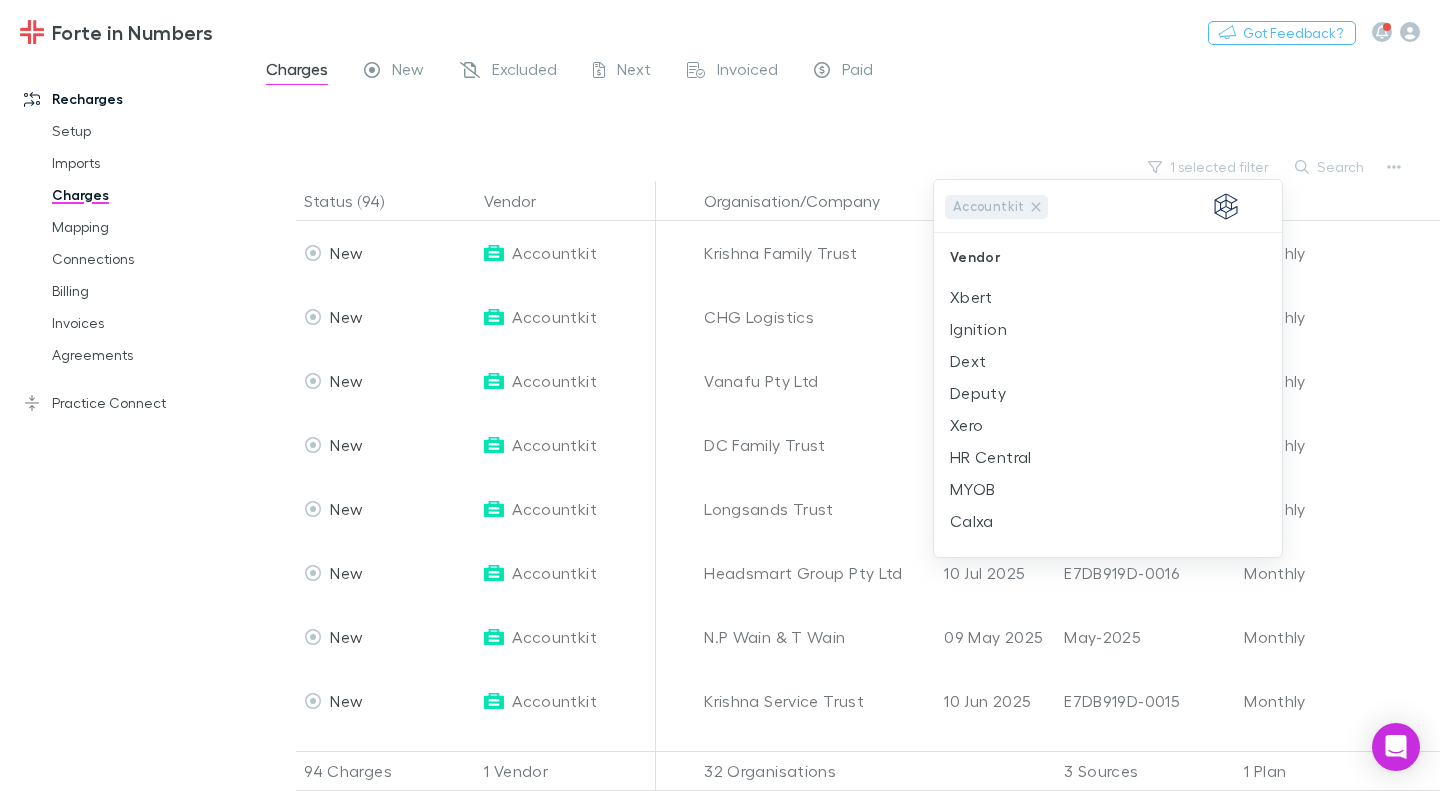 click at bounding box center (720, 395) 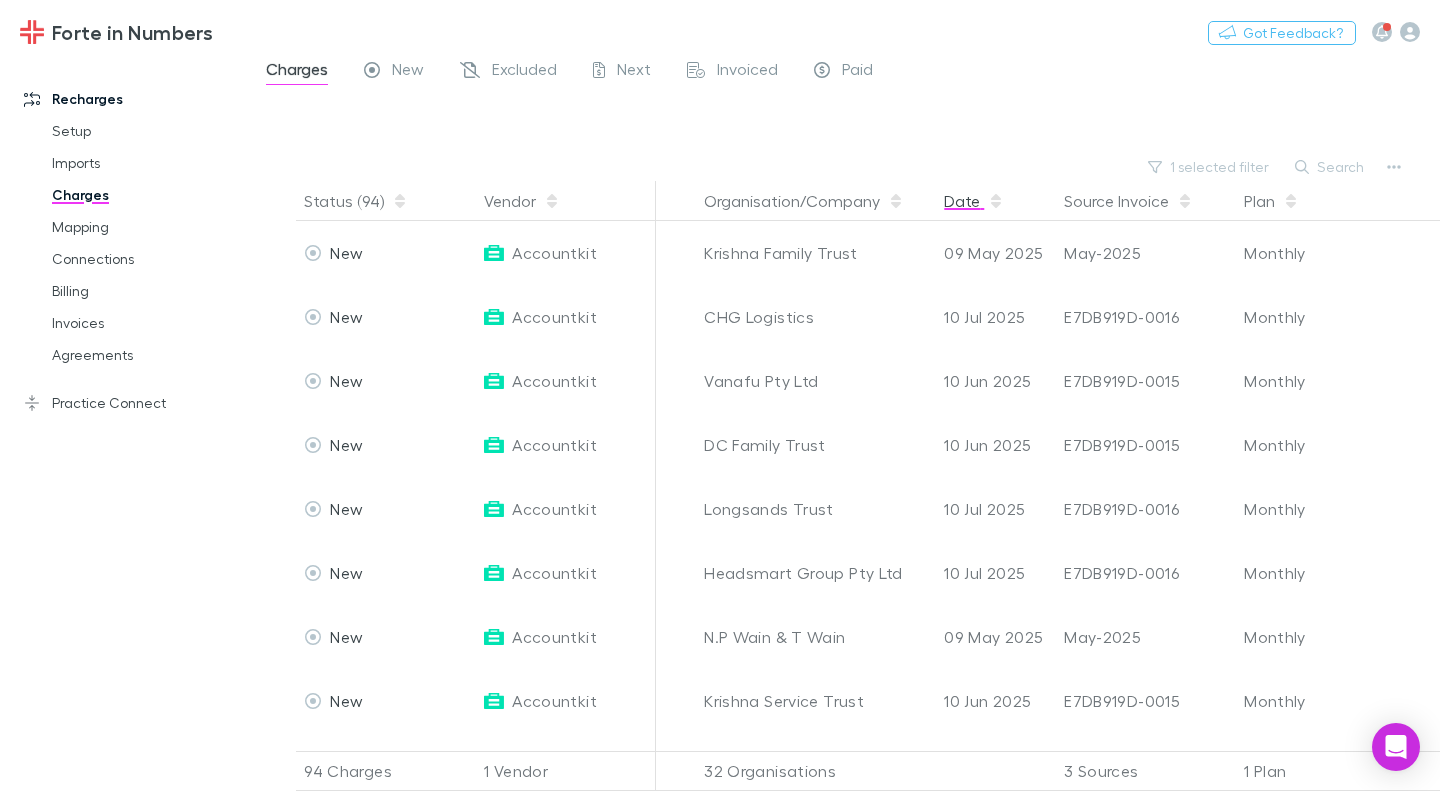 click on "Date" at bounding box center [974, 201] 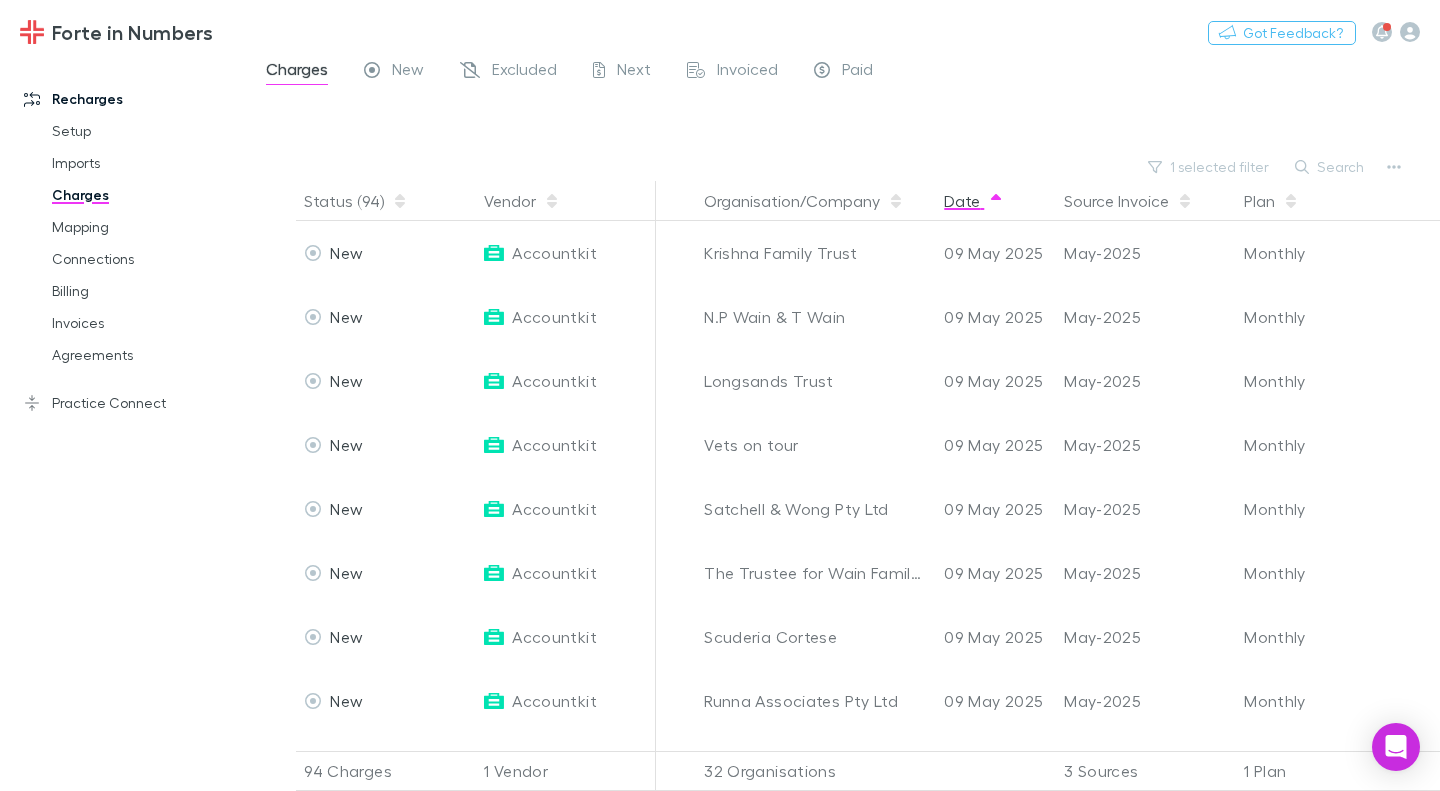 click on "Date" at bounding box center [974, 201] 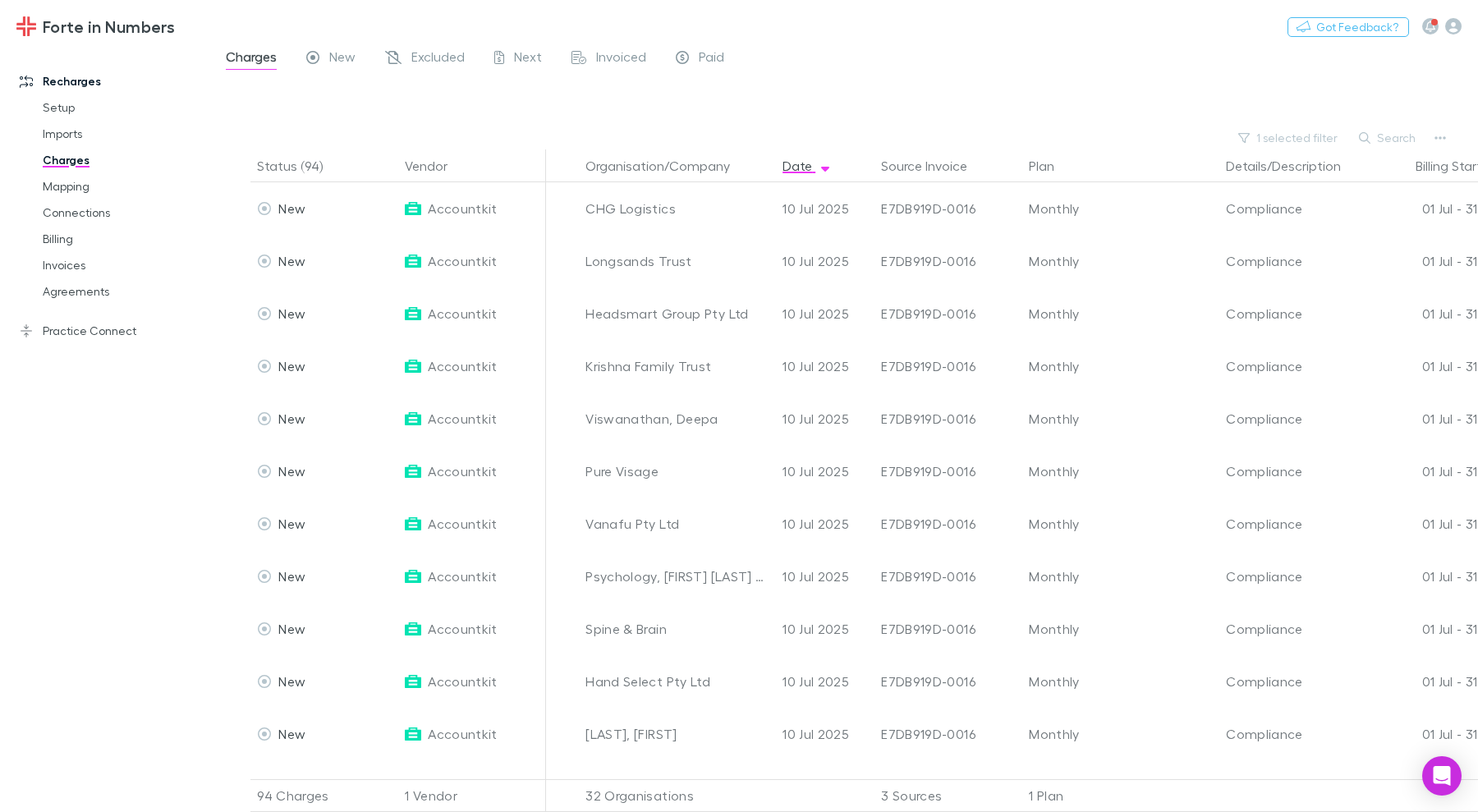 drag, startPoint x: 1156, startPoint y: 1, endPoint x: 985, endPoint y: 39, distance: 175.17134 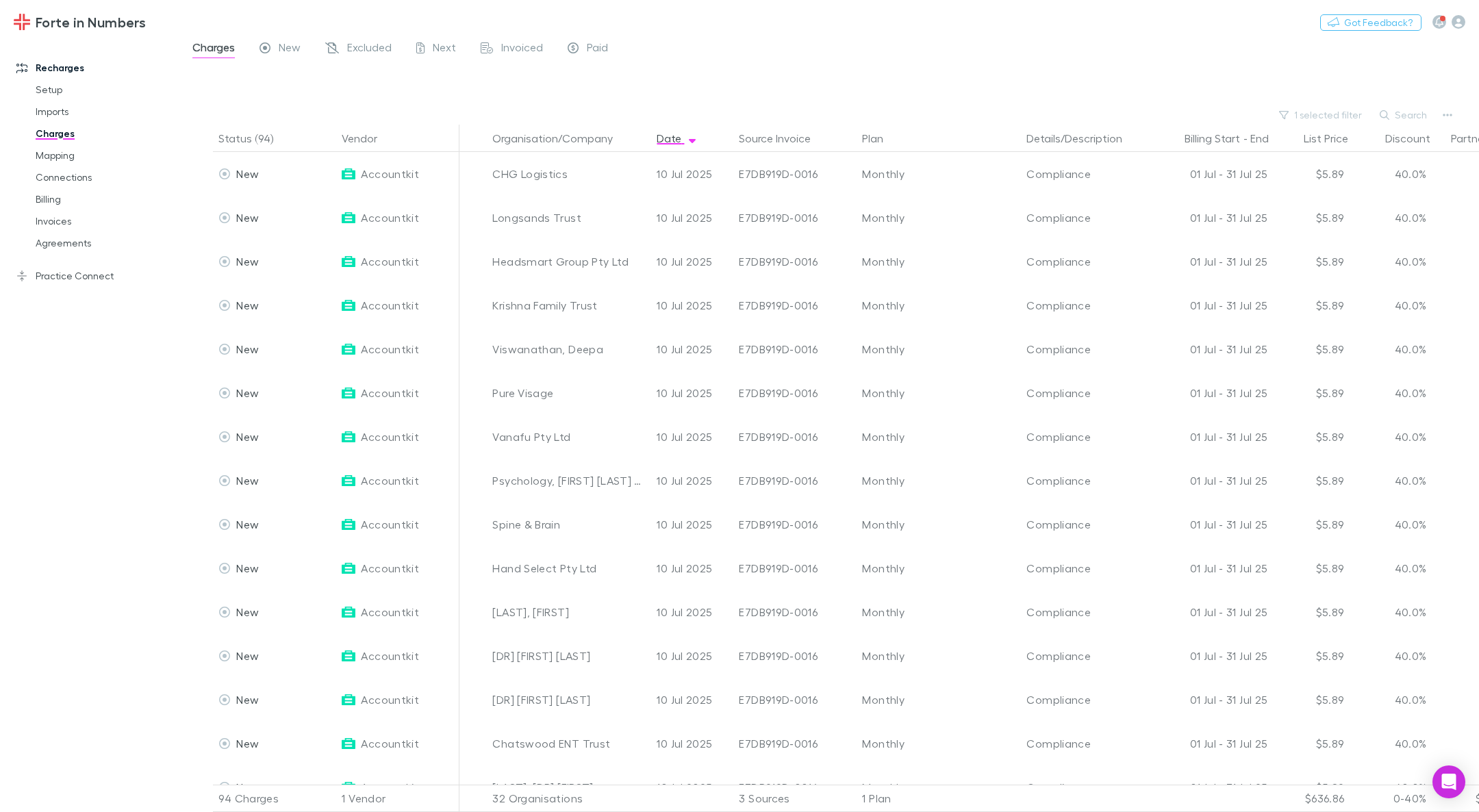 drag, startPoint x: 1165, startPoint y: 0, endPoint x: 963, endPoint y: 51, distance: 208.33867 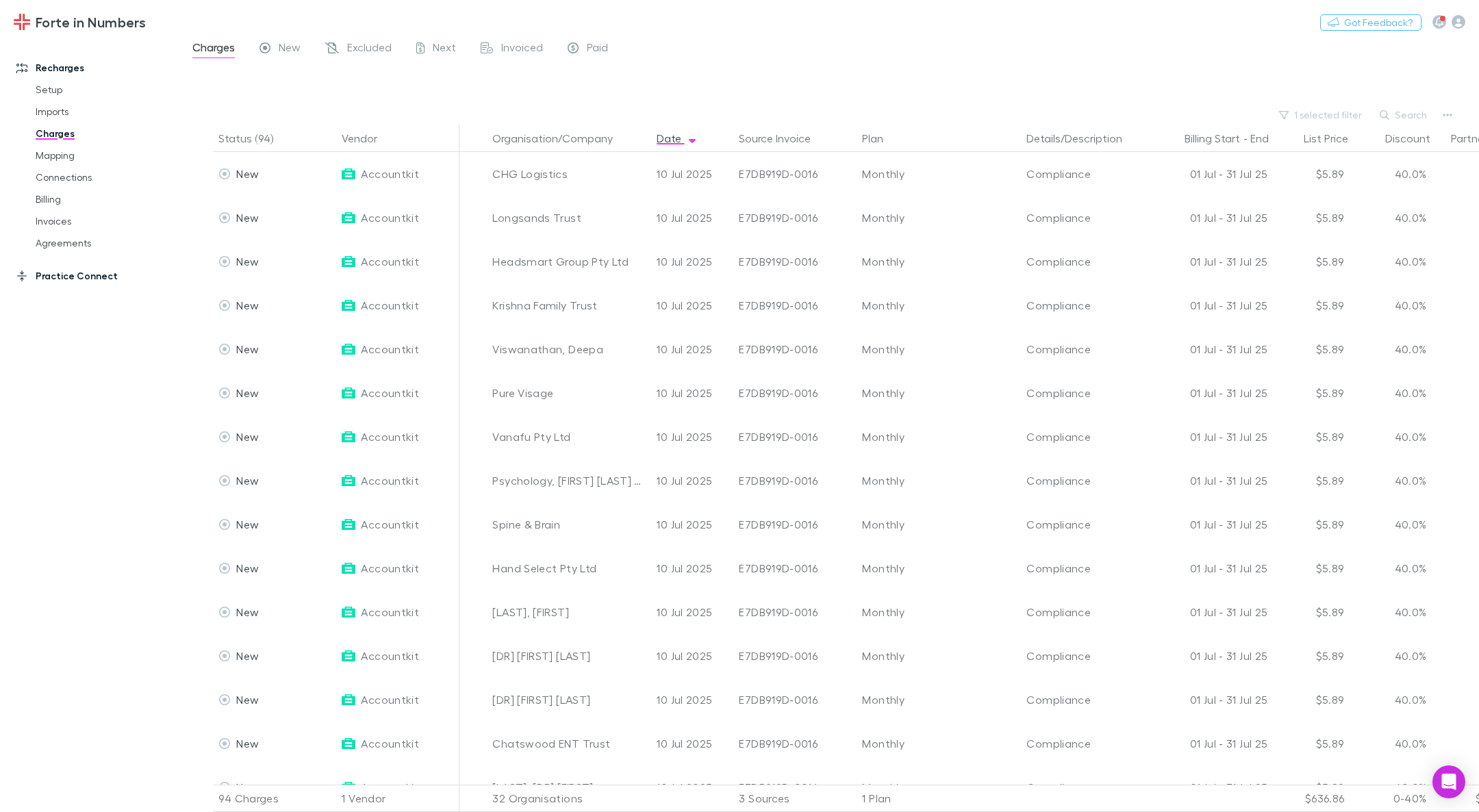 click on "Practice Connect" at bounding box center [98, 276] 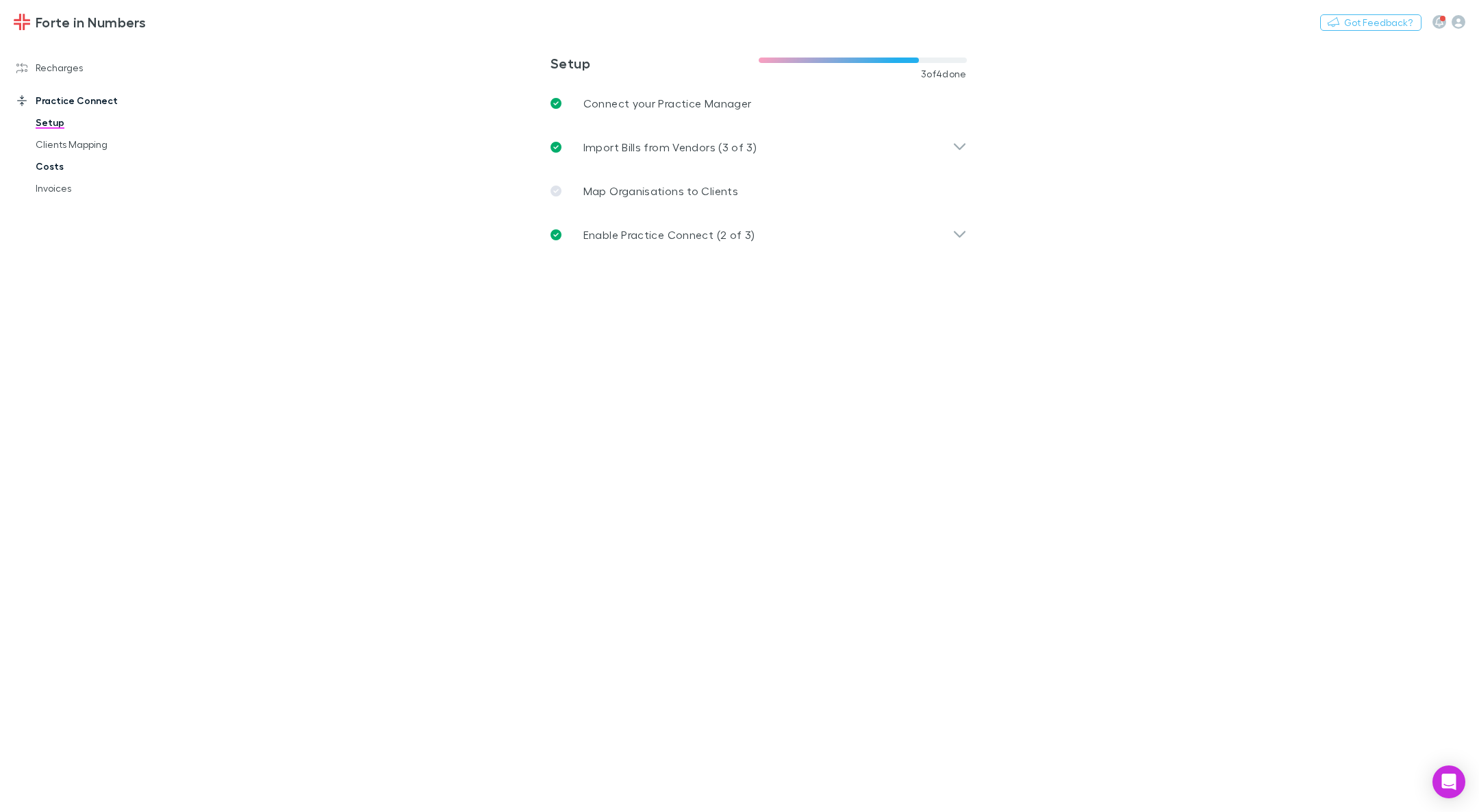 click on "Costs" at bounding box center [108, 166] 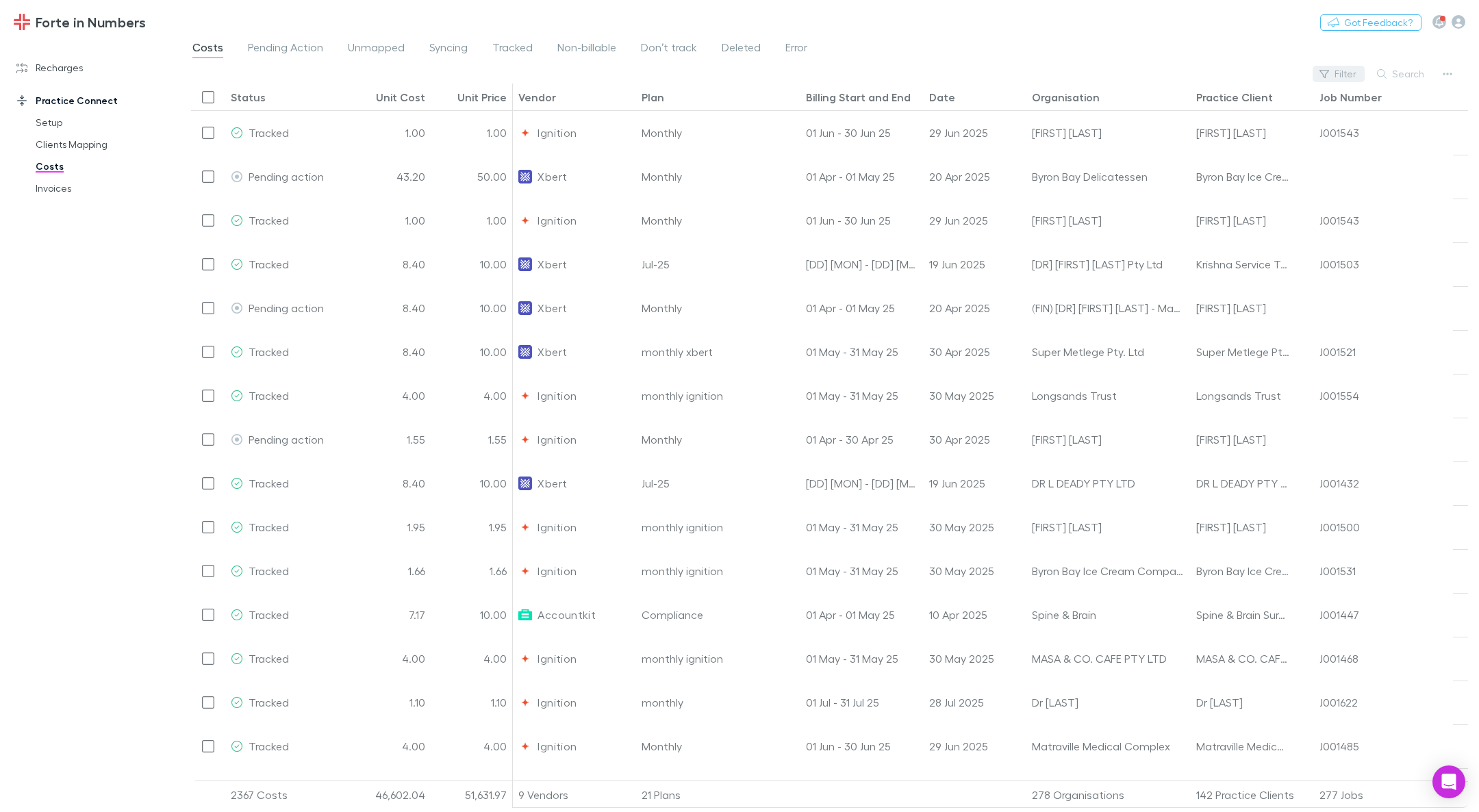 click on "Filter" at bounding box center [1339, 74] 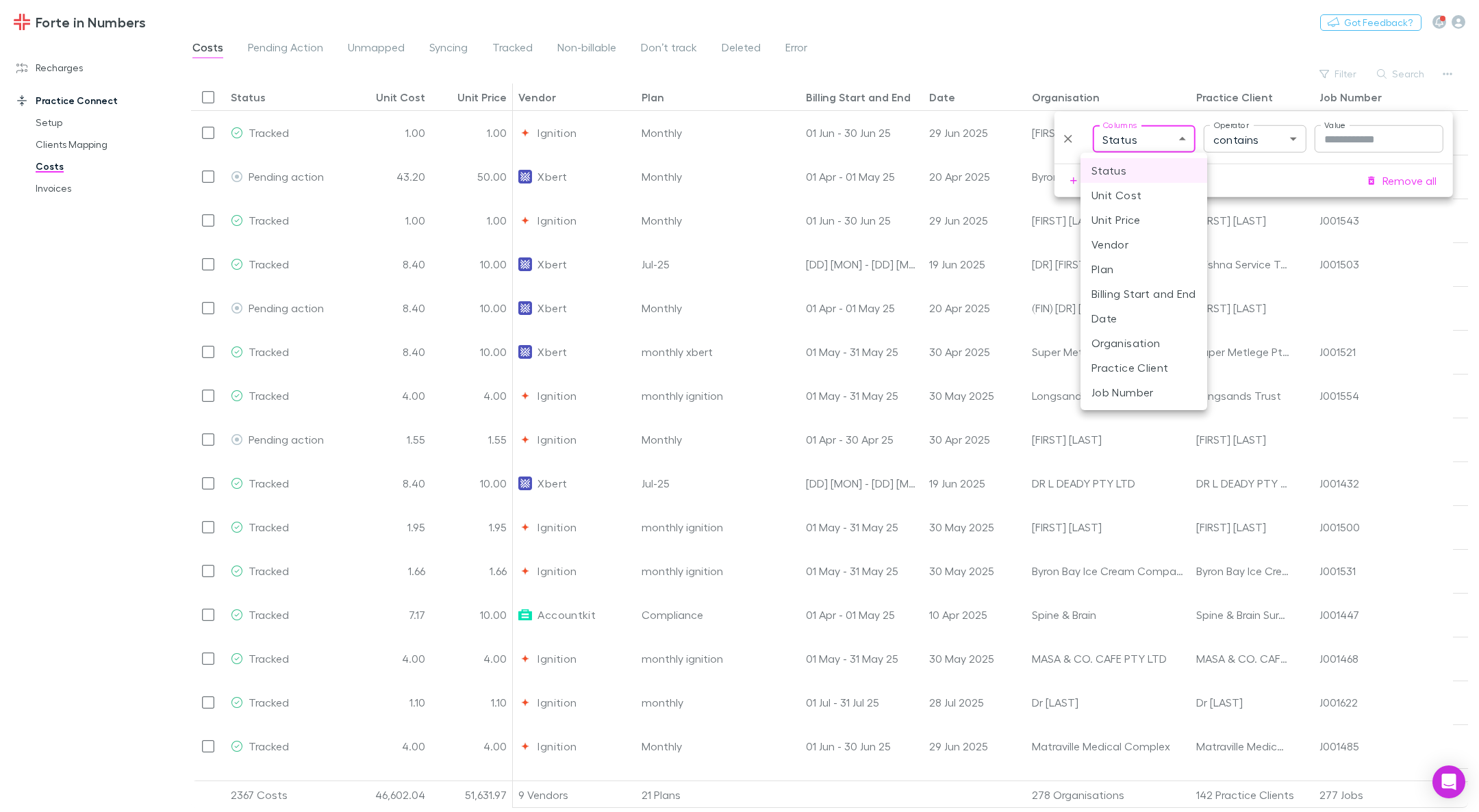 click on "Forte in Numbers Nothing Got Feedback? Recharges Setup Imports Charges Mapping Connections Billing Invoices Agreements Practice Connect Setup Clients Mapping Costs Invoices Costs Pending Action Unmapped Syncing Tracked Non-billable Don’t track Deleted Error Filter Search Status Unit Cost Unit Price Vendor Plan Billing Start and End Date Organisation Practice Client Job Number Tracked 1.00 1.00 Ignition Monthly 01 Jun - 30 Jun 25 29 Jun 2025 Victoria Buckley Victoria Buckley J001543 Pending action 43.20 50.00 Xbert Monthly 01 Apr - 01 May 25 20 Apr 2025 Byron Bay Delicatessen Byron Bay Ice Cream Company Pty. Ltd Tracked 1.00 1.00 Ignition Monthly 01 Jun - 30 Jun 25 29 Jun 2025 Victoria Buckley Victoria Buckley J001543 Tracked 8.40 10.00 Xbert Jul-25 20 Jun - 20 Jul 25 19 Jun 2025 Dr. Viswanathan Venkatachalam Pty Ltd Krishna Service Trust J001503 Pending action 8.40 10.00 Xbert Monthly 01 Apr - 01 May 25 20 Apr 2025 (FIN) Dr Monisha Gupta - Macarthur Dermatology Monisha Gupta Tracked 8.40 10.00 Xbert J001521" at bounding box center [740, 406] 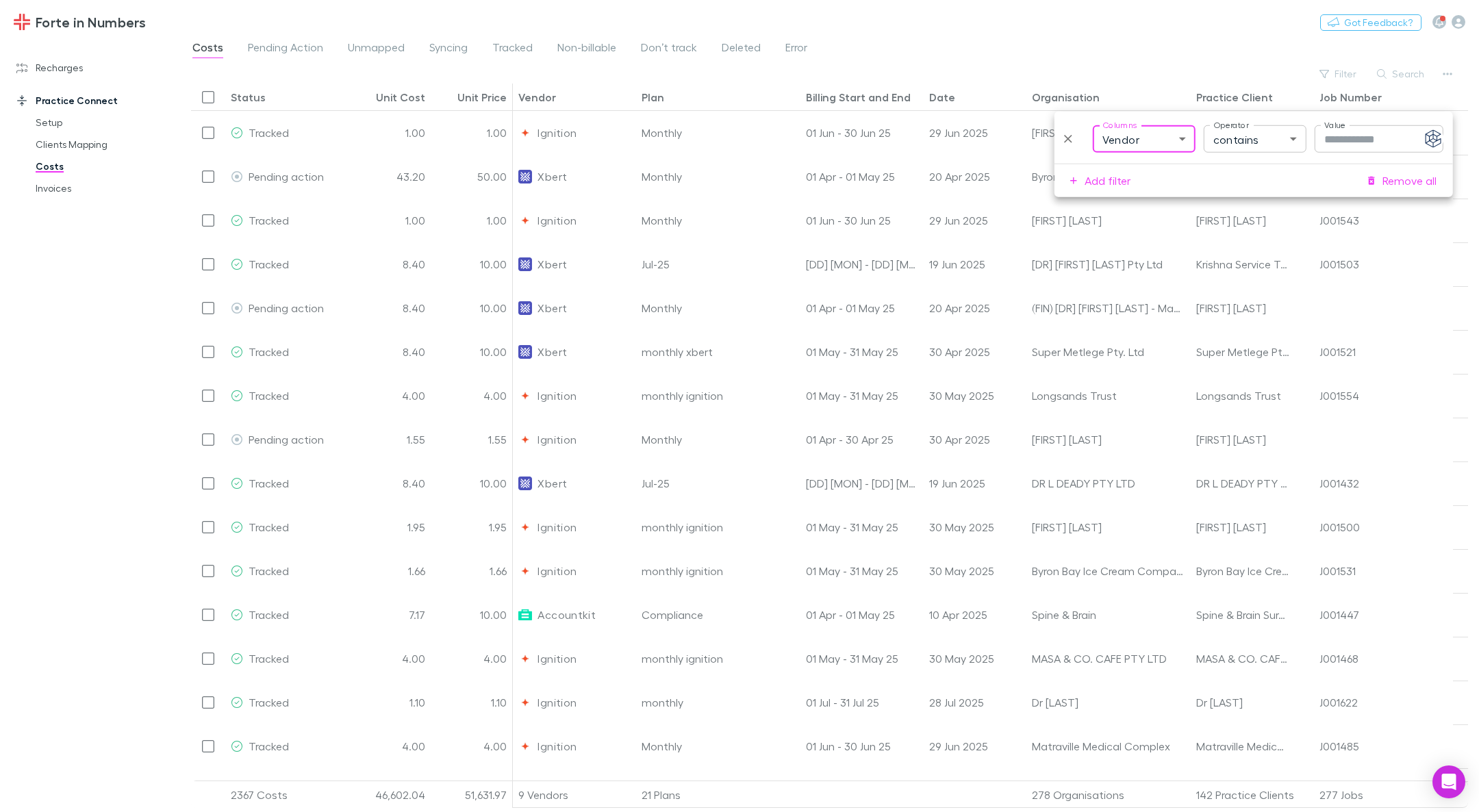 click on "Value" at bounding box center [1379, 139] 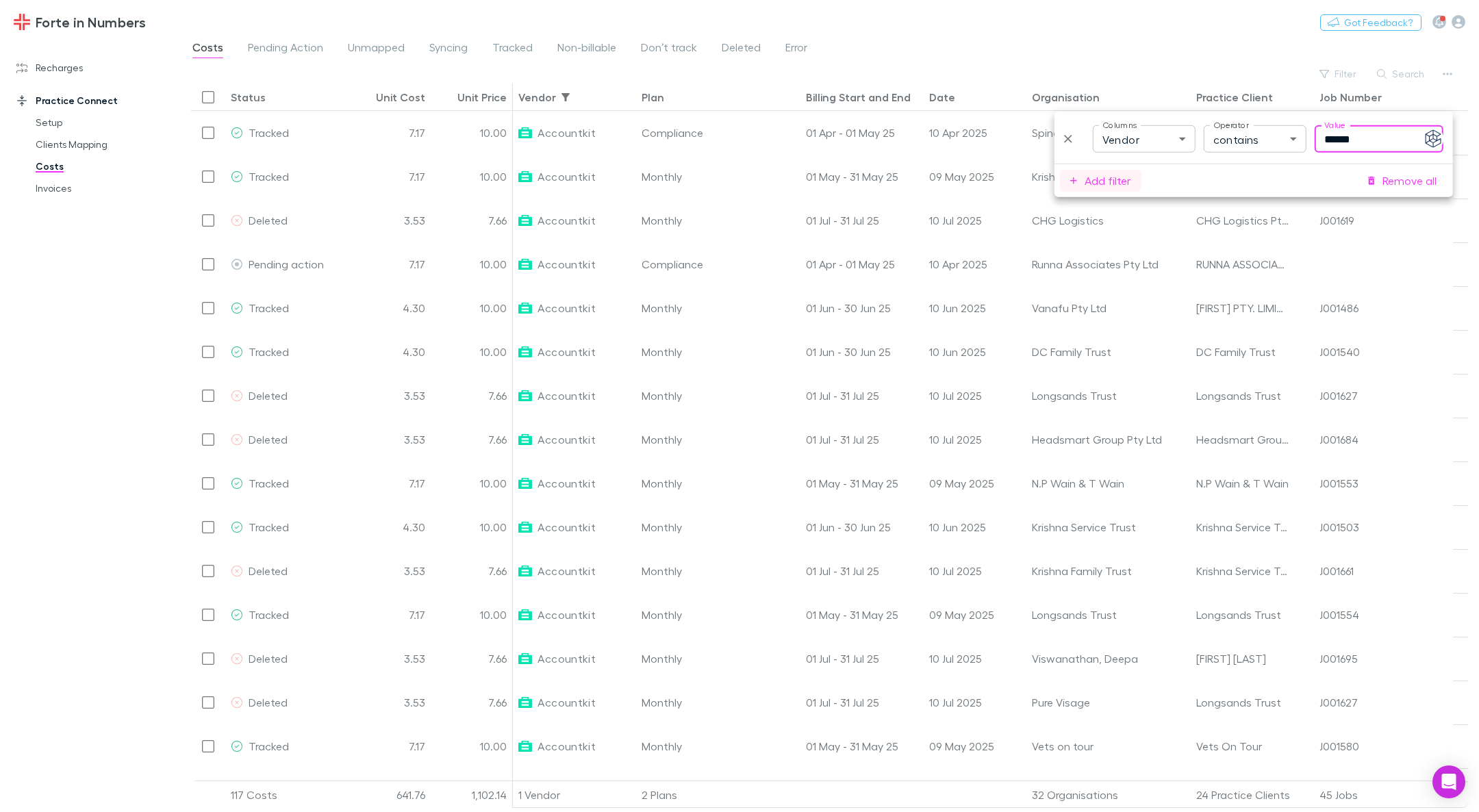 type on "******" 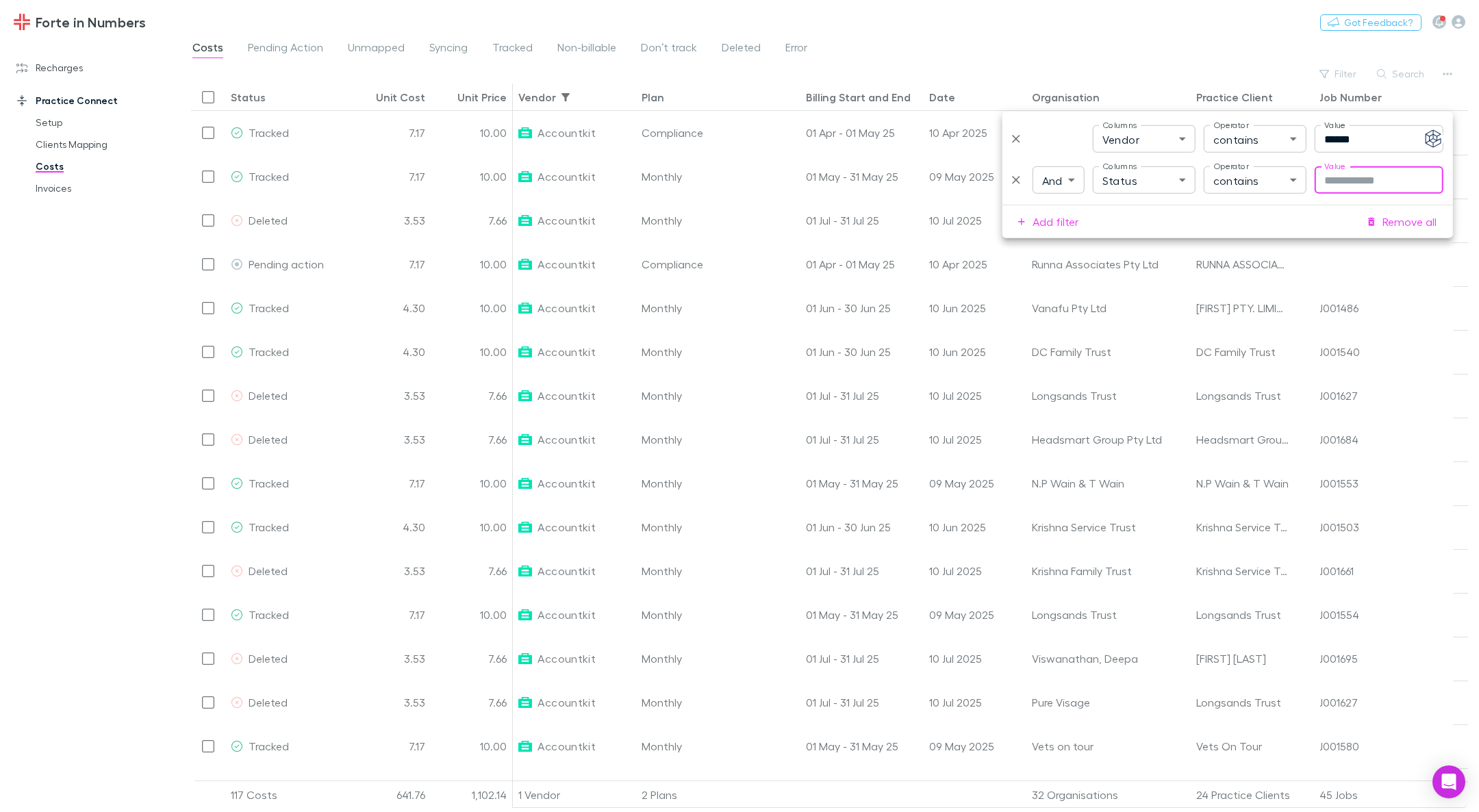 click on "Forte in Numbers Nothing Got Feedback? Recharges Setup Imports Charges Mapping Connections Billing Invoices Agreements Practice Connect Setup Clients Mapping Costs Invoices Costs Pending Action Unmapped Syncing Tracked 7.17 10.00 Accountkit Compliance 01 [MONTH] - 01 [MONTH] 25 10 [MONTH] 2025 Spine & Brain Spine & Brain Surgery Pty Ltd J001447 Tracked 7.17 10.00 Accountkit Monthly 01 [MONTH] - 31 [MONTH] 25 09 [MONTH] 2025 Krishna Family Trust Krishna Service Trust J001503 Deleted 3.53 7.66 Accountkit Monthly 01 [MONTH] - 31 [MONTH] 25 10 [MONTH] 2025 CHG Logistics CHG Logistics Pty Ltd J001619 Pending action 7.17 10.00 Accountkit Compliance 01 [MONTH] - 01 [MONTH] 25 10 [MONTH] 2025 Runna Associates Pty Ltd RUNNA ASSOCIATES PTY LIMITED Tracked 4.30 10.00 Accountkit Monthly 01 [MONTH] - 30 [MONTH] 25 10 [MONTH] 2025 Vanafu Pty Ltd VANAFU PTY. LIMITED J001486 Tracked 4.30 10.00 Accountkit Monthly 3.53" at bounding box center (740, 406) 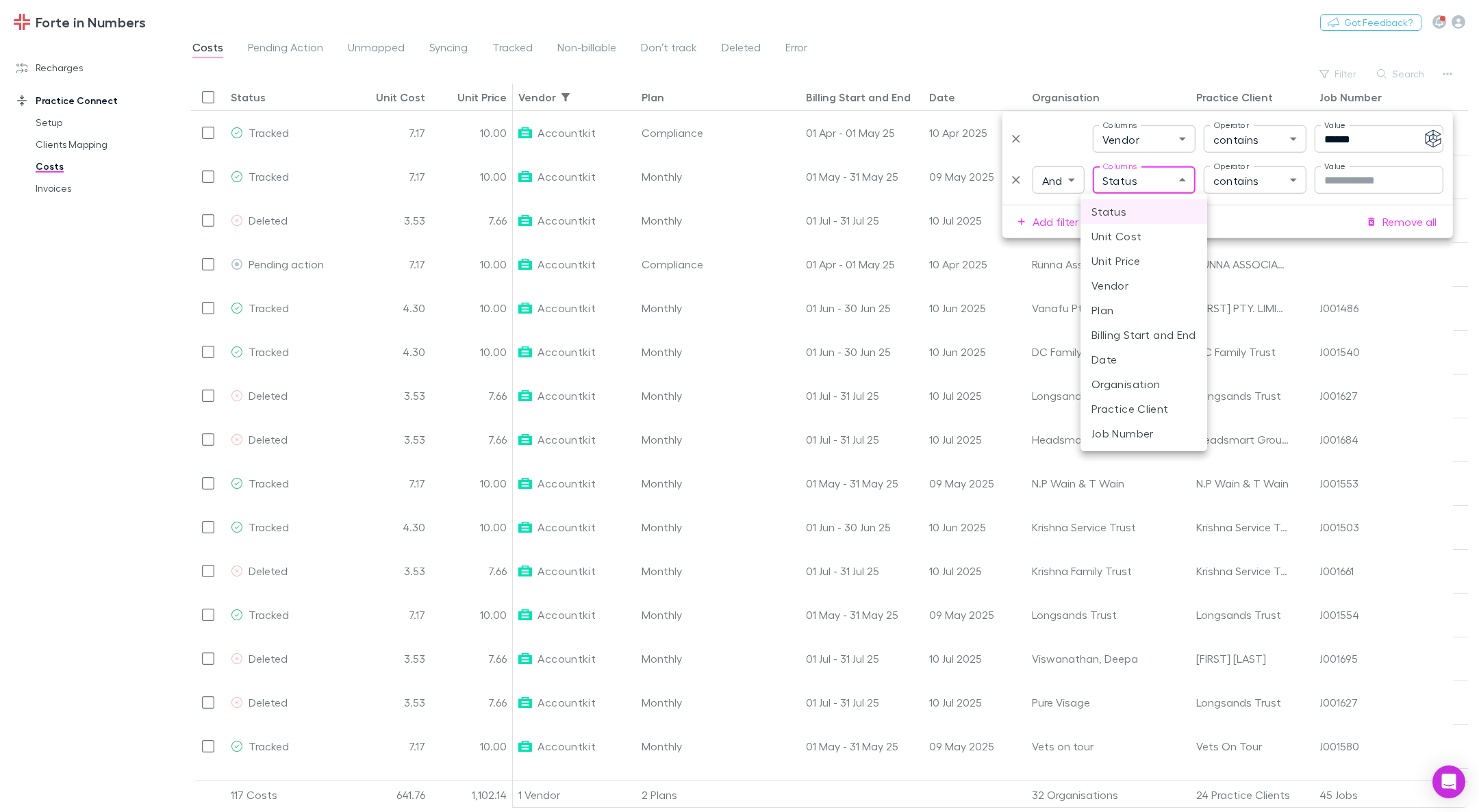 click on "Date" at bounding box center (1143, 359) 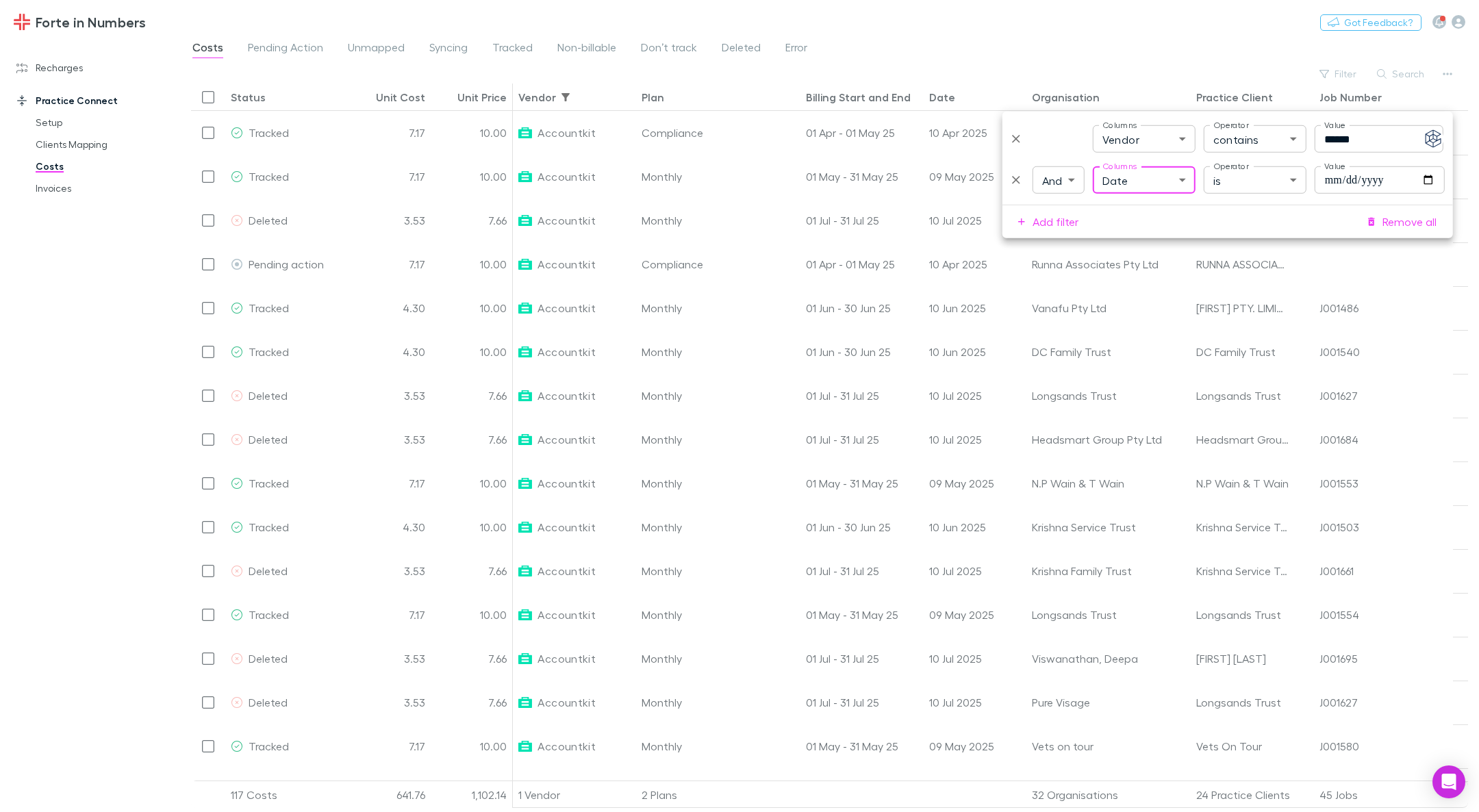 click on "Forte in Numbers Nothing Got Feedback? Recharges Setup Imports Charges Mapping Connections Billing Invoices Agreements Practice Connect Setup Clients Mapping Costs Invoices Costs Pending Action Unmapped Syncing Tracked 7.17 10.00 Accountkit Compliance 01 [MONTH] - 01 [MONTH] 25 10 [MONTH] 2025 Spine & Brain Spine & Brain Surgery Pty Ltd J001447 Tracked 7.17 10.00 Accountkit Monthly 01 [MONTH] - 31 [MONTH] 25 09 [MONTH] 2025 Krishna Family Trust Krishna Service Trust J001503 Deleted 3.53 7.66 Accountkit Monthly 01 [MONTH] - 31 [MONTH] 25 10 [MONTH] 2025 CHG Logistics CHG Logistics Pty Ltd J001619 Pending action 7.17 10.00 Accountkit Compliance 01 [MONTH] - 01 [MONTH] 25 10 [MONTH] 2025 Runna Associates Pty Ltd RUNNA ASSOCIATES PTY LIMITED Tracked 4.30 10.00 Accountkit Monthly 01 [MONTH] - 30 [MONTH] 25 10 [MONTH] 2025 Vanafu Pty Ltd VANAFU PTY. LIMITED J001486 Tracked 4.30 10.00 Accountkit Monthly 3.53" at bounding box center [740, 406] 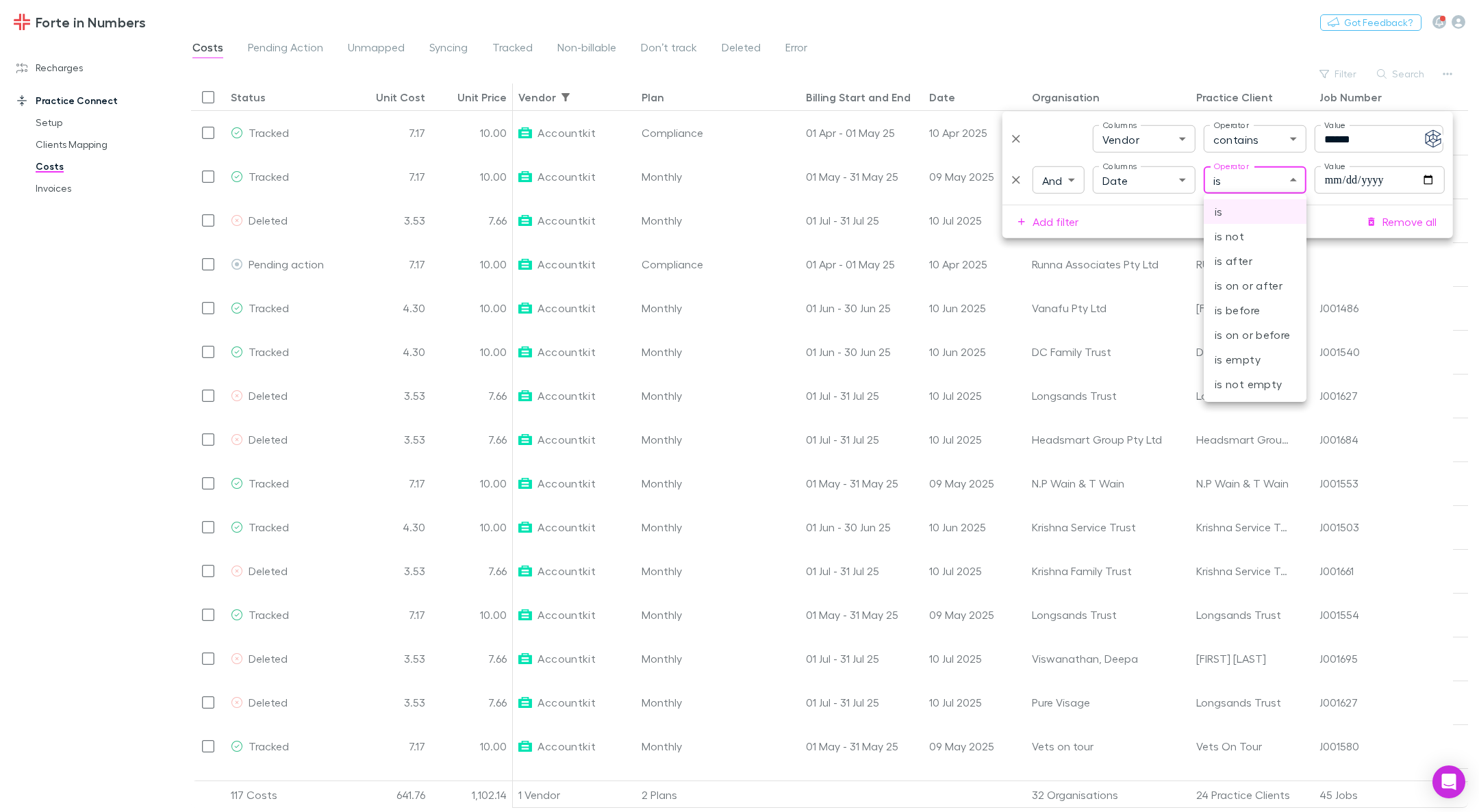 click on "is on or before" at bounding box center [1255, 335] 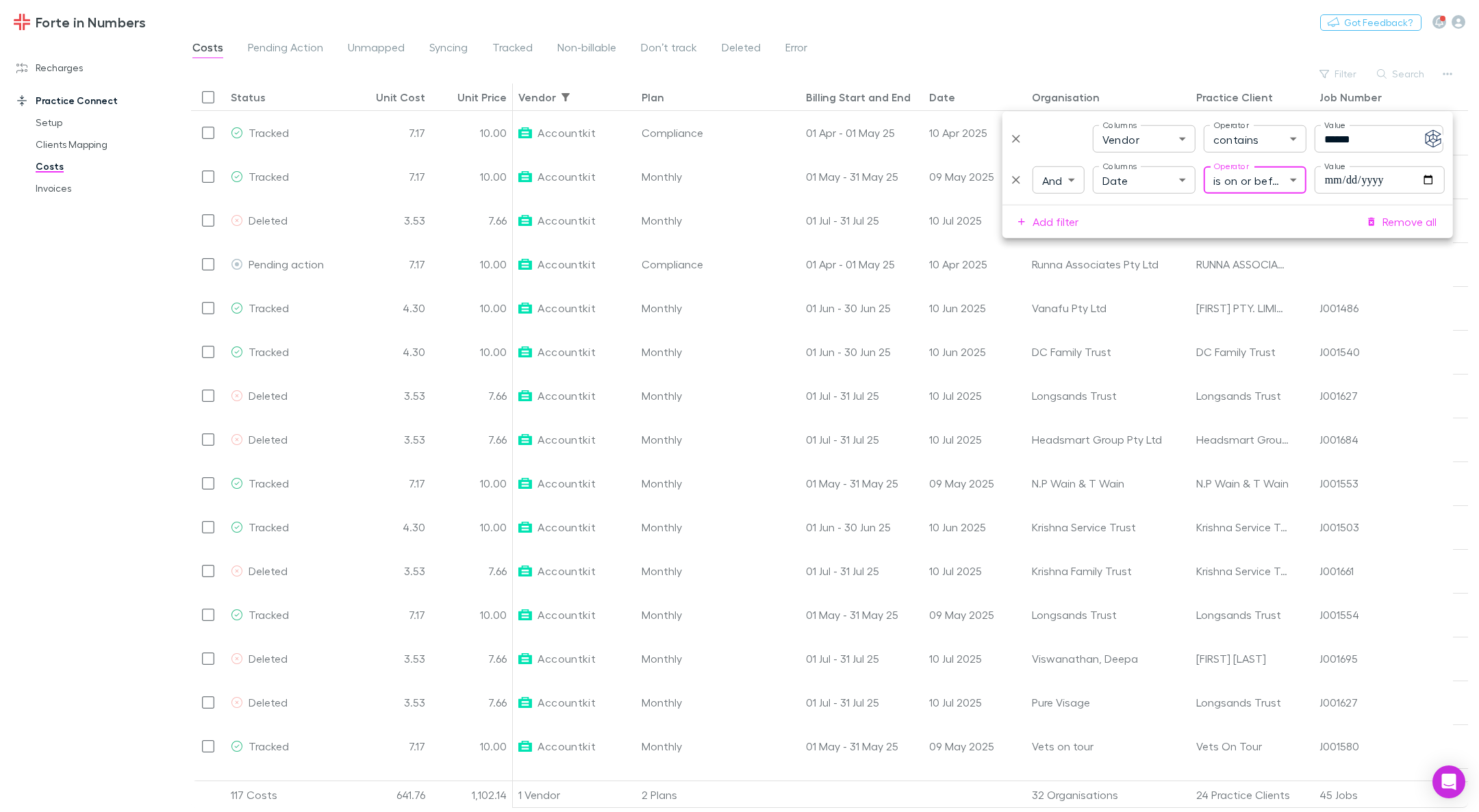 click on "Value" at bounding box center (1380, 180) 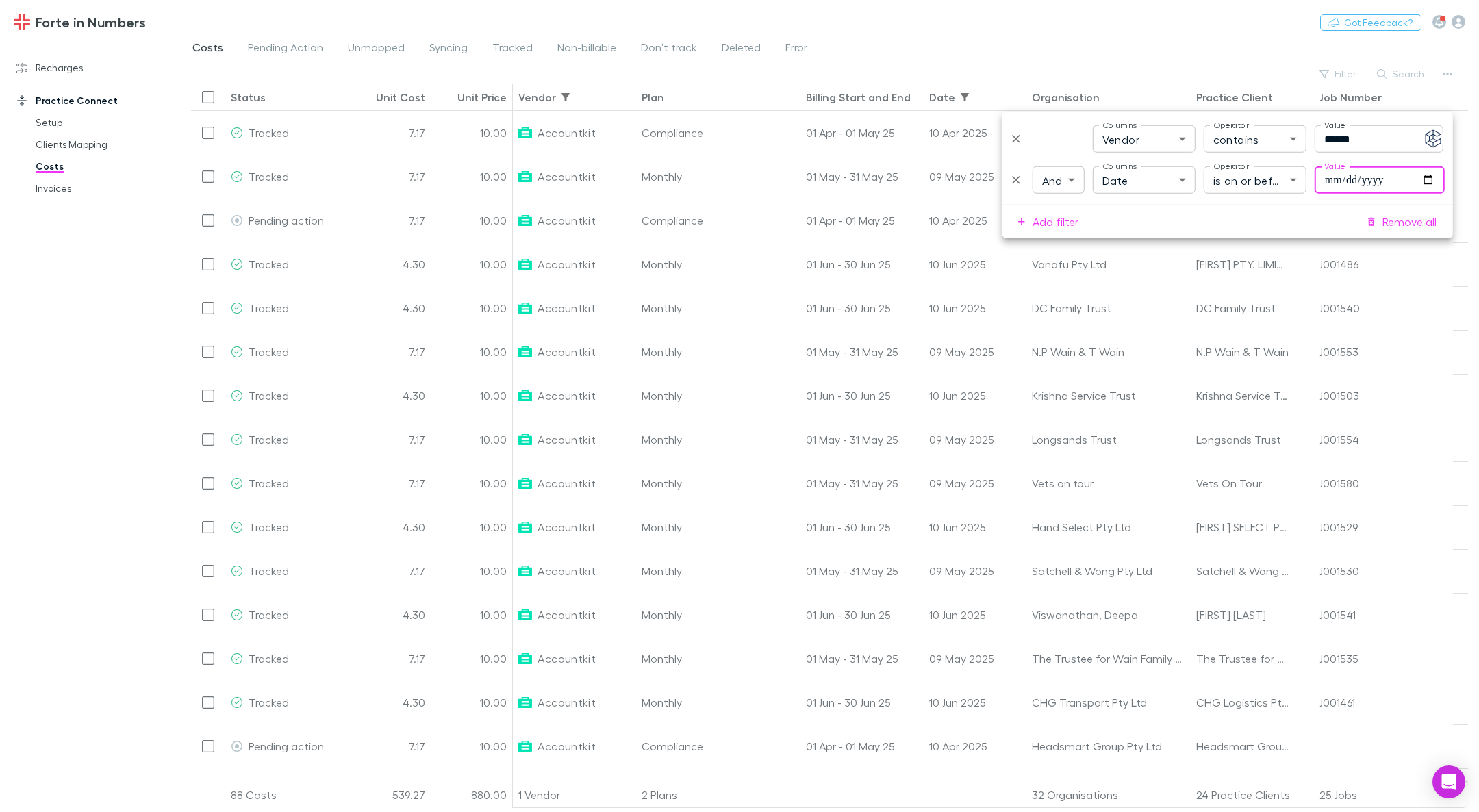 type on "**********" 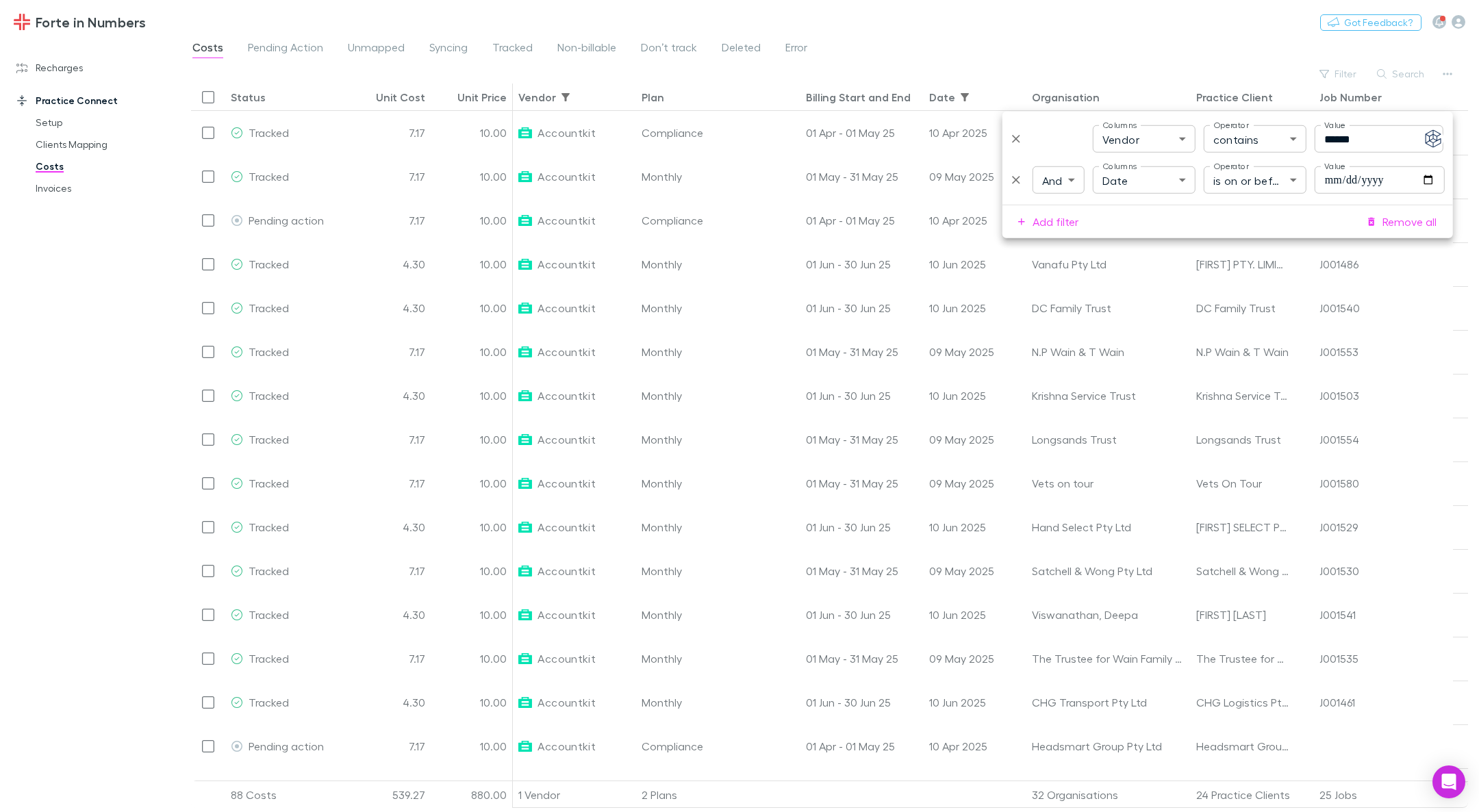 click on "Costs Pending Action Unmapped Syncing Tracked Non-billable Don’t track Deleted Error" at bounding box center [829, 51] 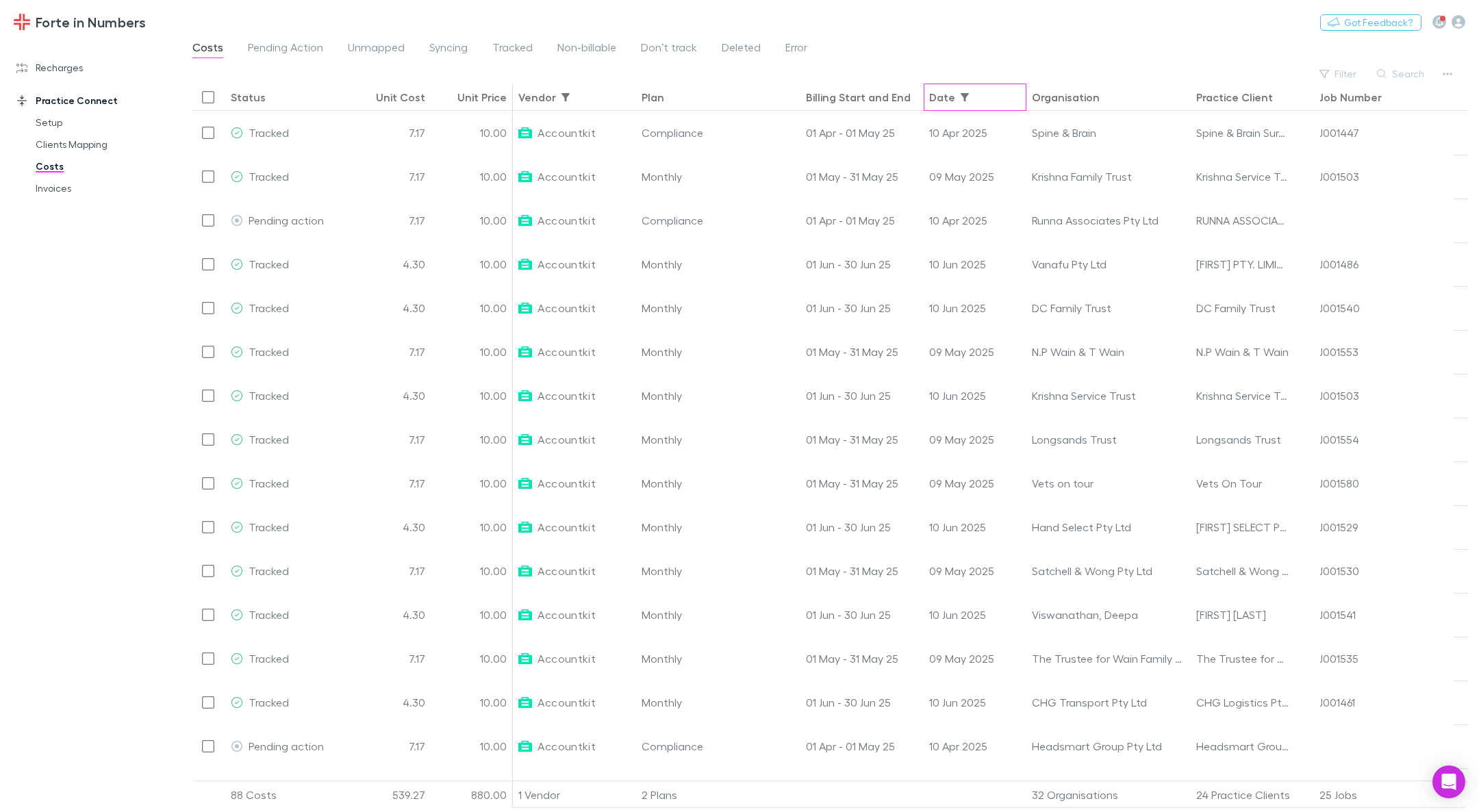 click on "Date" at bounding box center [942, 97] 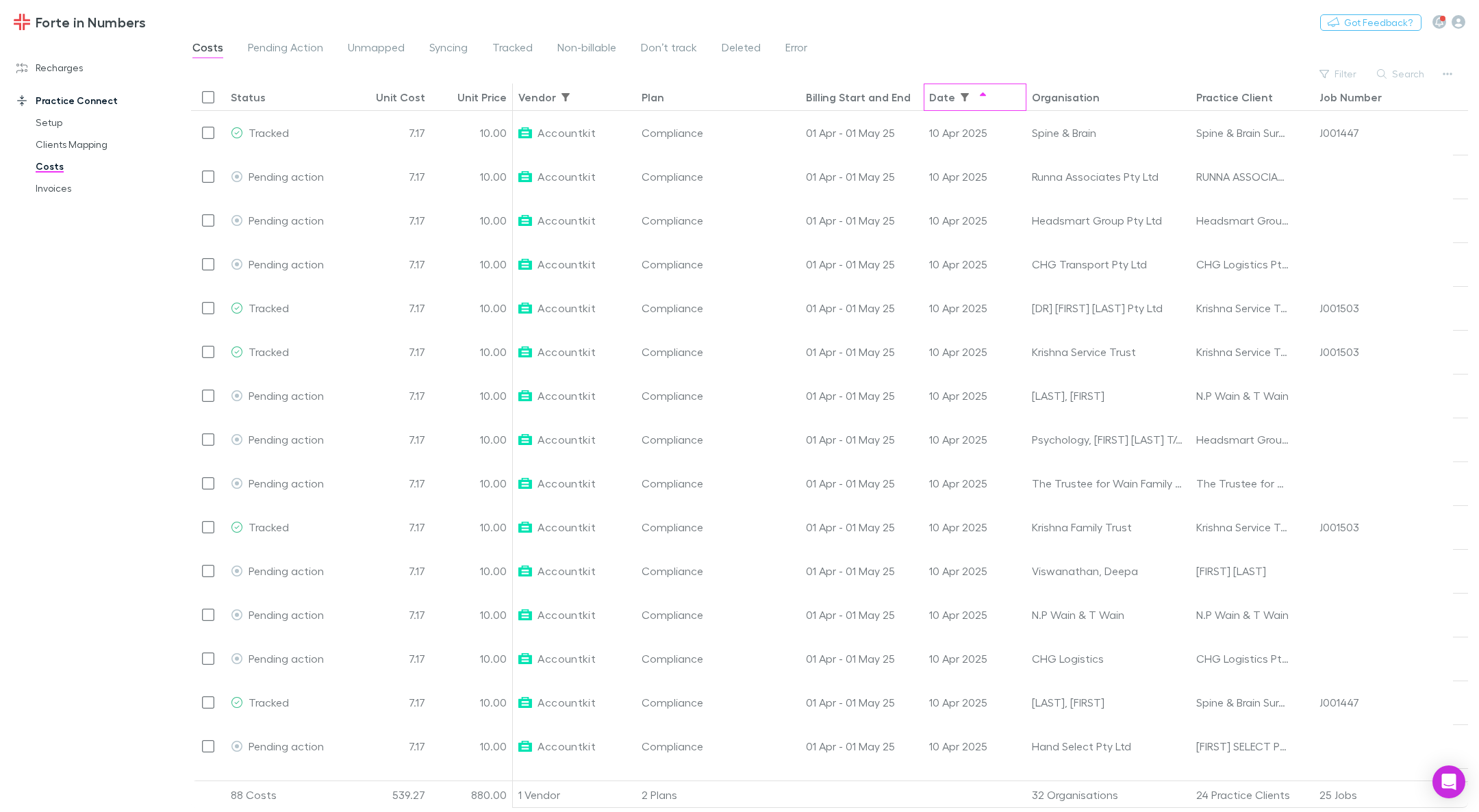 click on "Date" at bounding box center [942, 97] 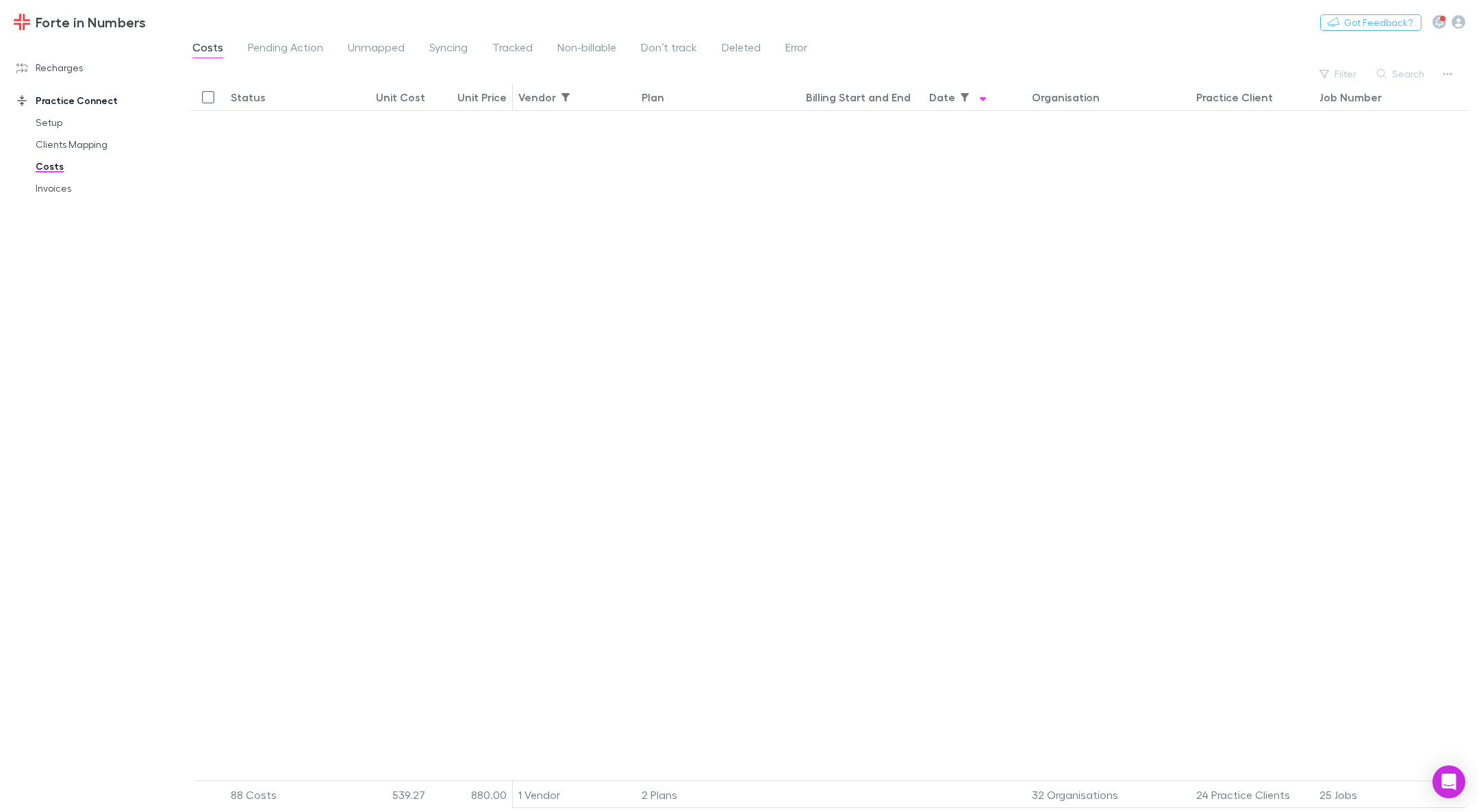 scroll, scrollTop: 1481, scrollLeft: 0, axis: vertical 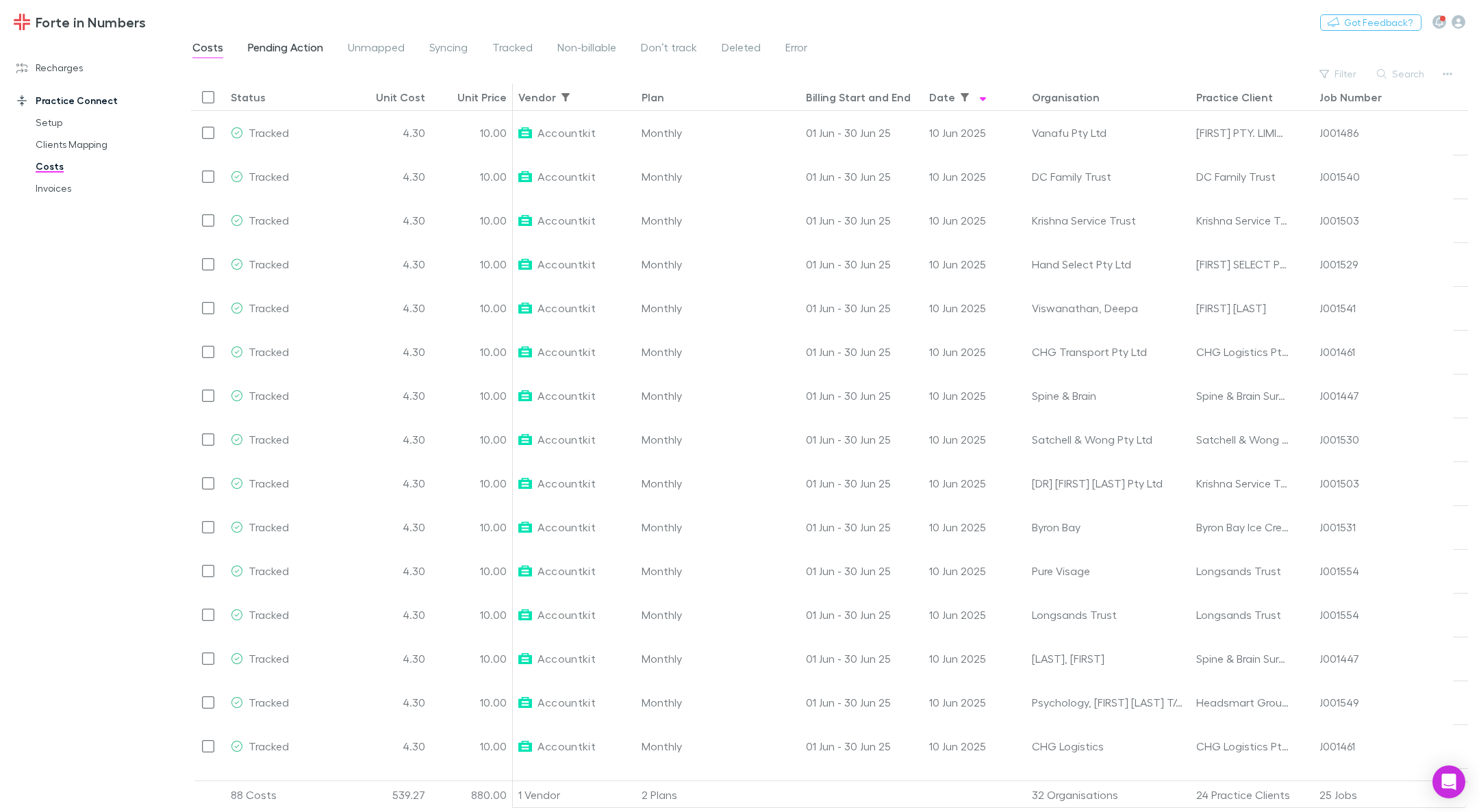 click on "Pending Action" at bounding box center [286, 49] 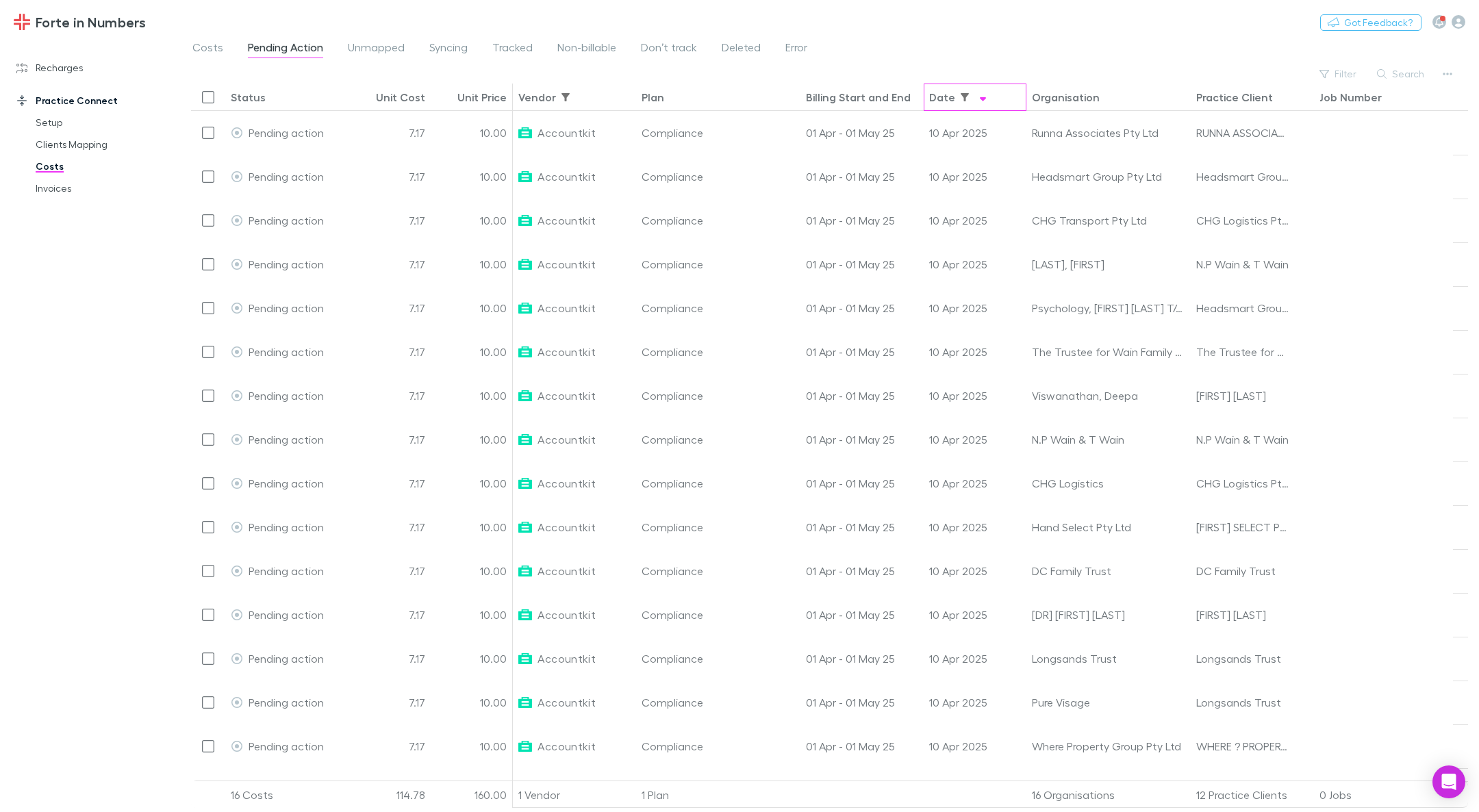 click on "Date" at bounding box center [942, 97] 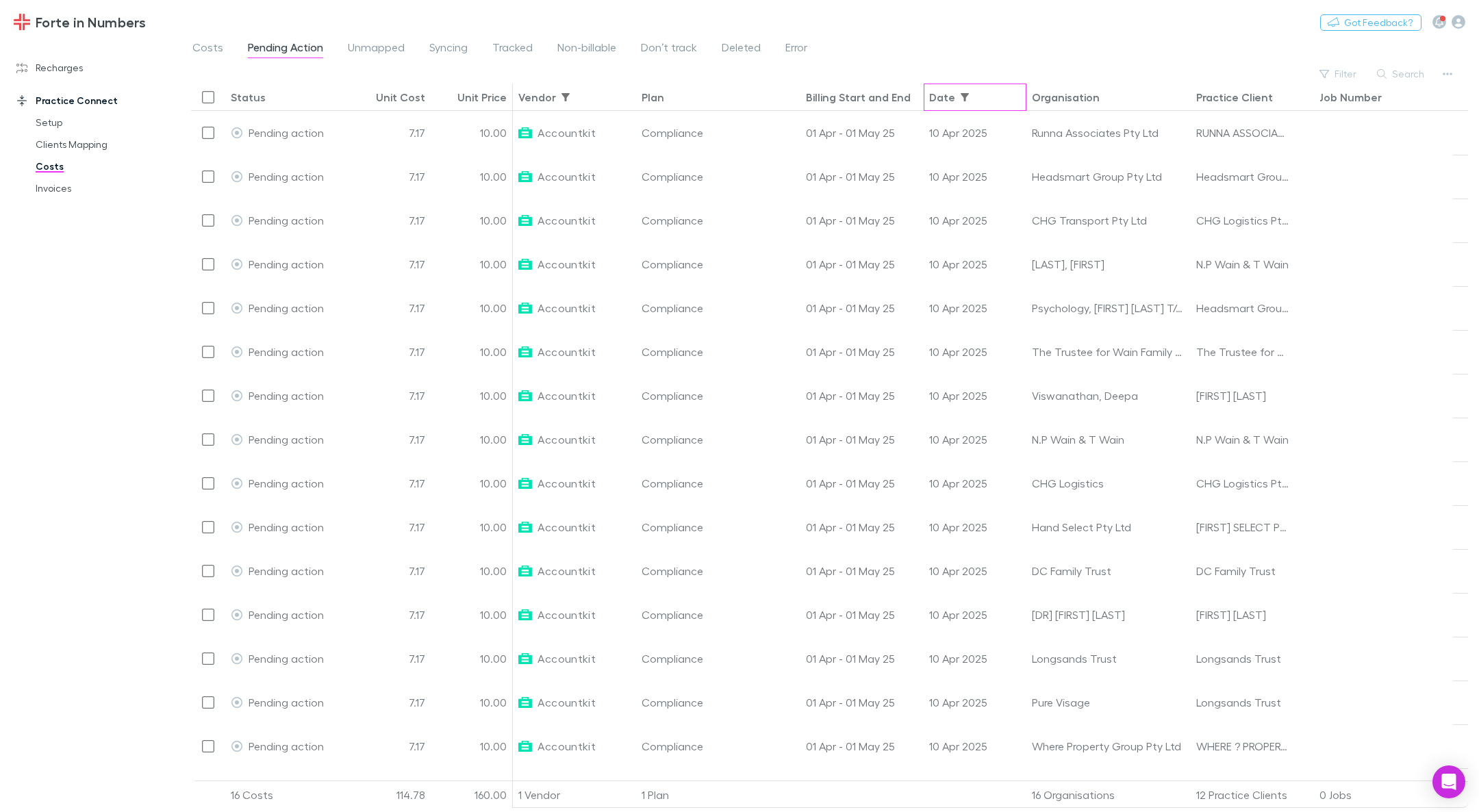 click on "Date" at bounding box center (942, 97) 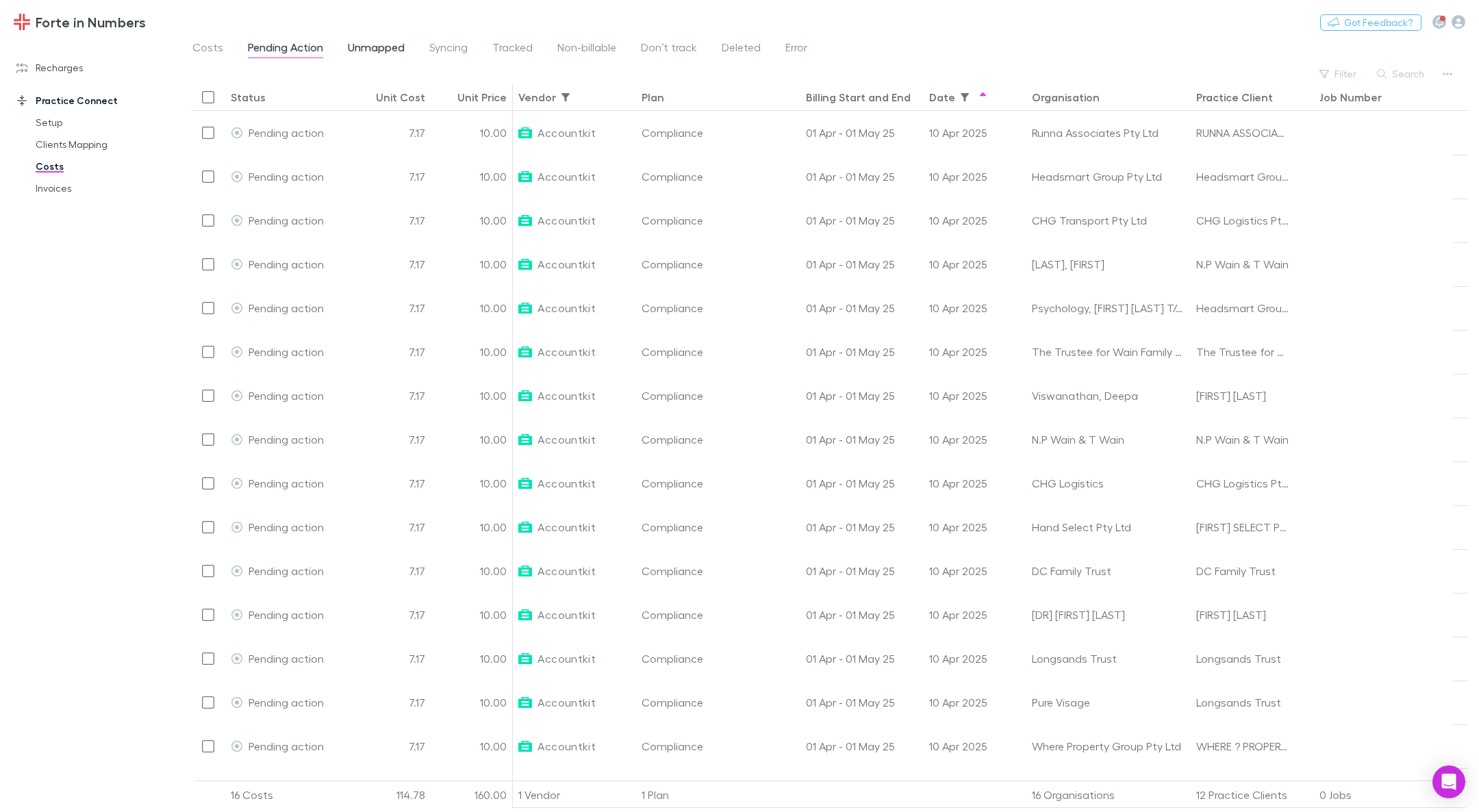 click on "Unmapped" at bounding box center (376, 49) 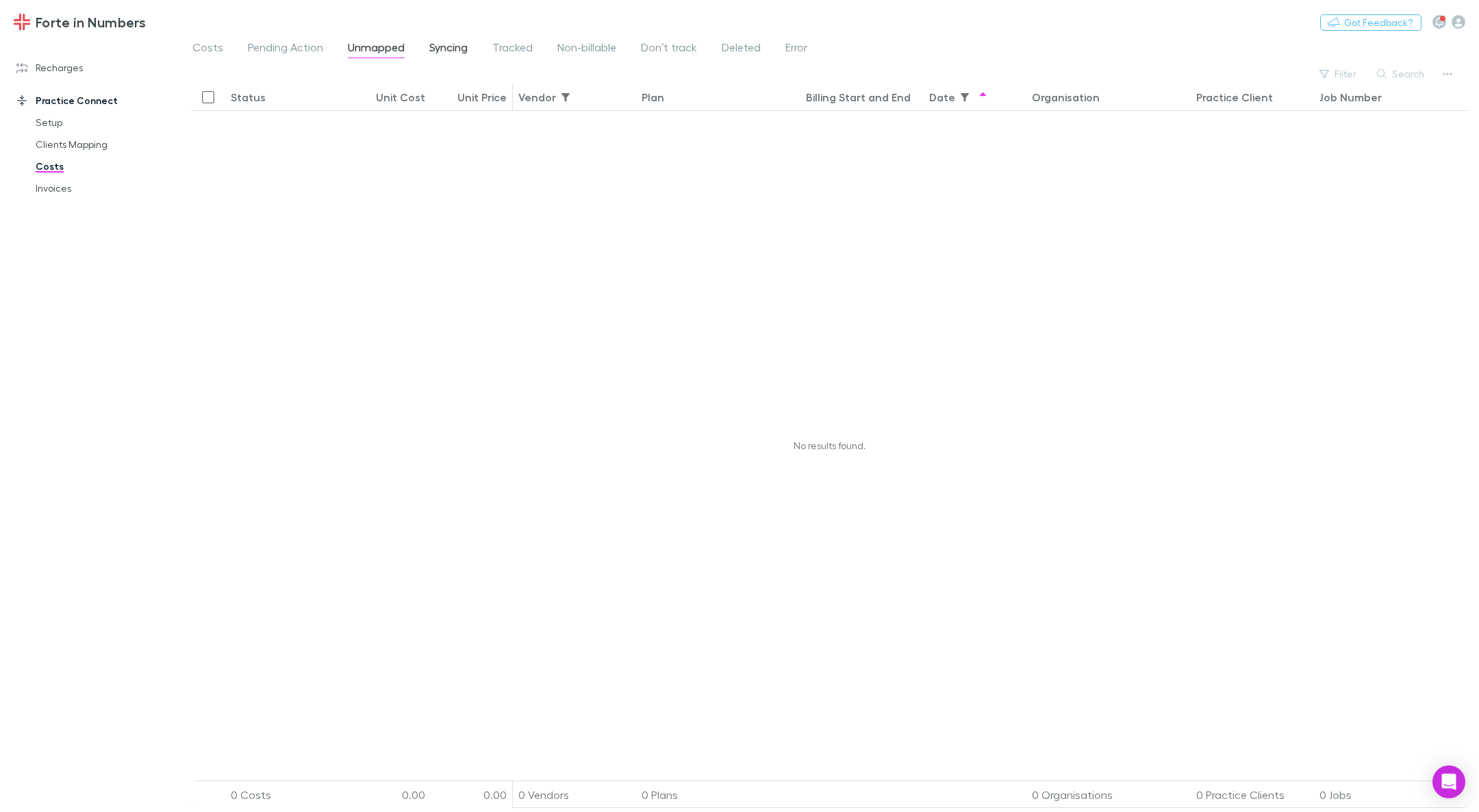 click on "Syncing" at bounding box center (448, 49) 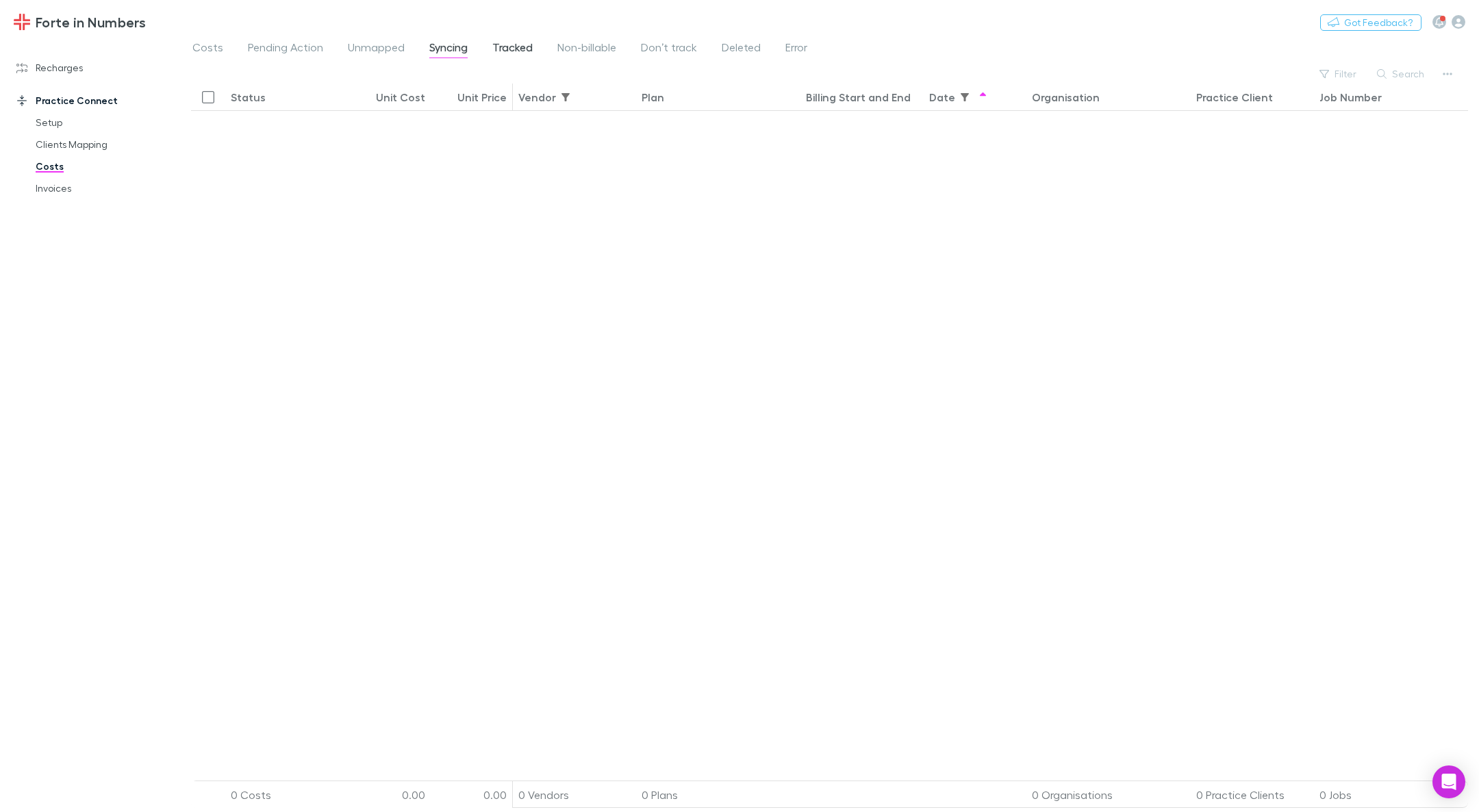 click on "Tracked" at bounding box center [512, 49] 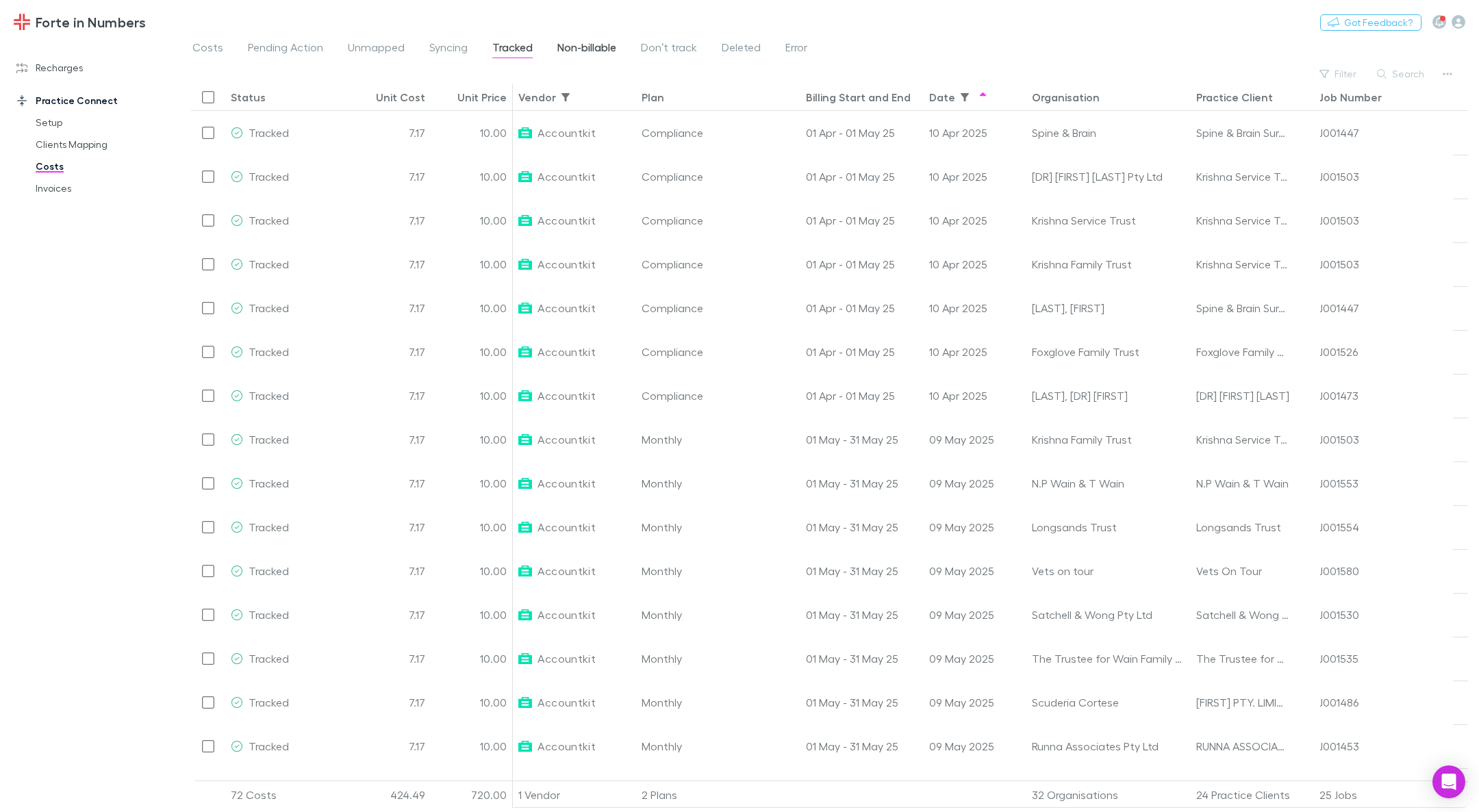 click on "Non-billable" at bounding box center [587, 49] 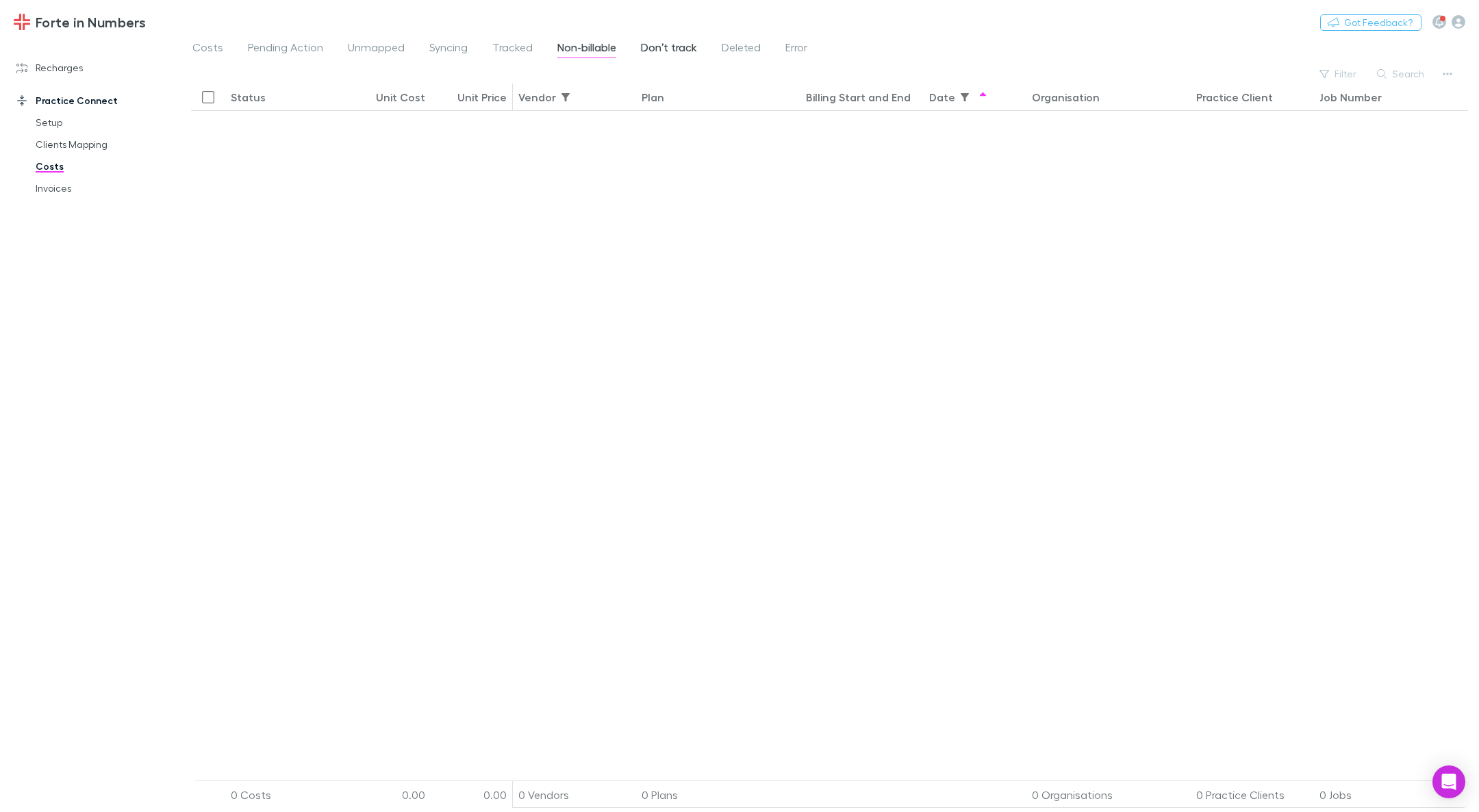 click on "Don’t track" at bounding box center (669, 49) 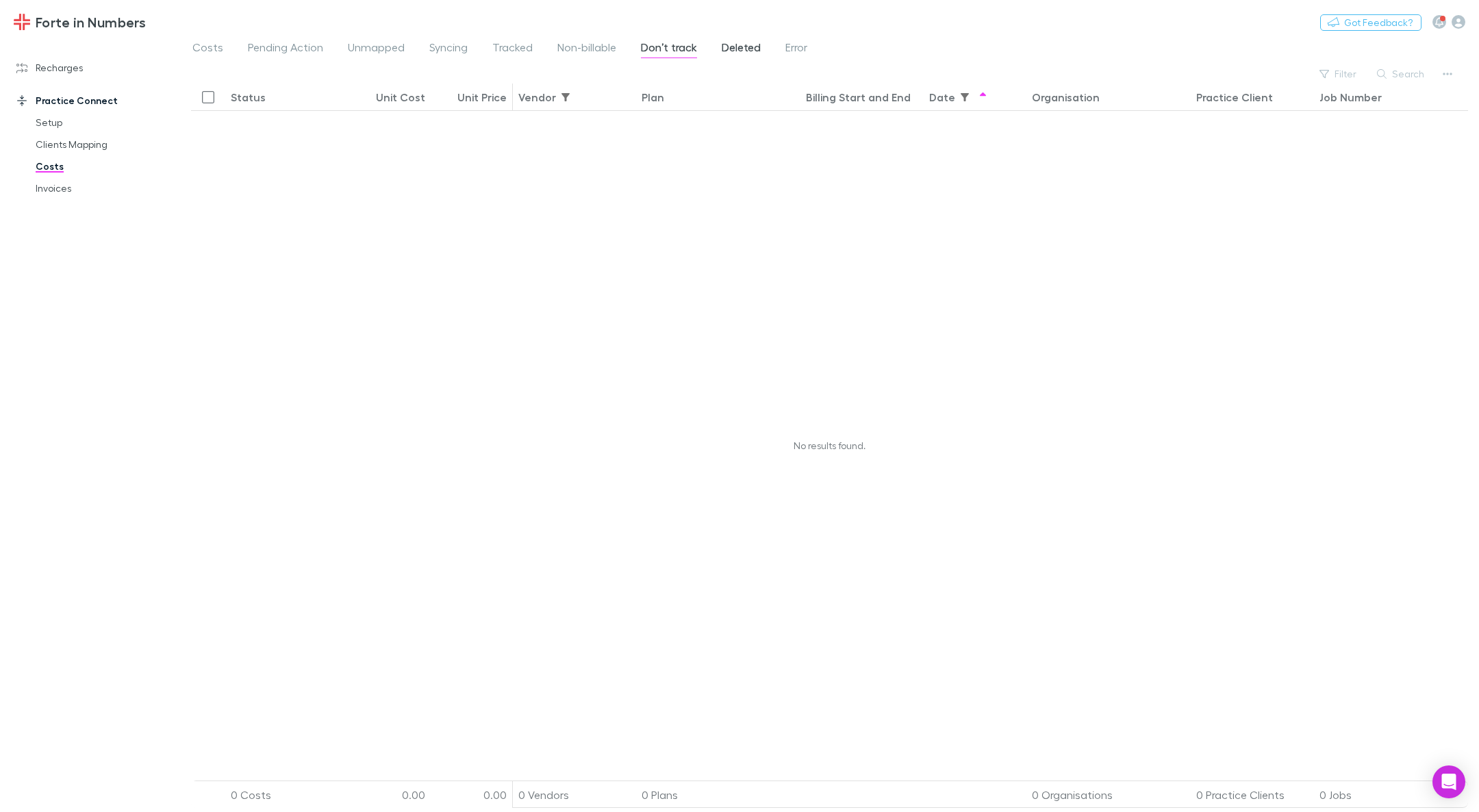 click on "Deleted" at bounding box center (741, 49) 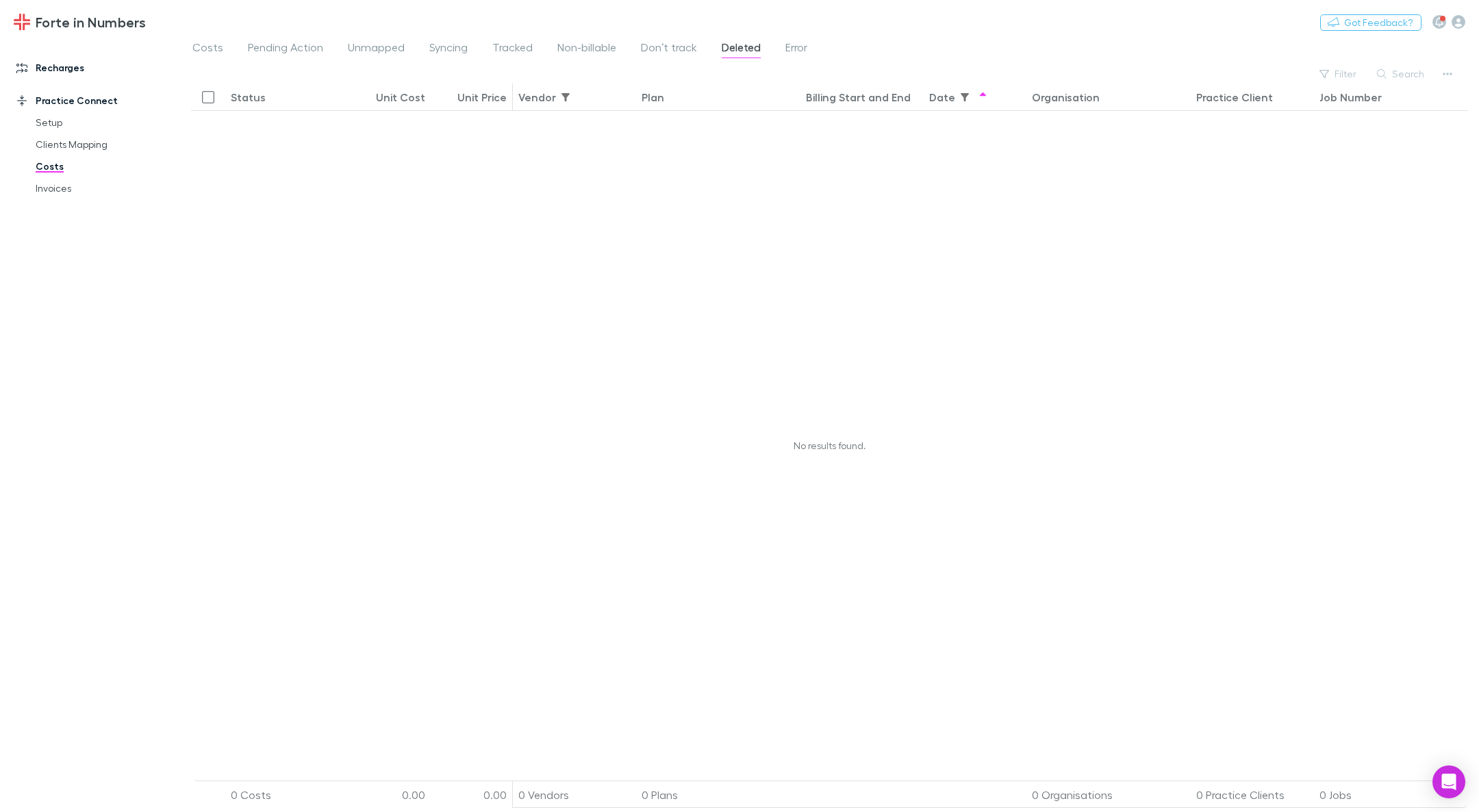click on "Recharges" at bounding box center (98, 68) 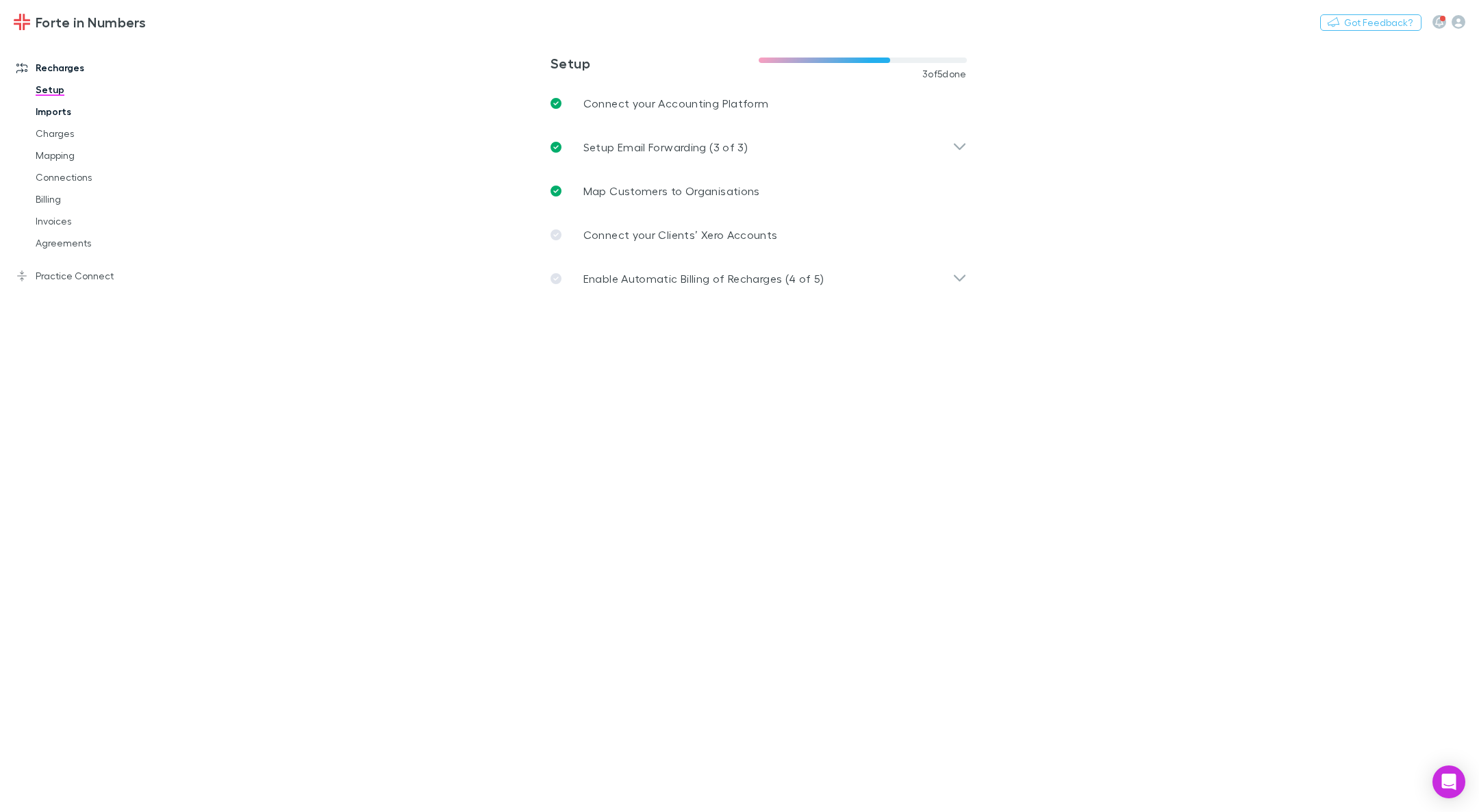 click on "Imports" at bounding box center [108, 112] 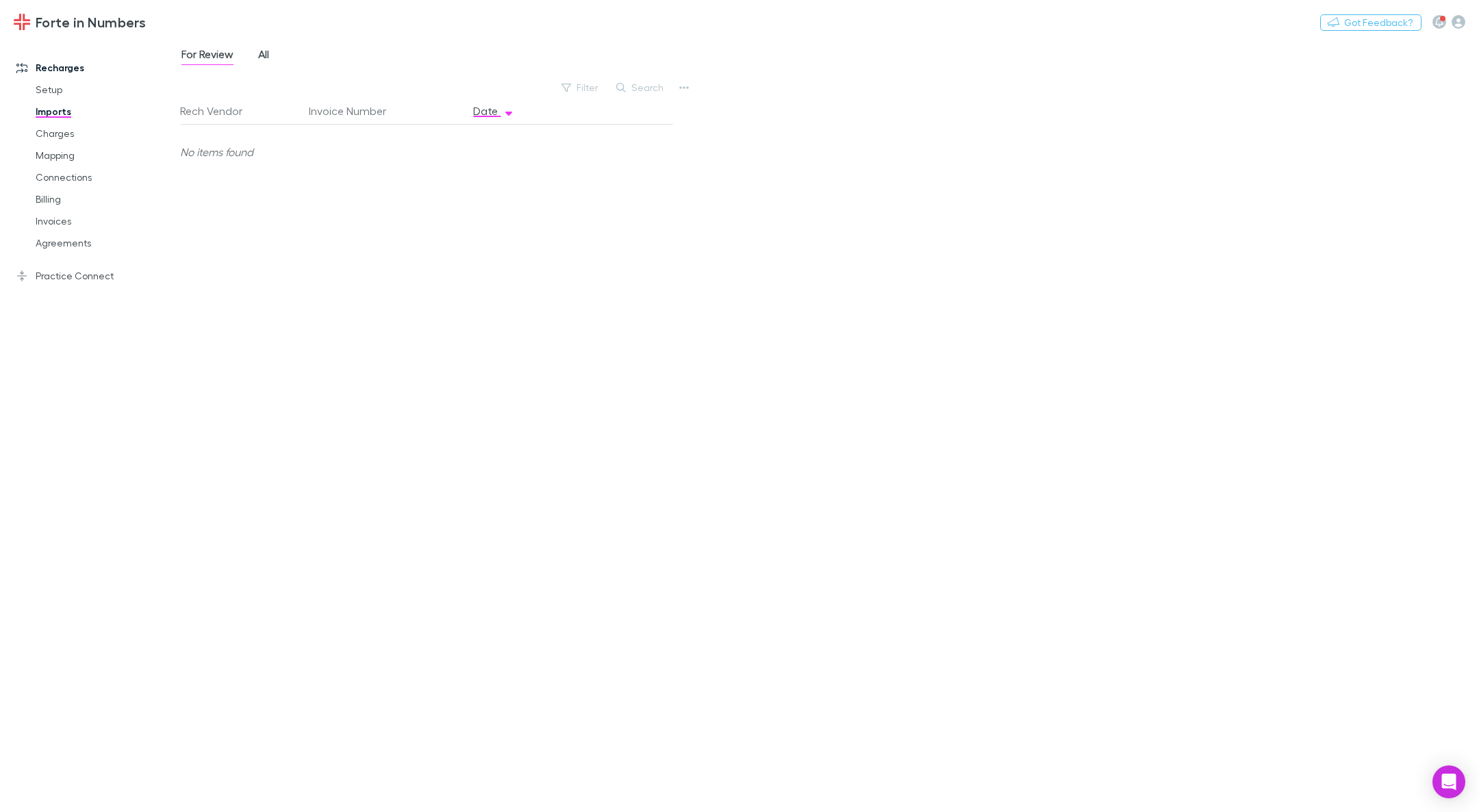 click on "All" at bounding box center [264, 56] 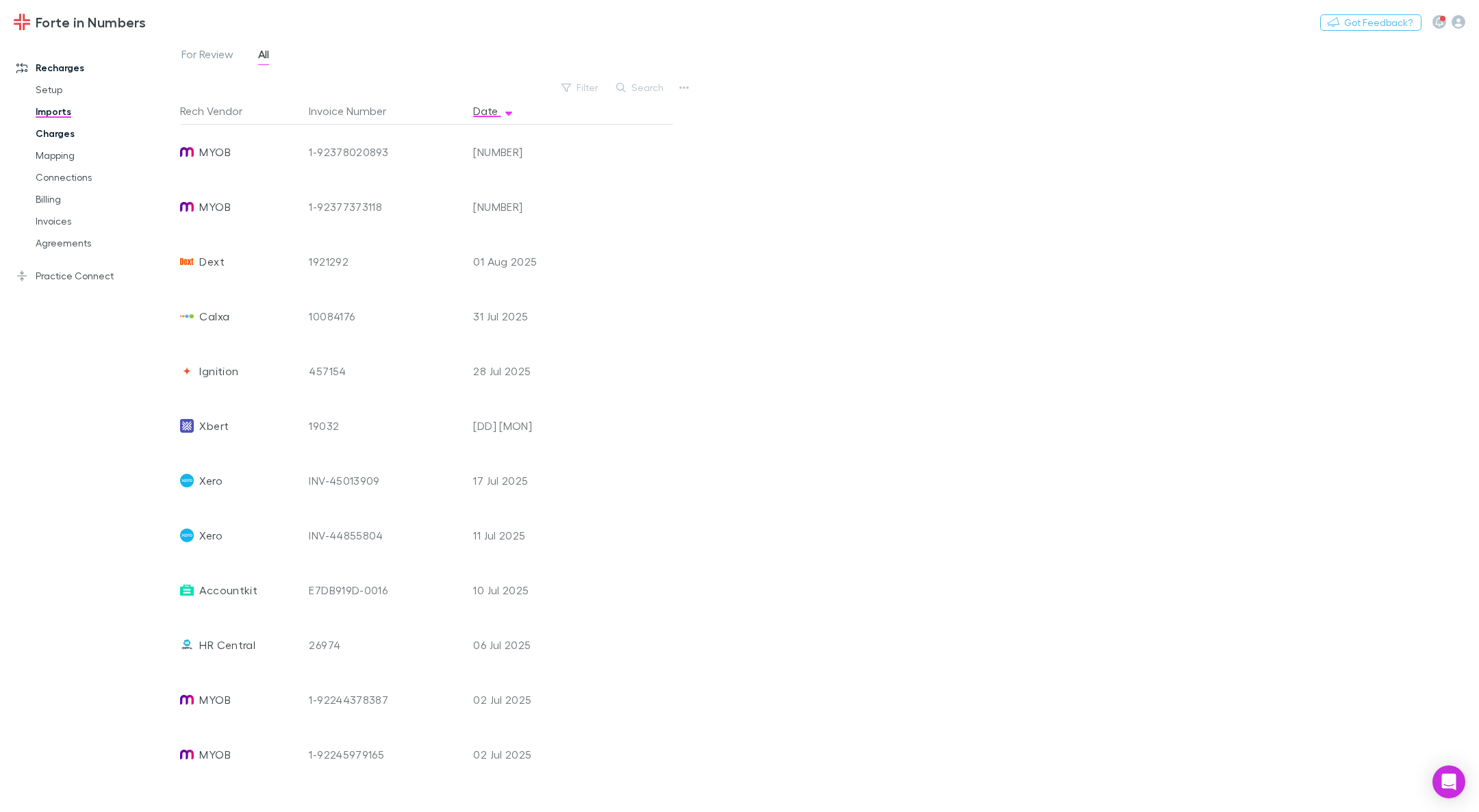 click on "Charges" at bounding box center (108, 134) 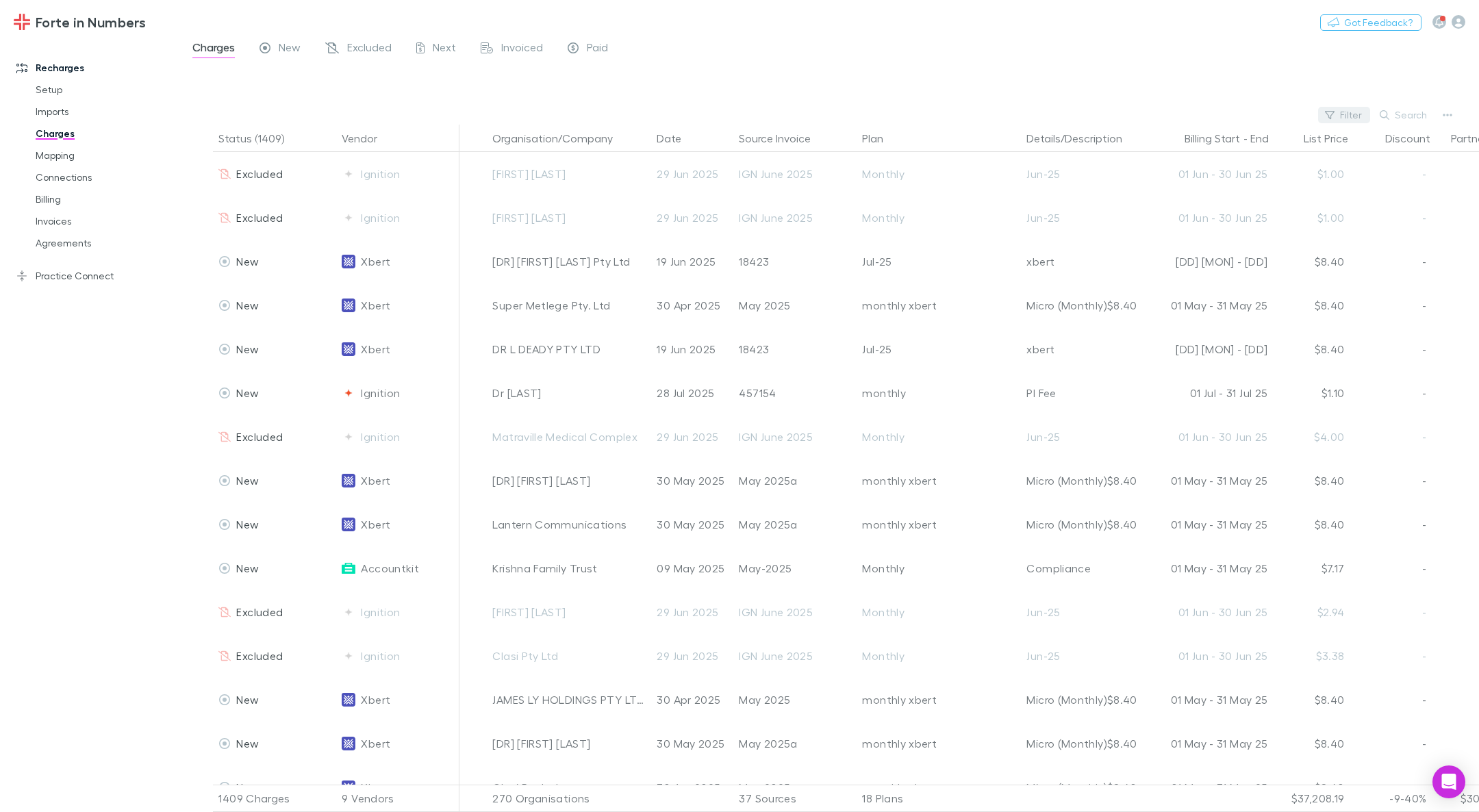 click on "Filter" at bounding box center (1344, 115) 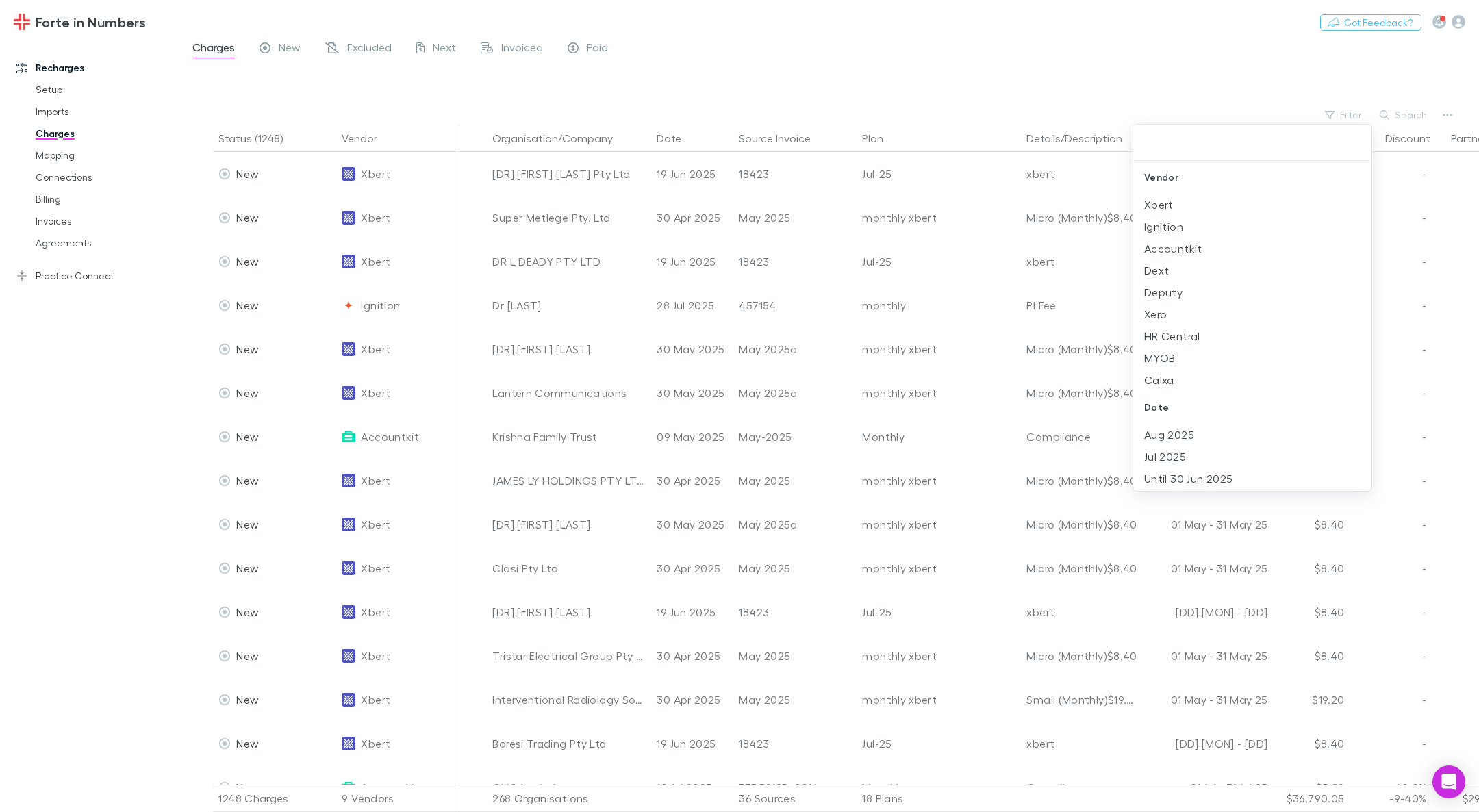 click at bounding box center [740, 406] 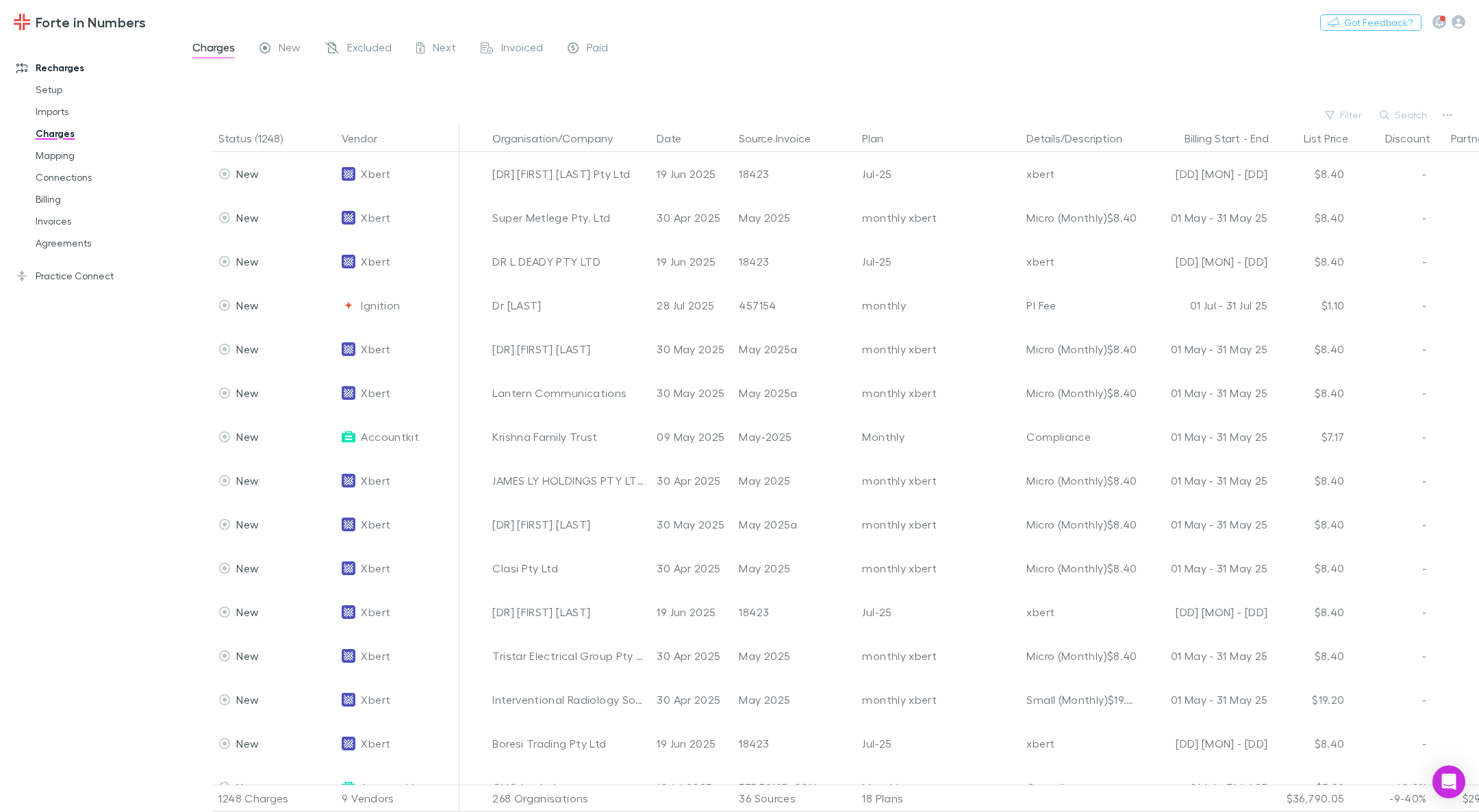 click on "Search" at bounding box center [1404, 115] 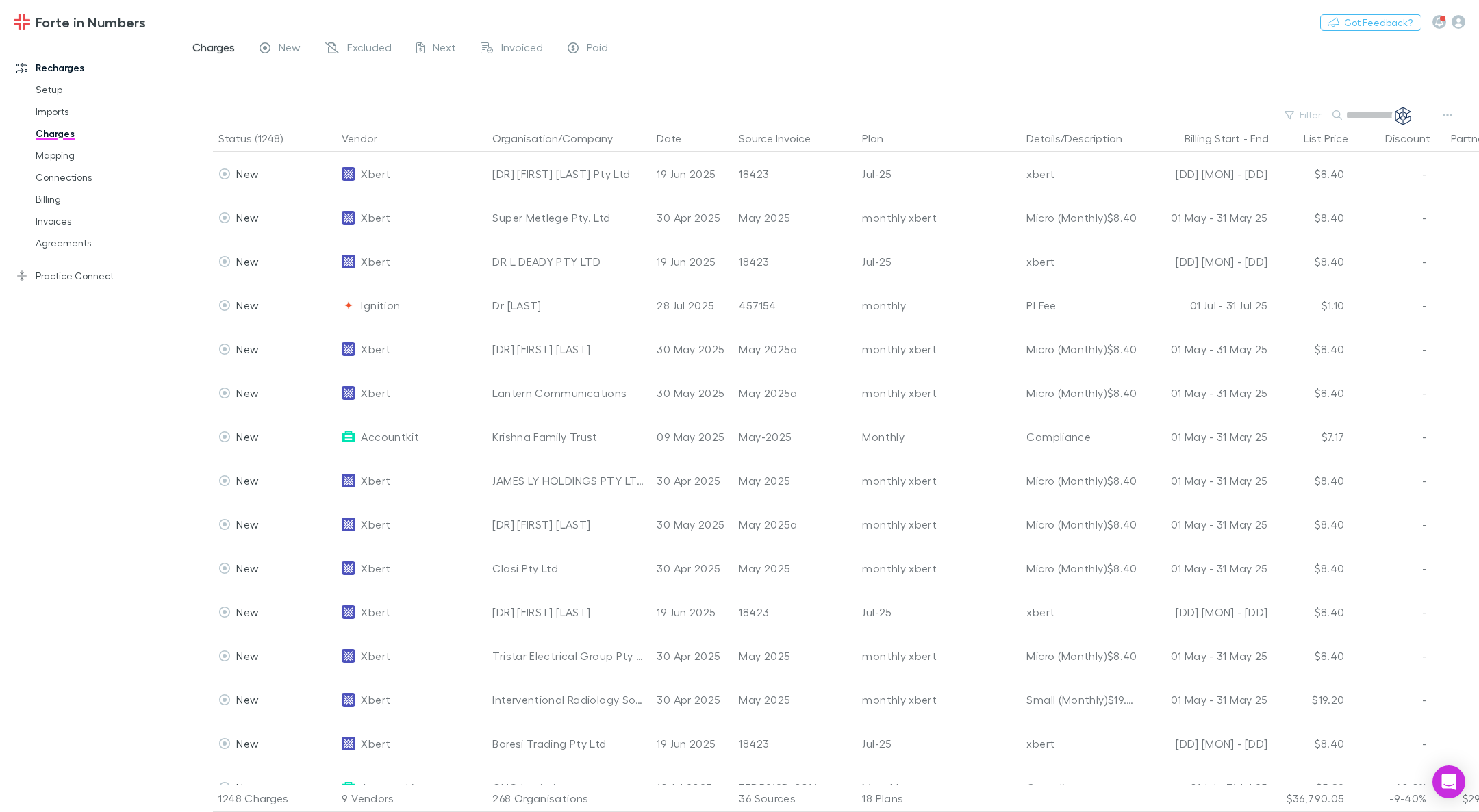paste on "**********" 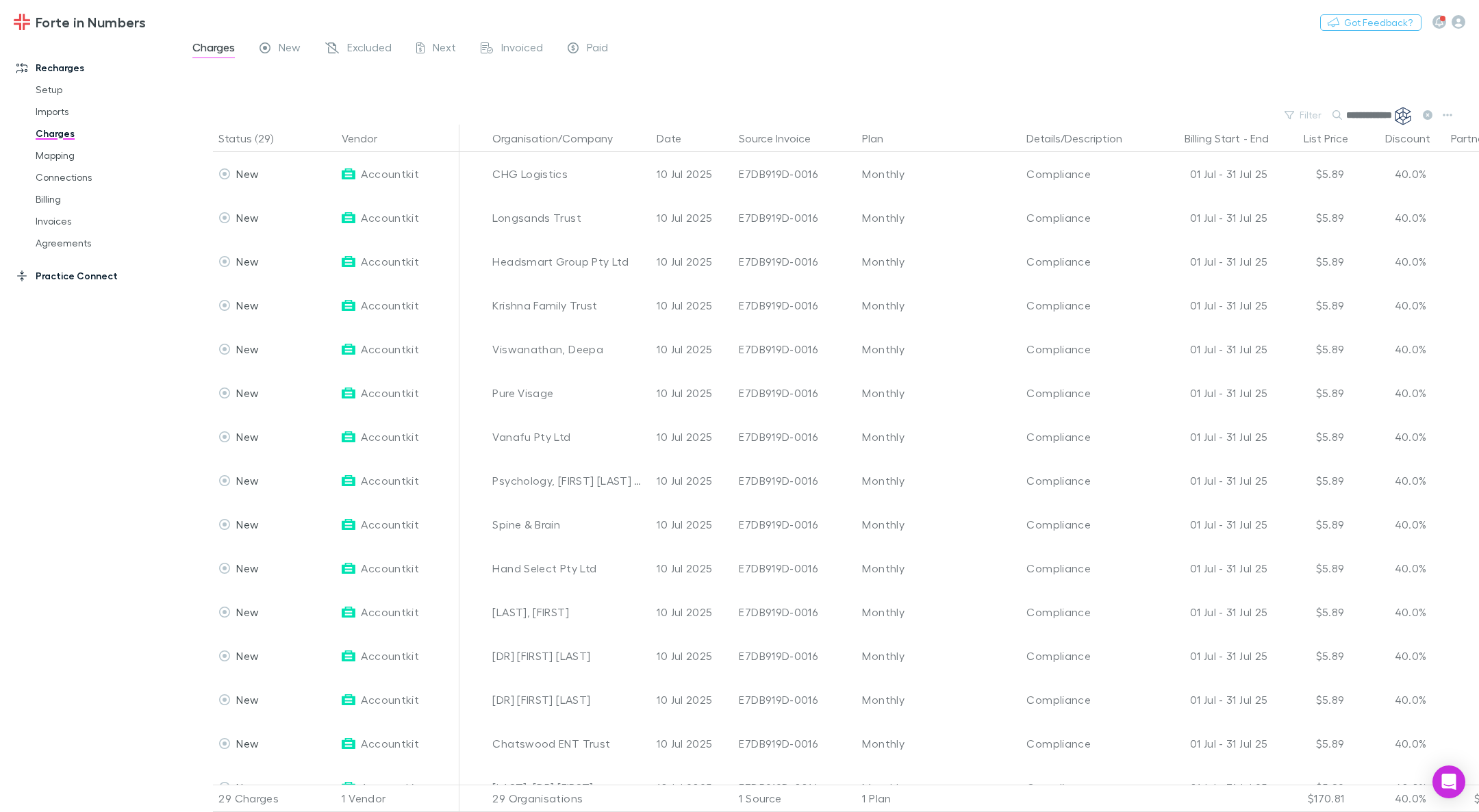type on "**********" 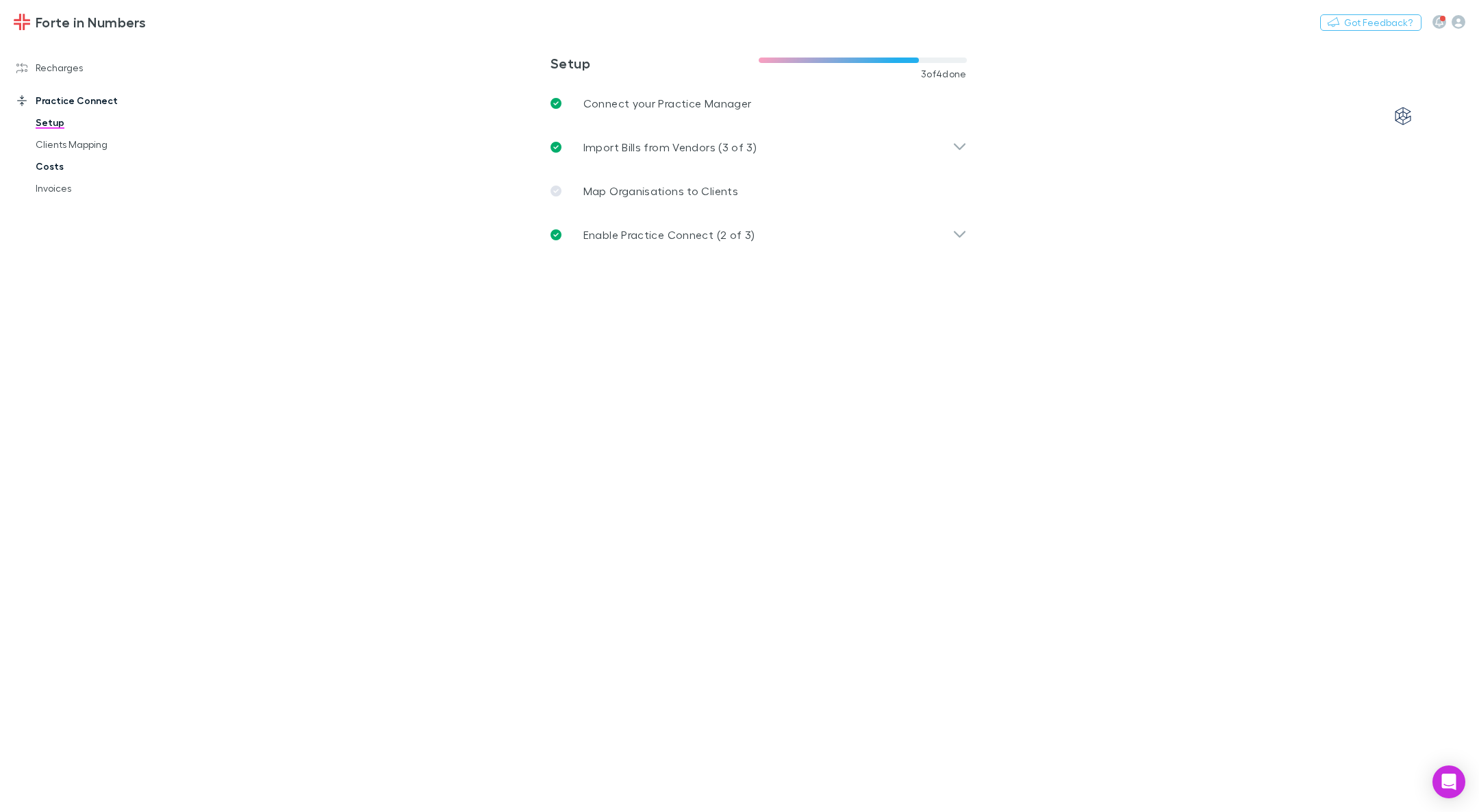 click on "Costs" at bounding box center (108, 166) 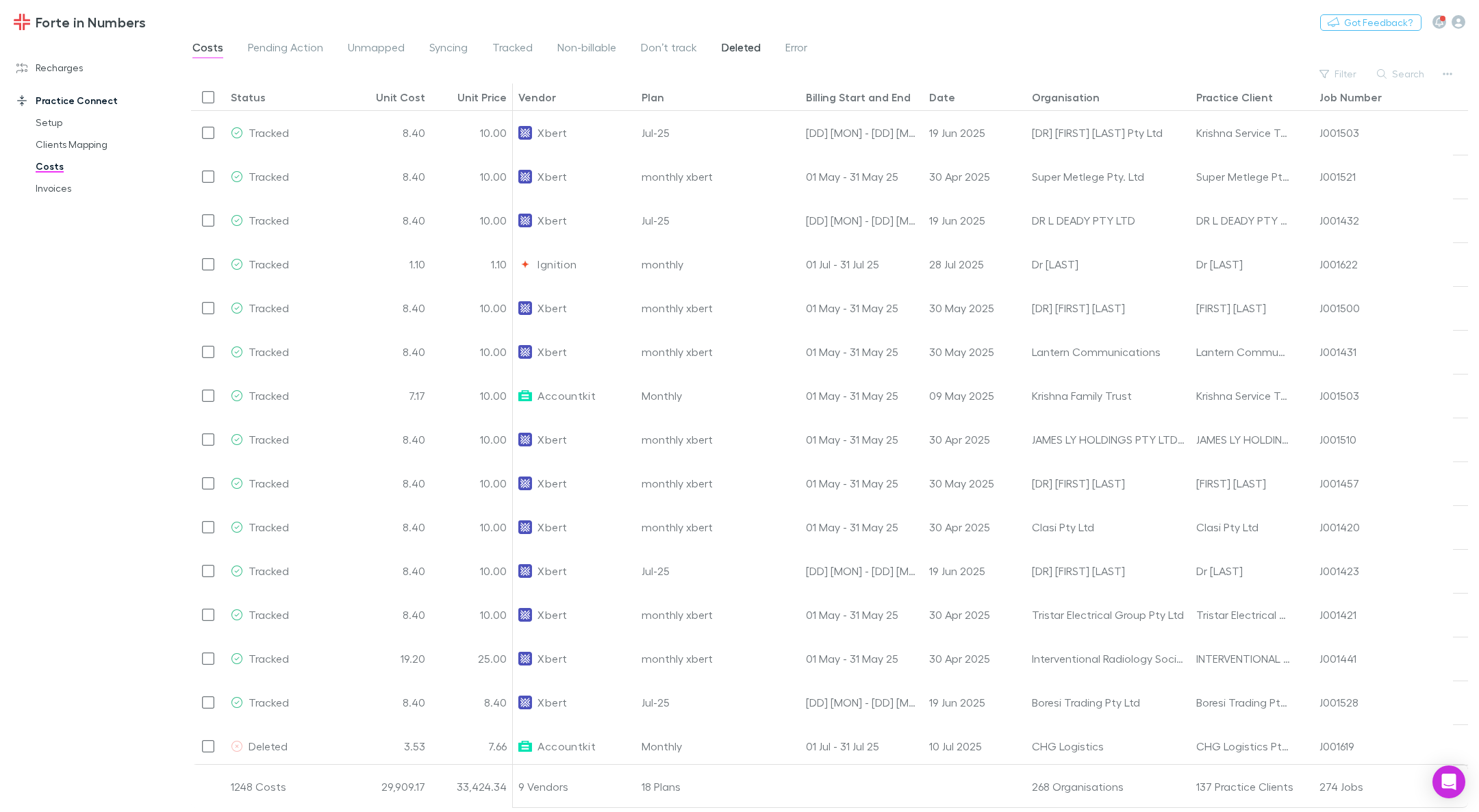 click on "Deleted" at bounding box center (741, 49) 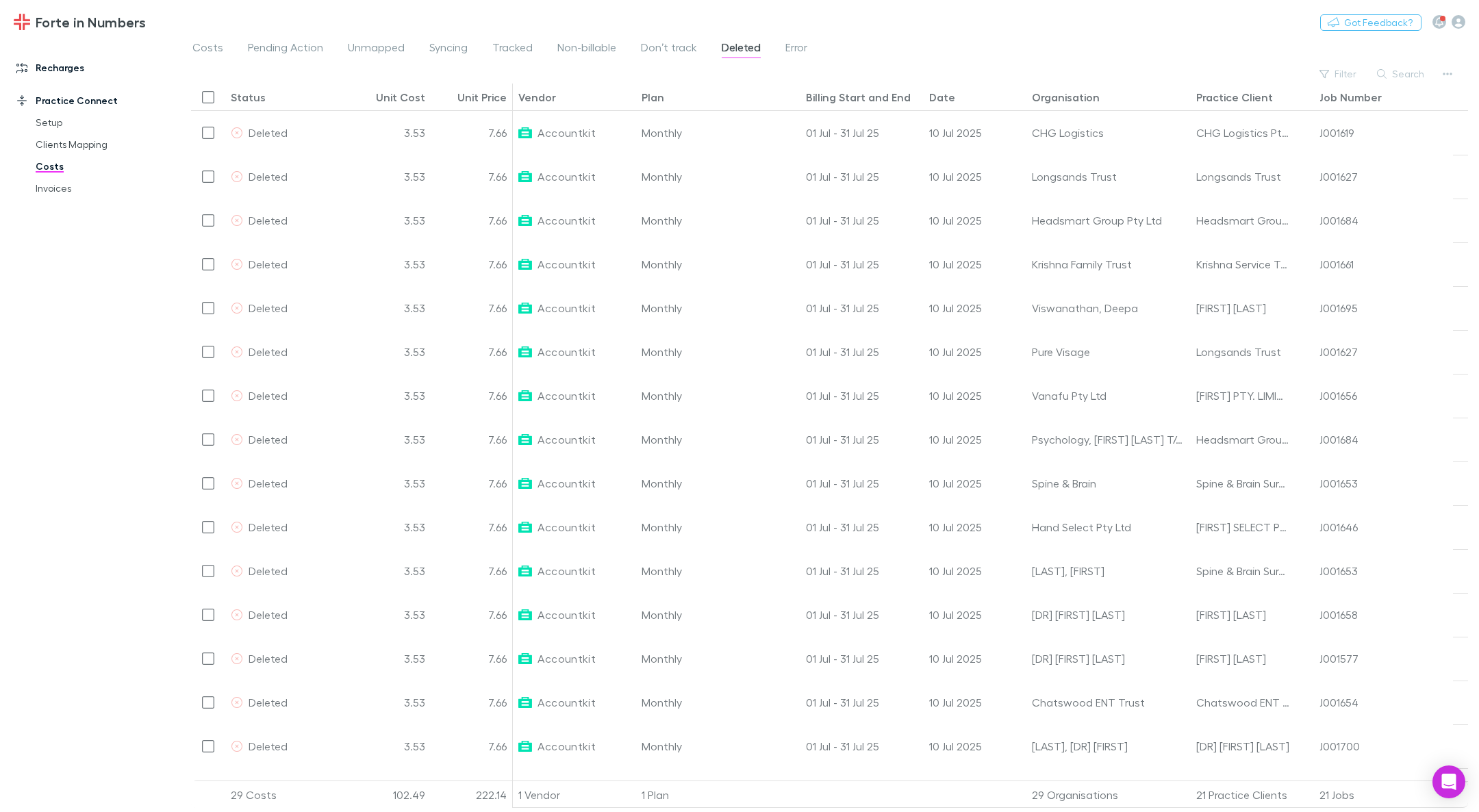 click on "Recharges" at bounding box center (98, 68) 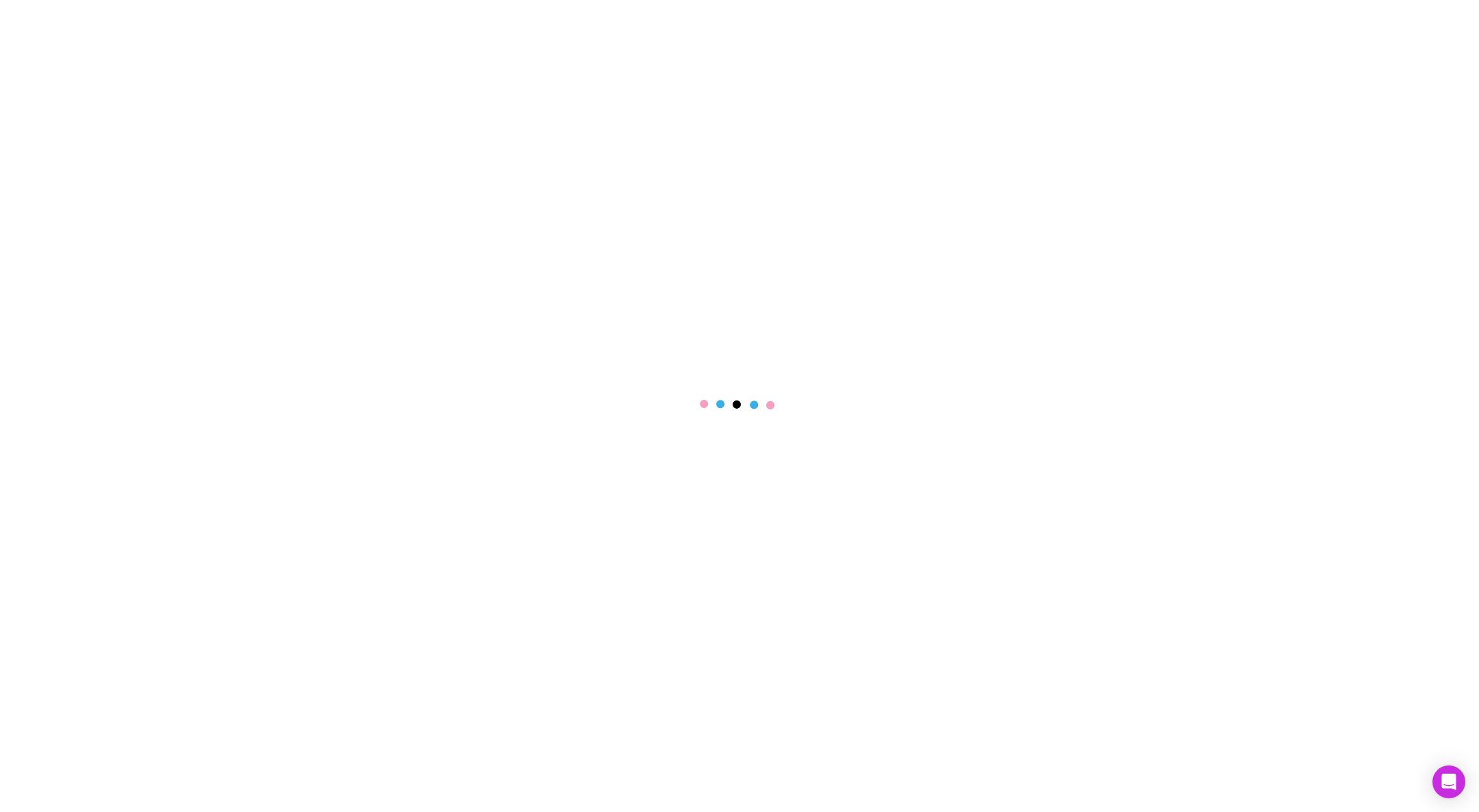 scroll, scrollTop: 0, scrollLeft: 0, axis: both 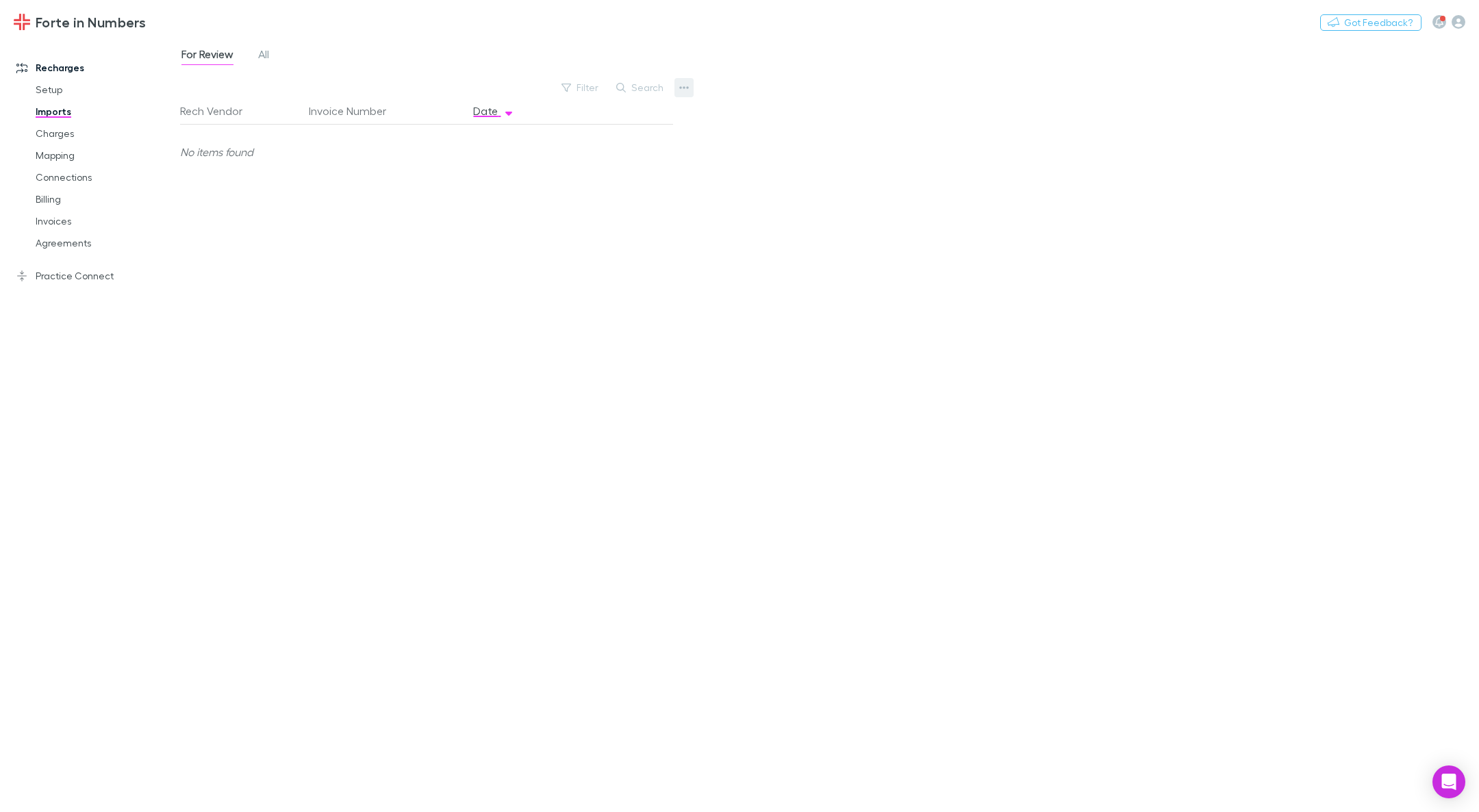 click 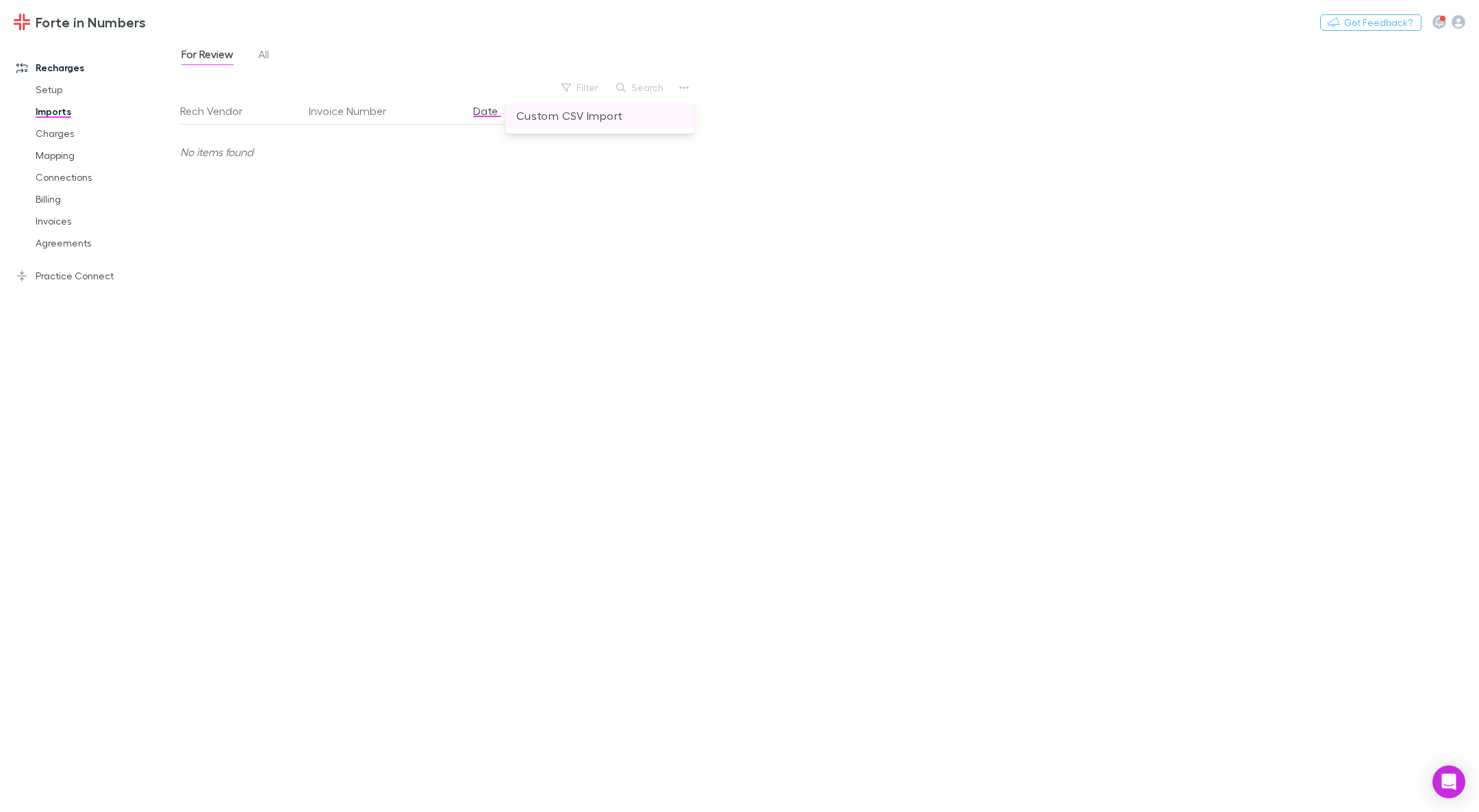 click on "Custom CSV Import" at bounding box center [599, 116] 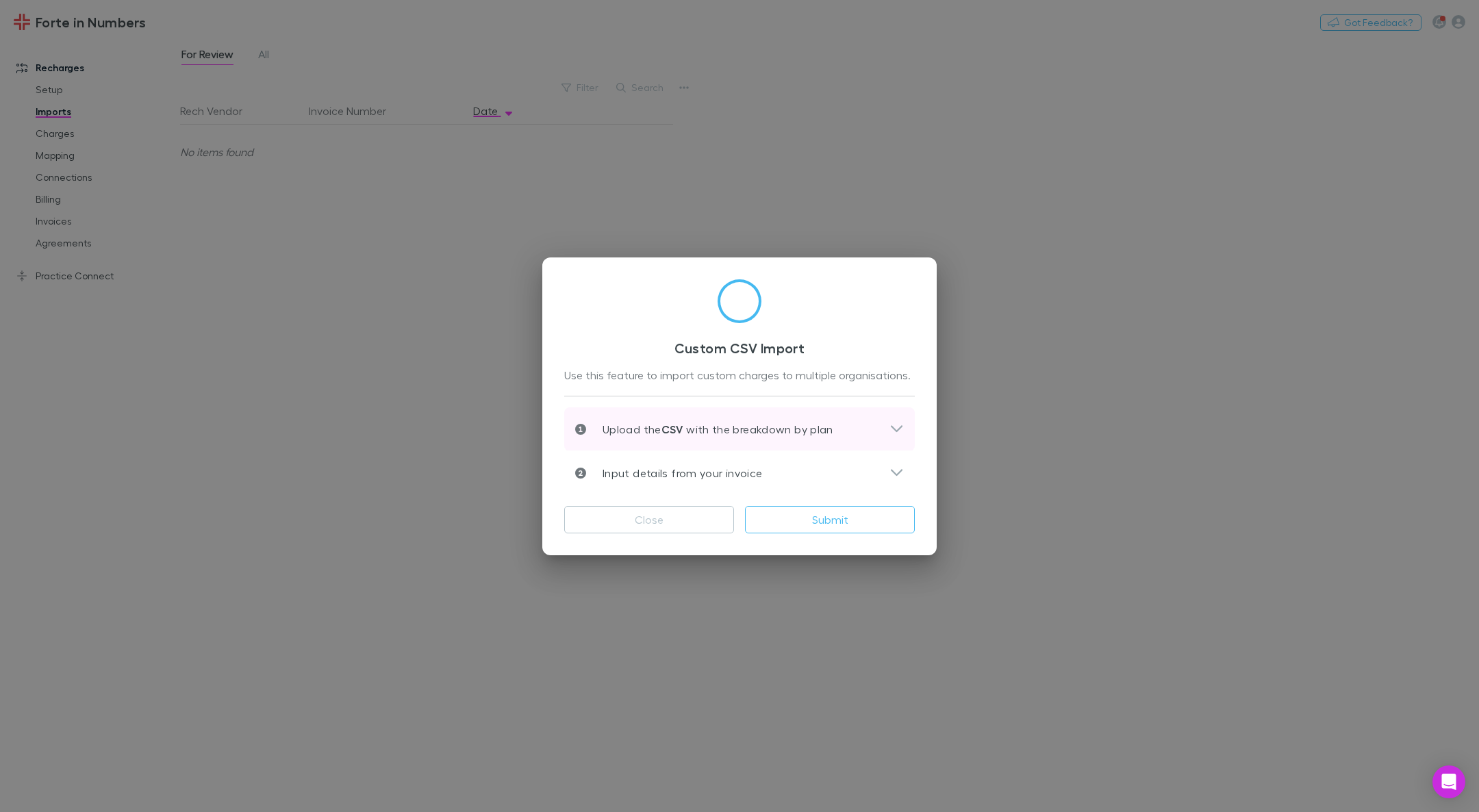 click 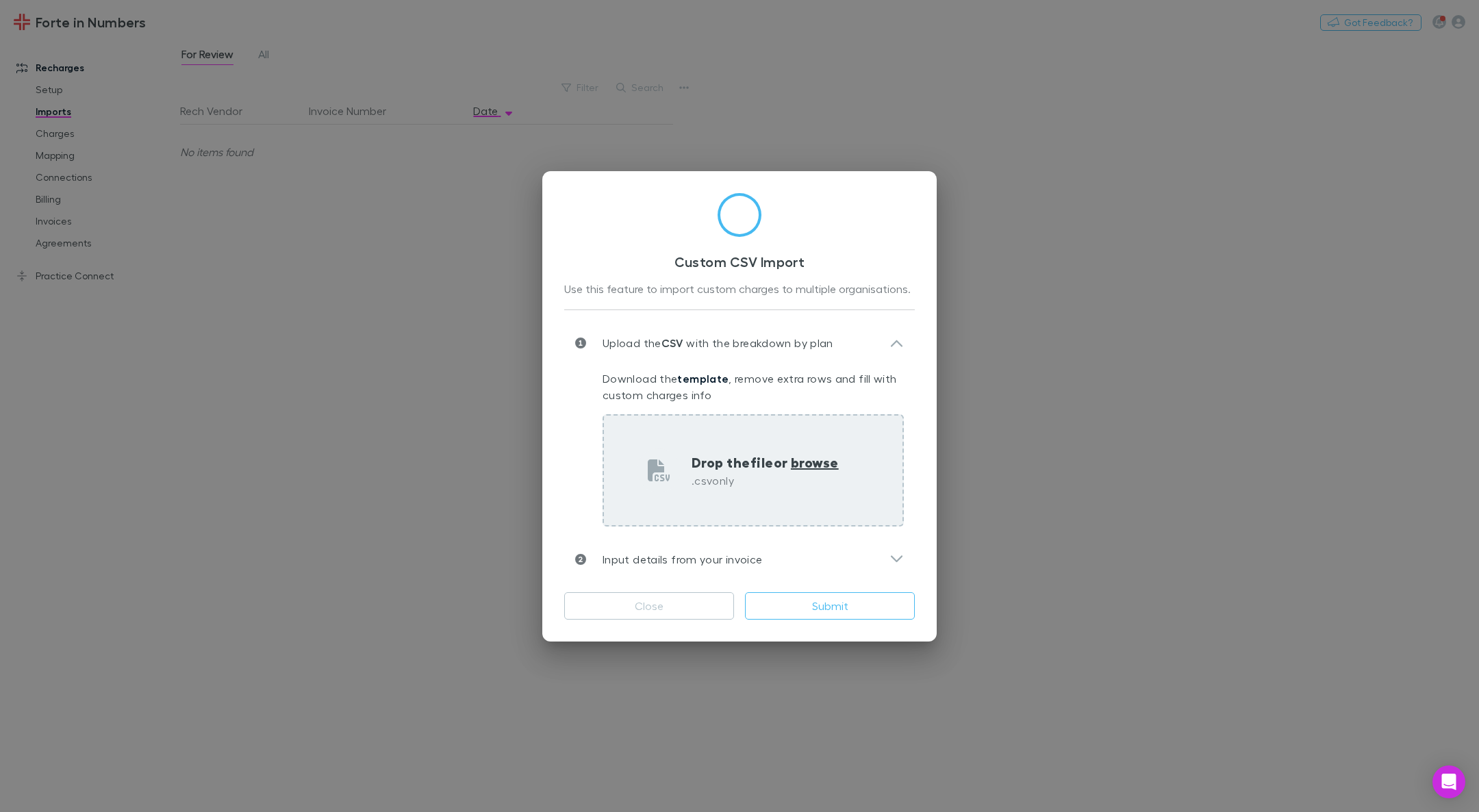 click on "browse" at bounding box center [815, 462] 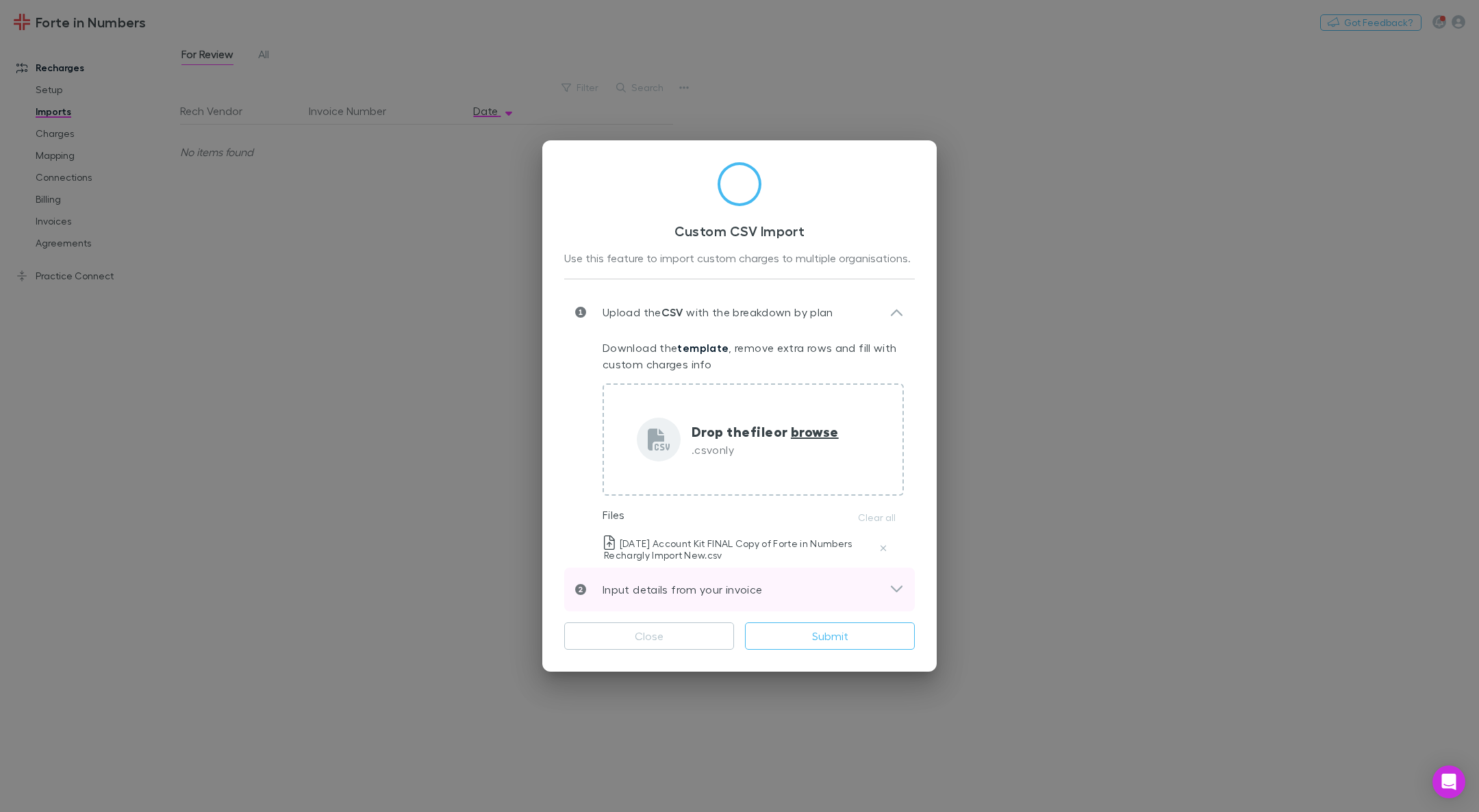 click 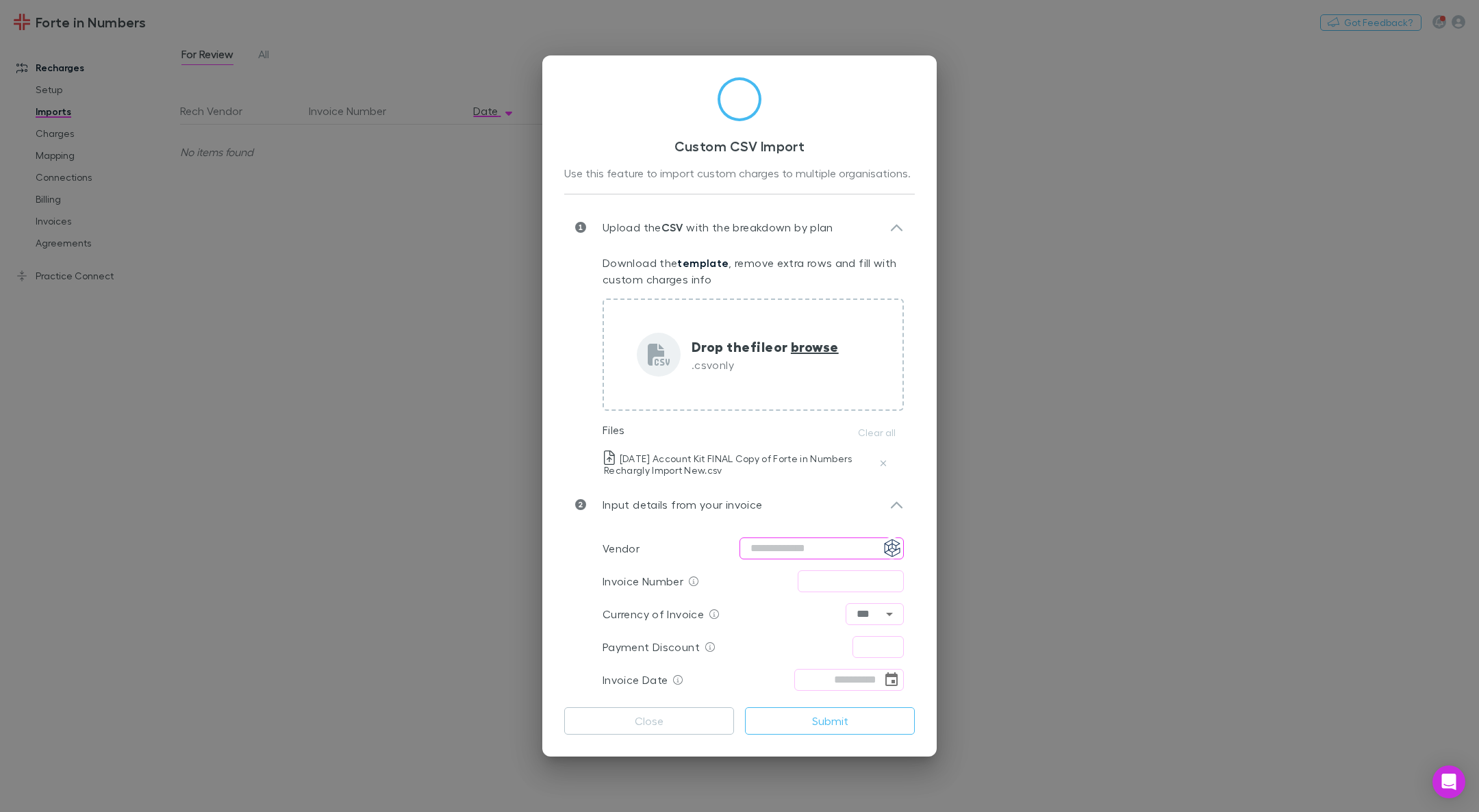click at bounding box center [822, 548] 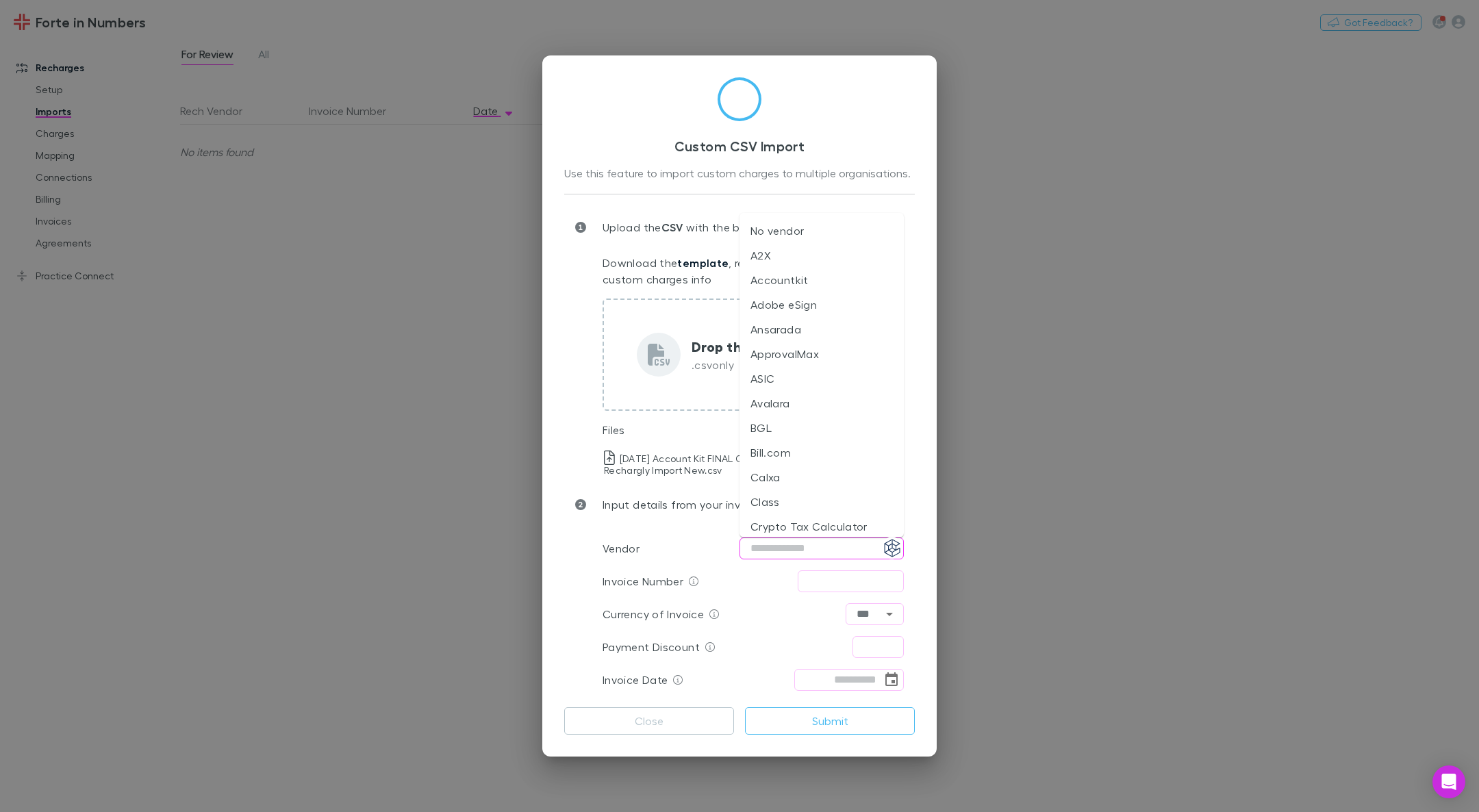 click on "Accountkit" at bounding box center [822, 279] 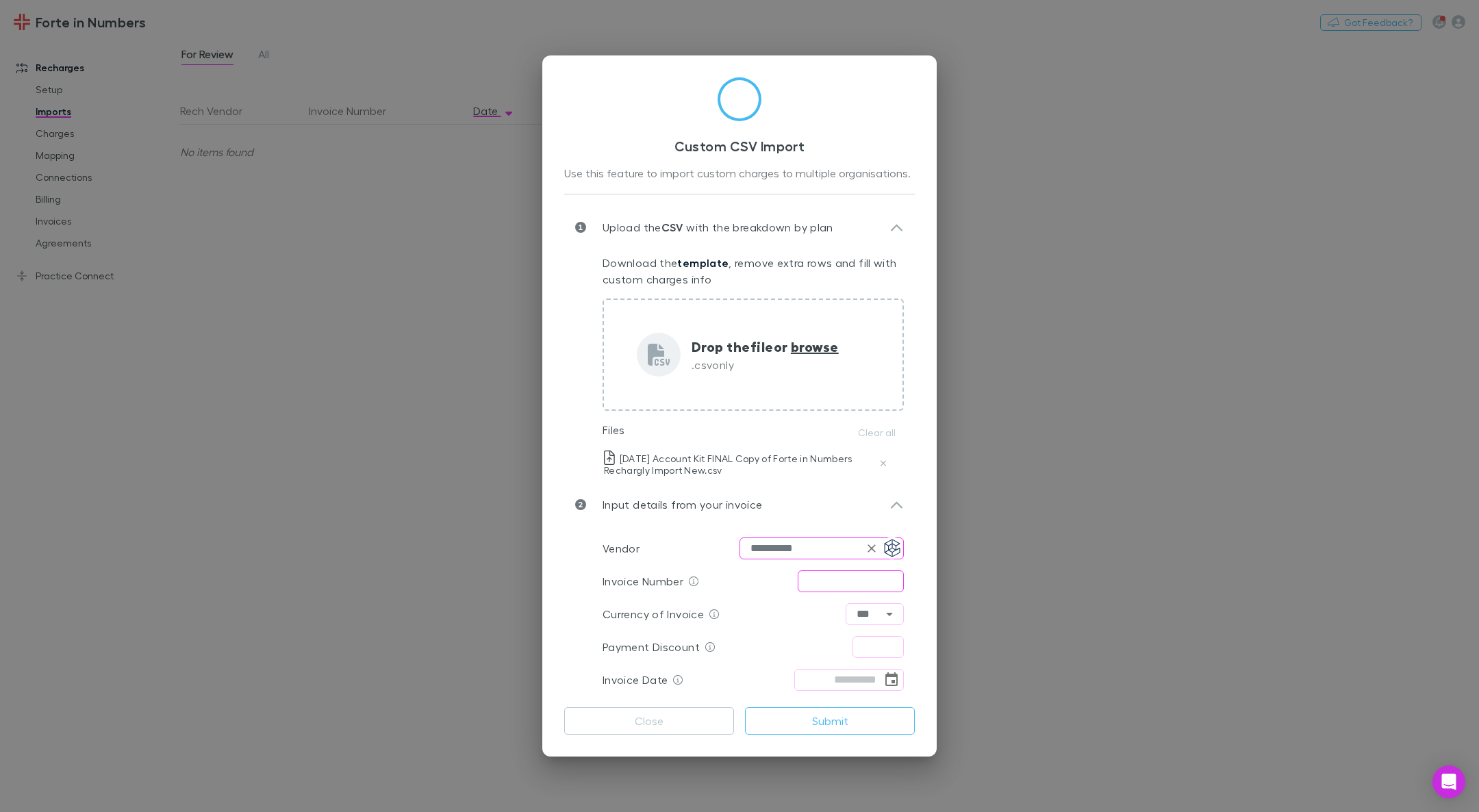 click at bounding box center [850, 581] 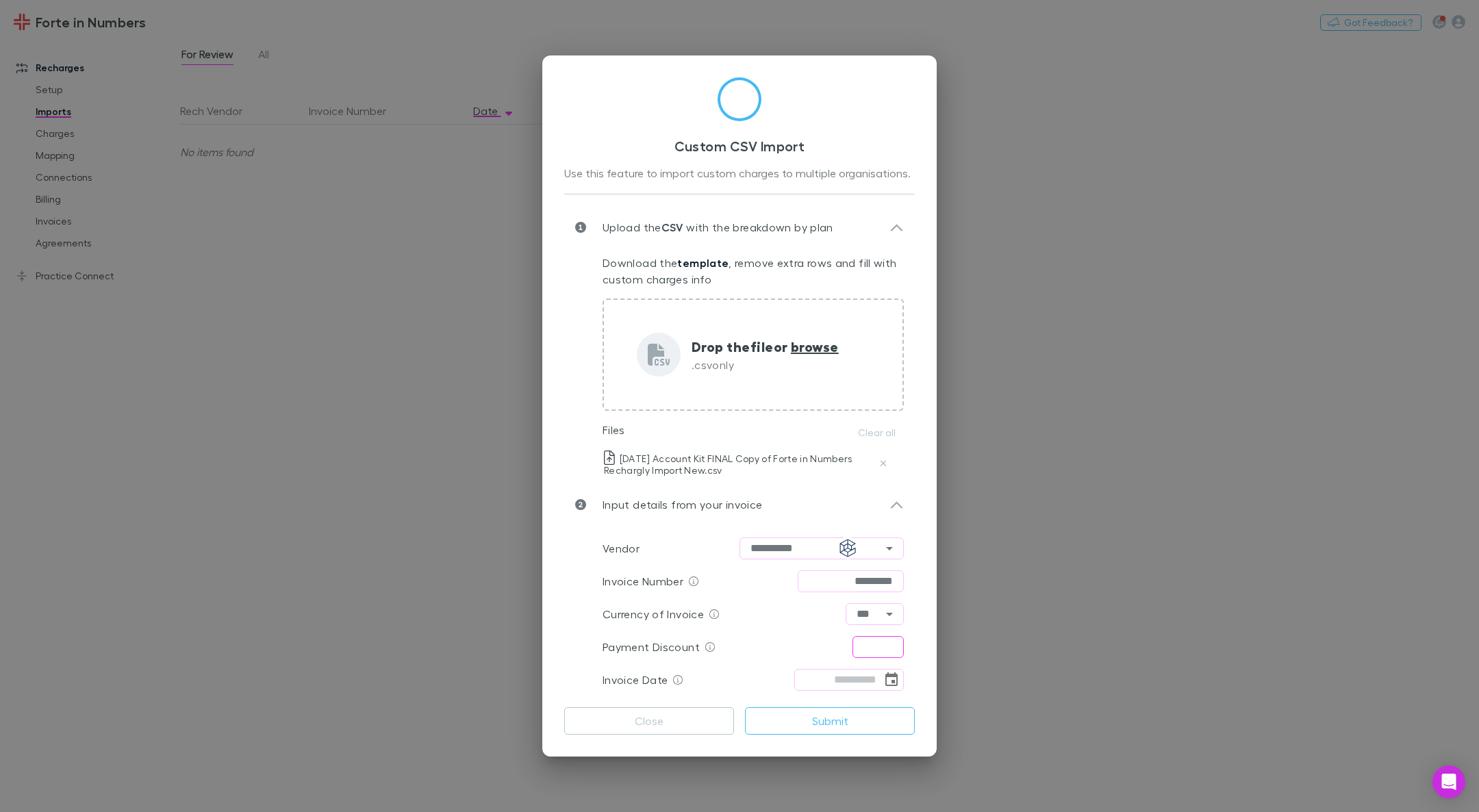 type on "********" 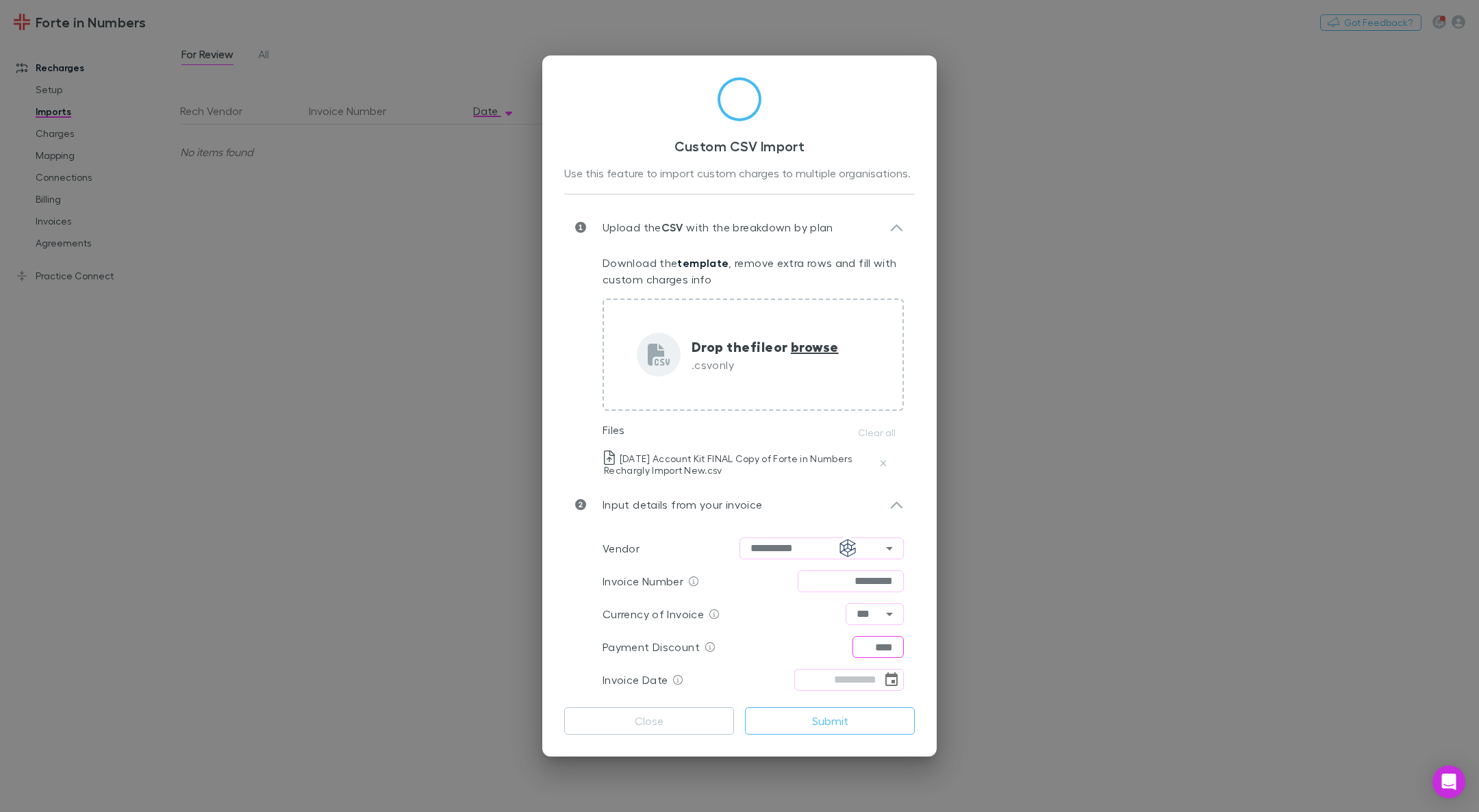 type on "****" 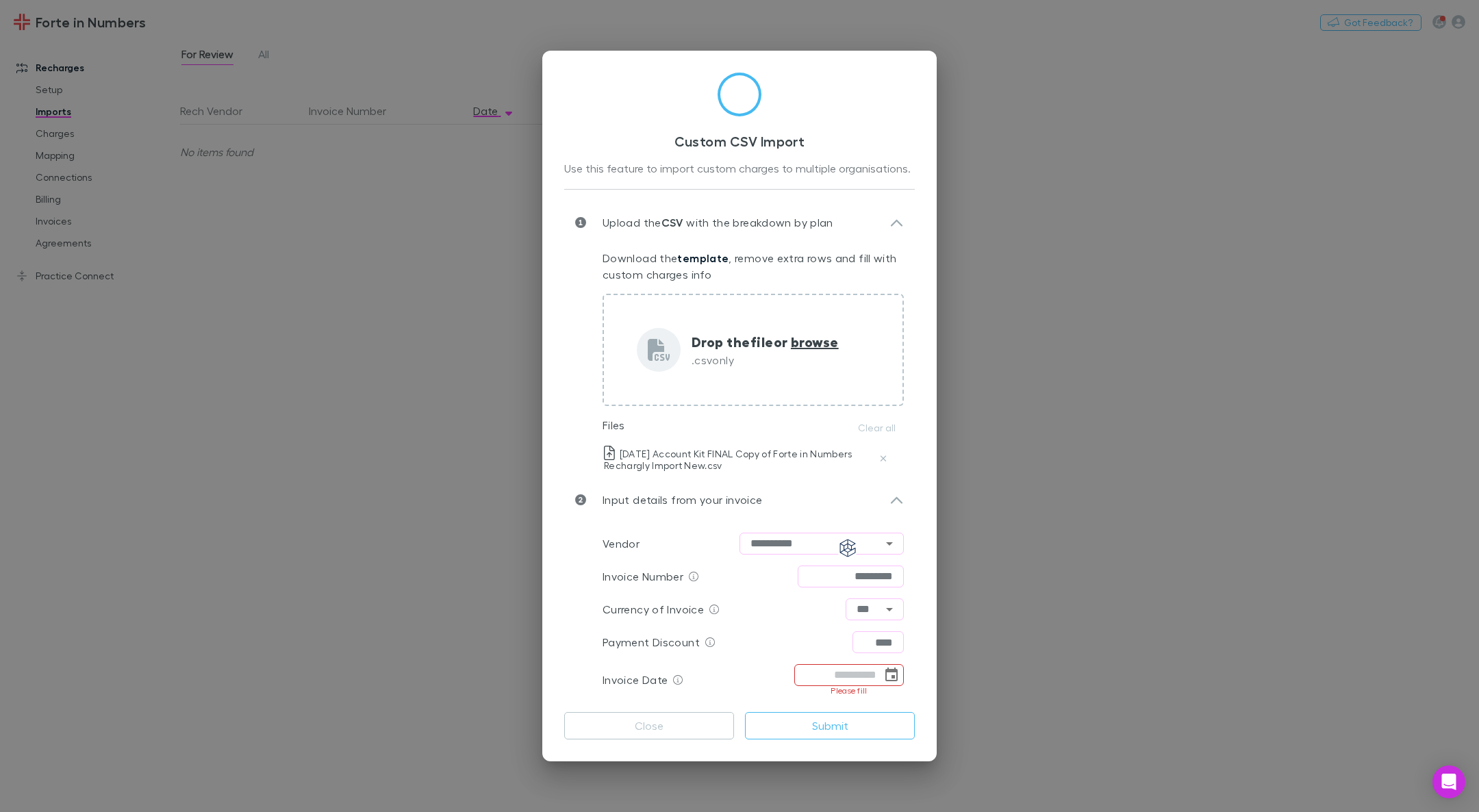 click 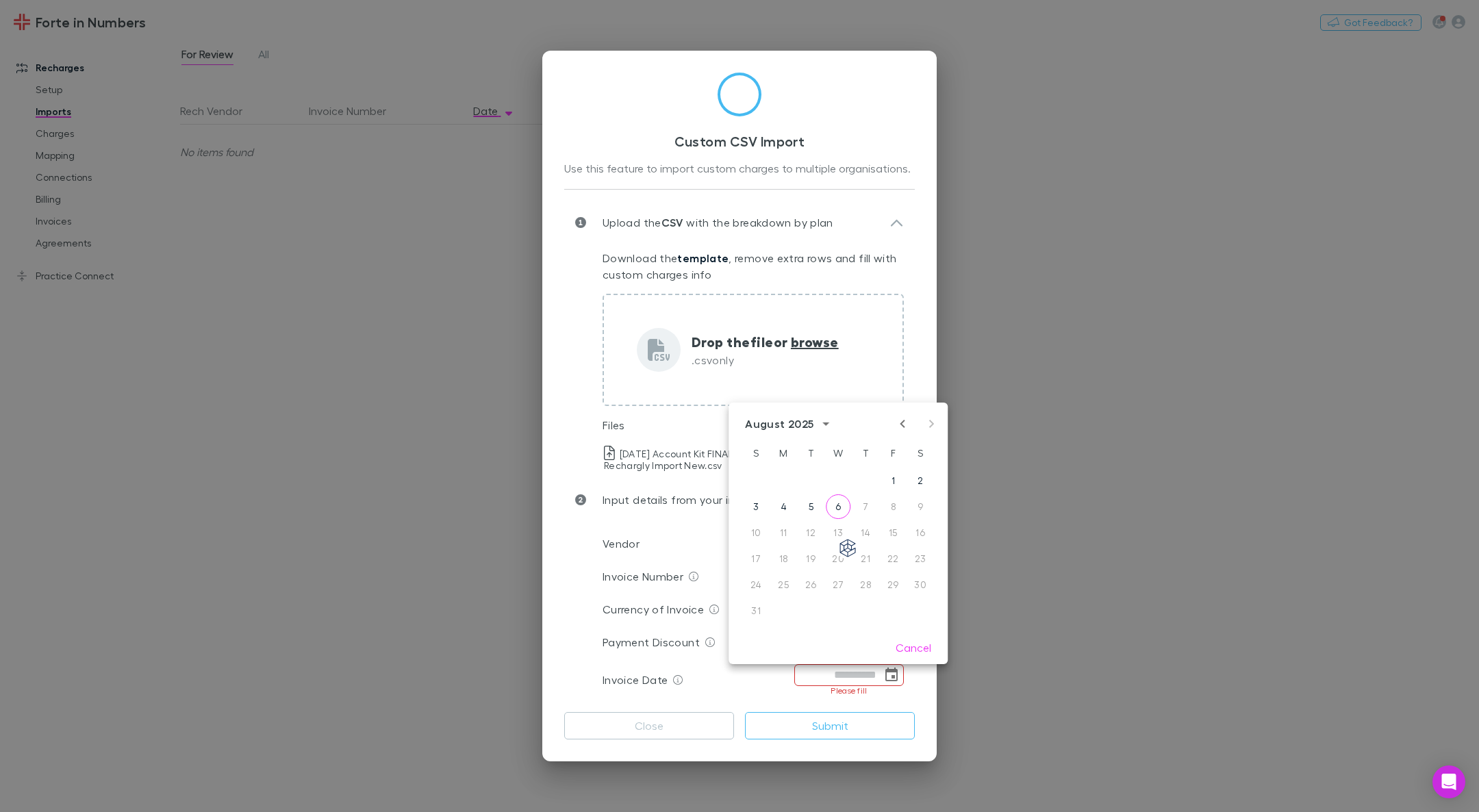 click 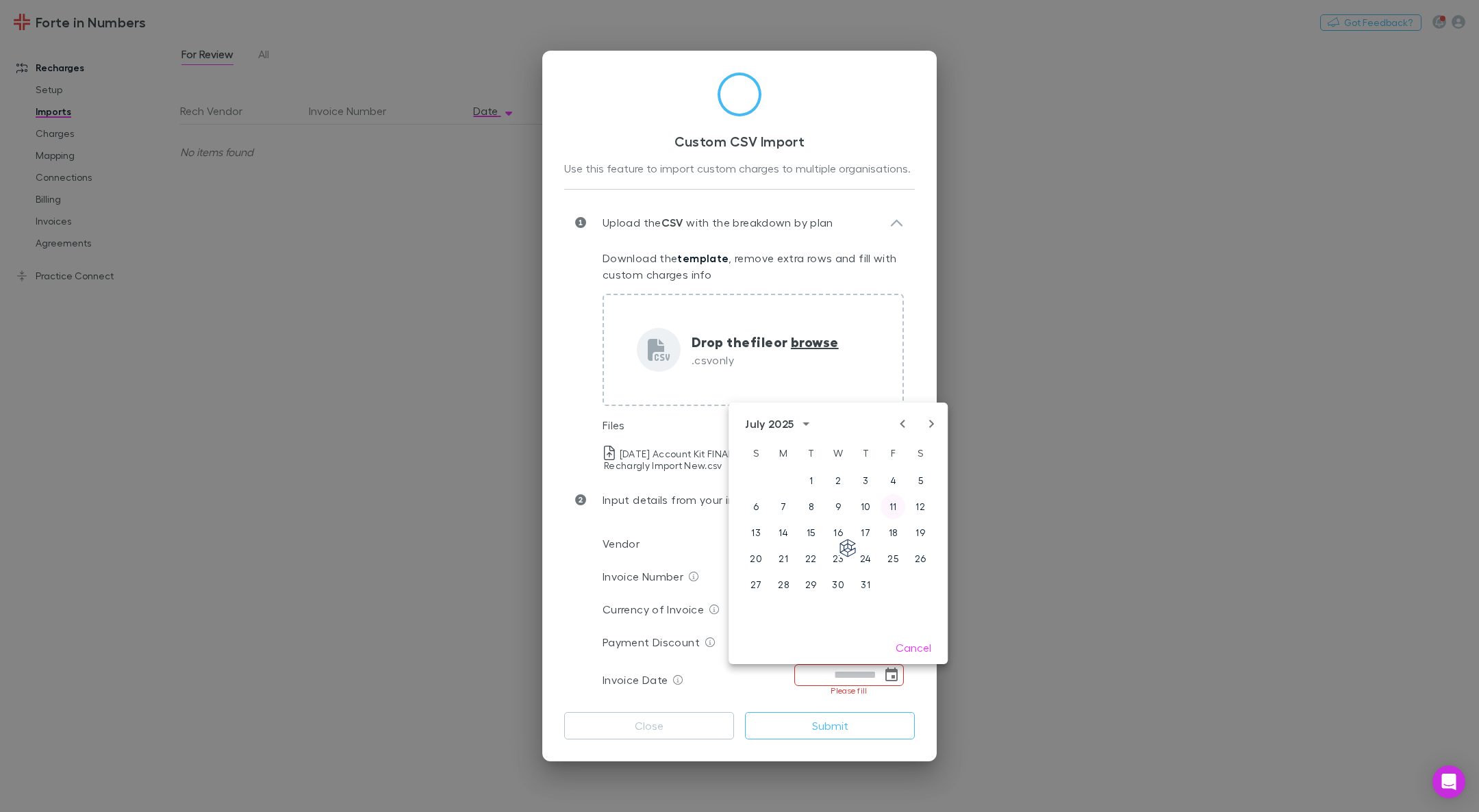 click on "11" at bounding box center [893, 507] 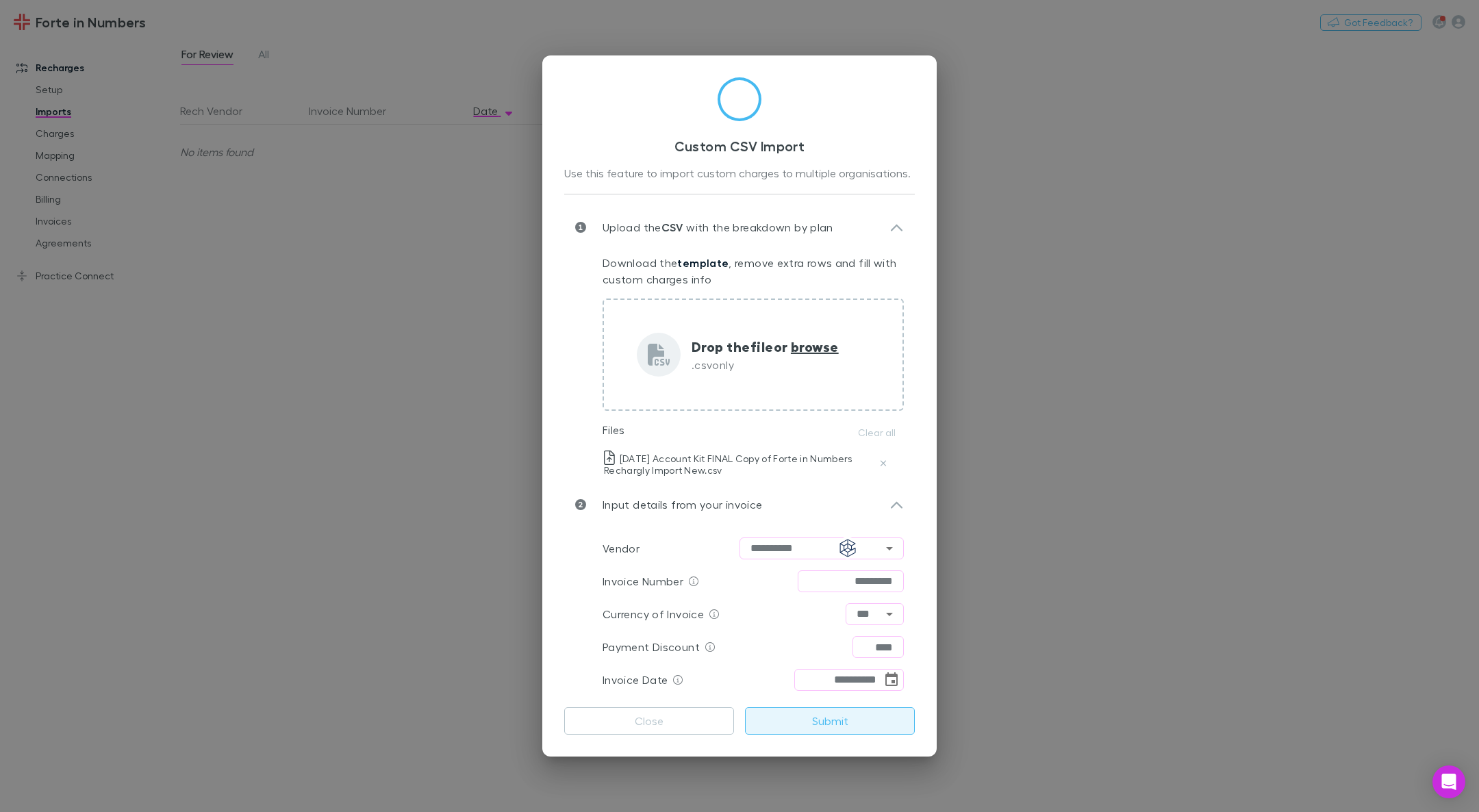 click on "Submit" at bounding box center [830, 721] 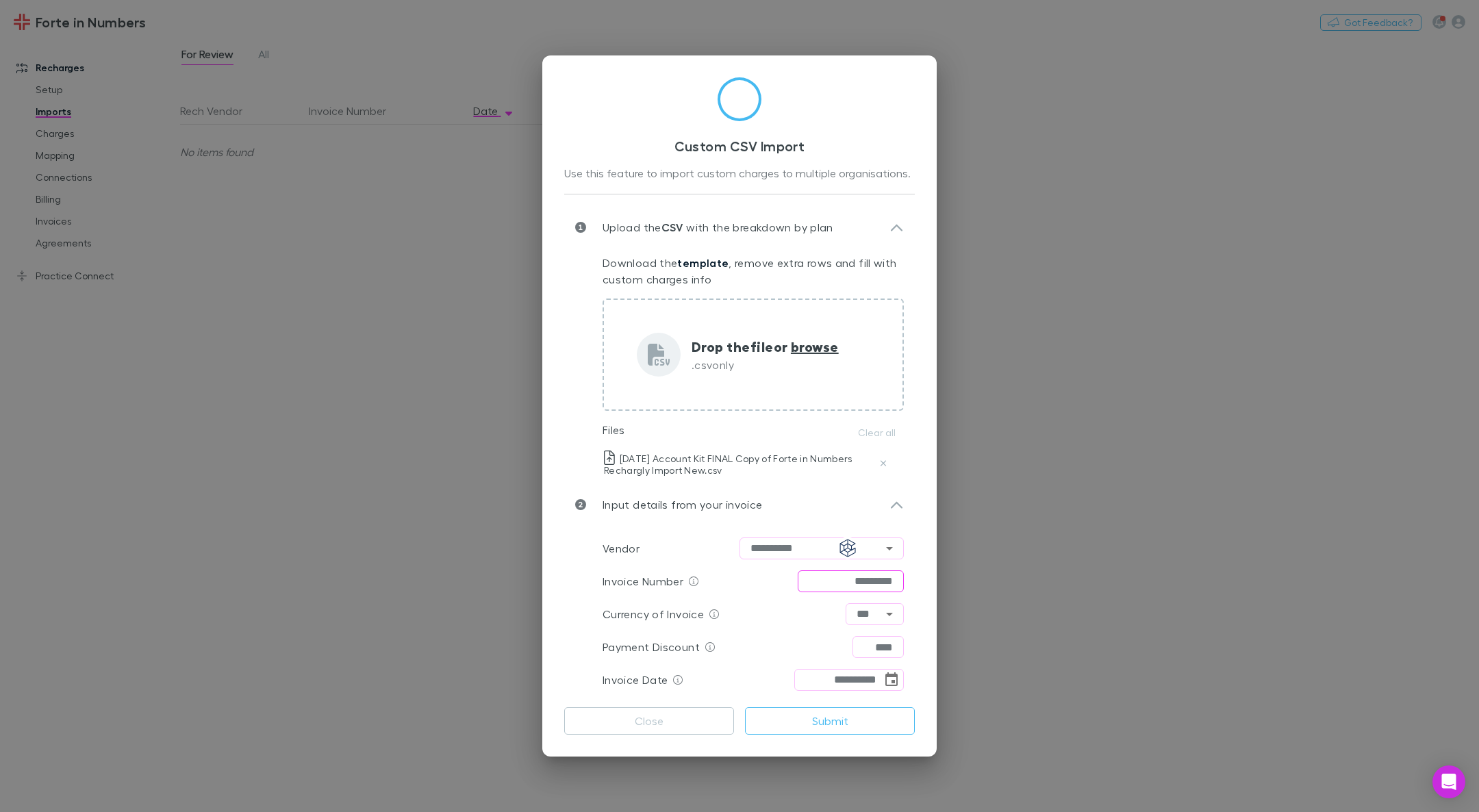 click on "********" at bounding box center [850, 581] 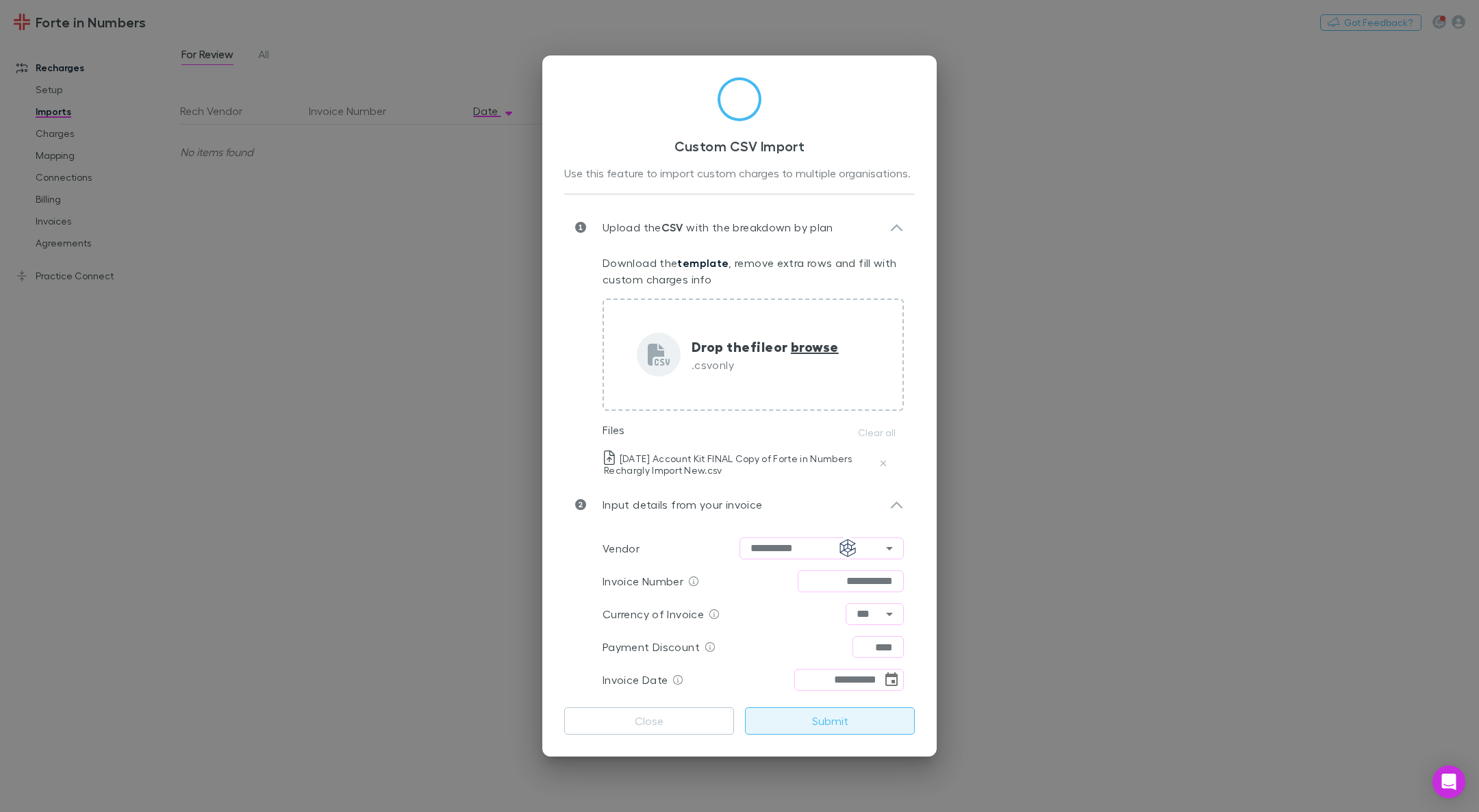 type on "**********" 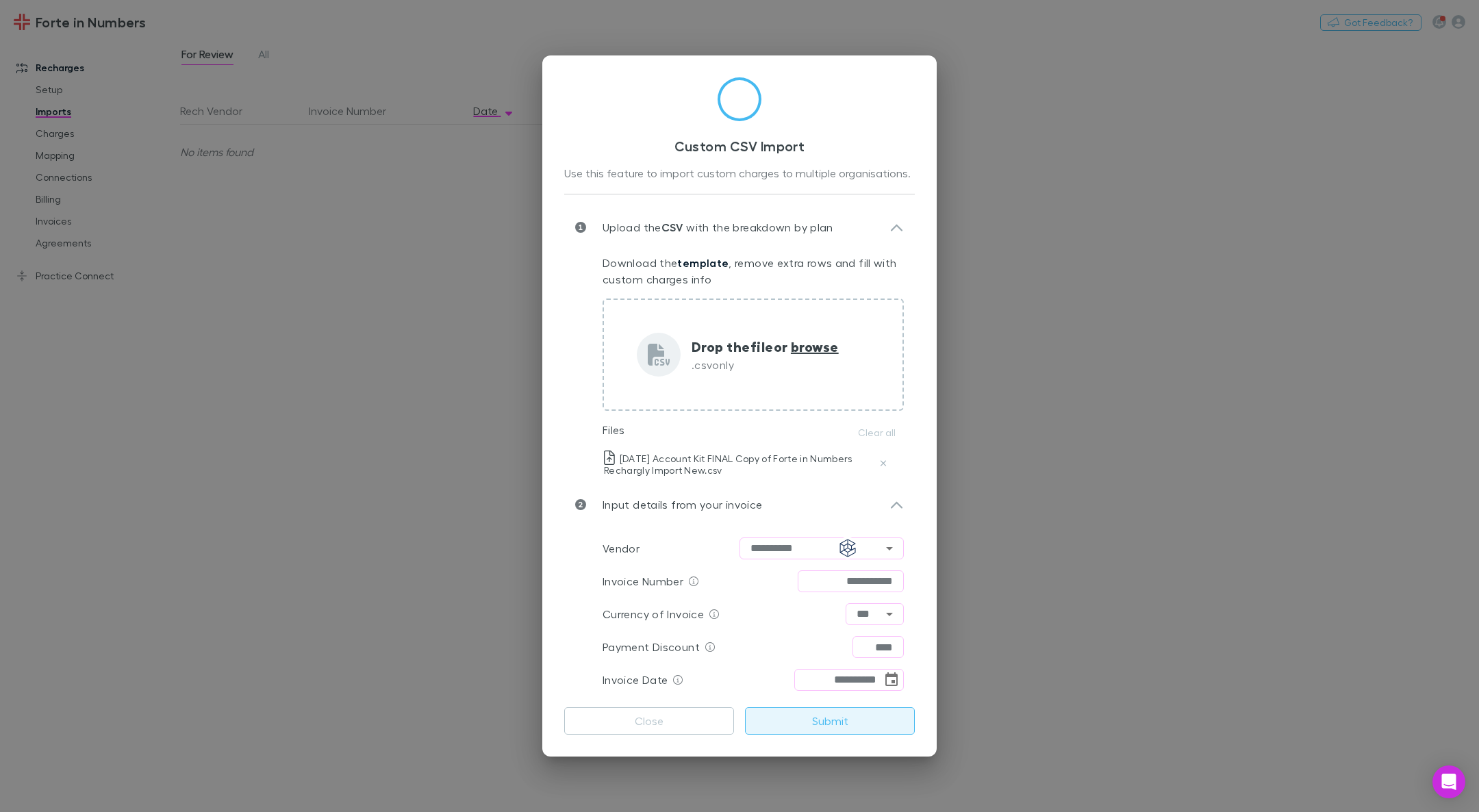 click on "Submit" at bounding box center (830, 721) 